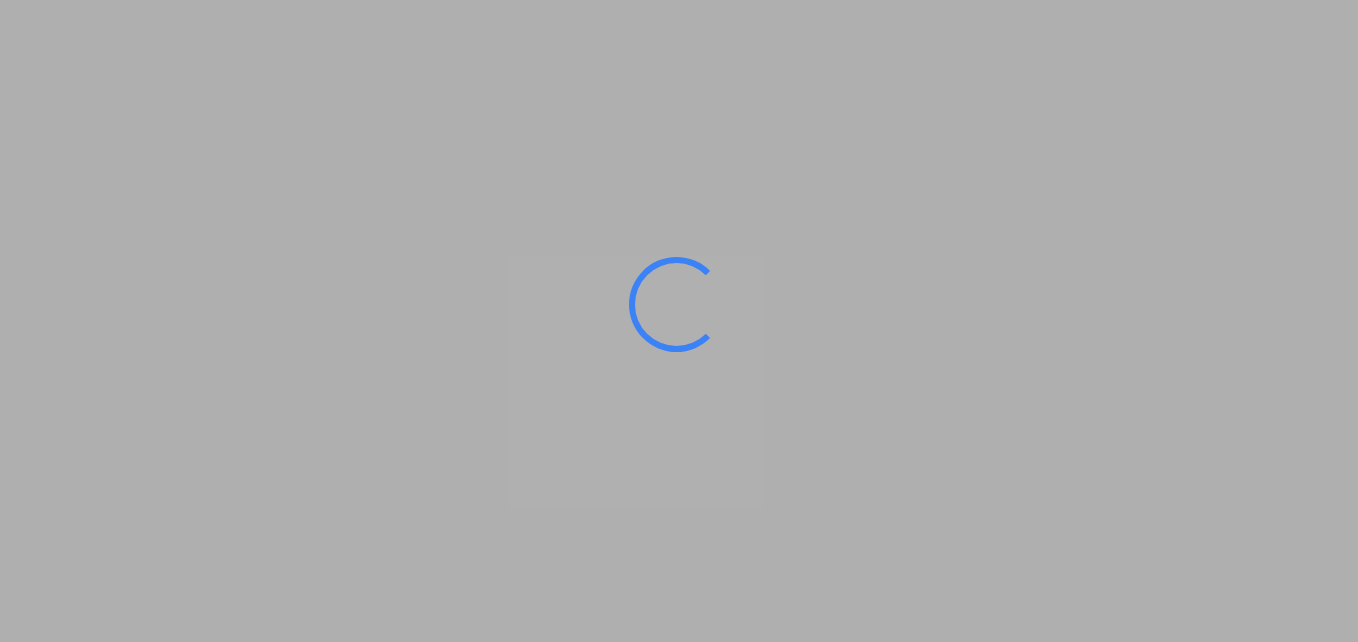 scroll, scrollTop: 0, scrollLeft: 0, axis: both 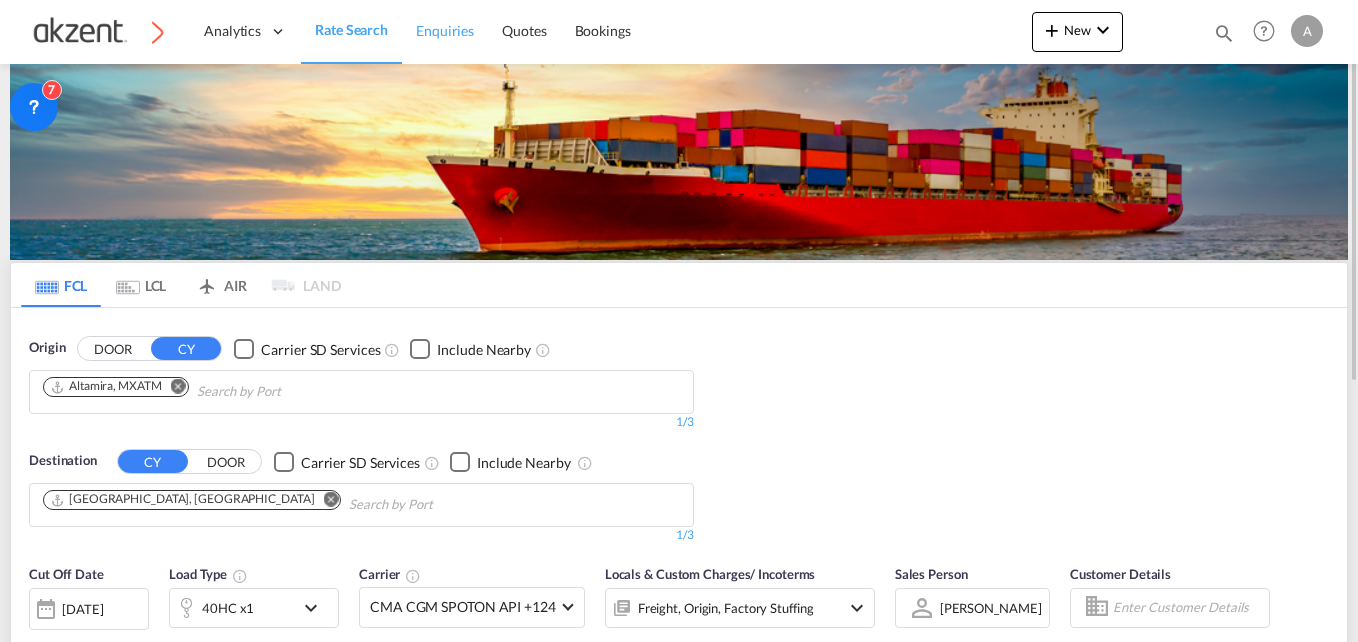 click on "Enquiries" at bounding box center (445, 31) 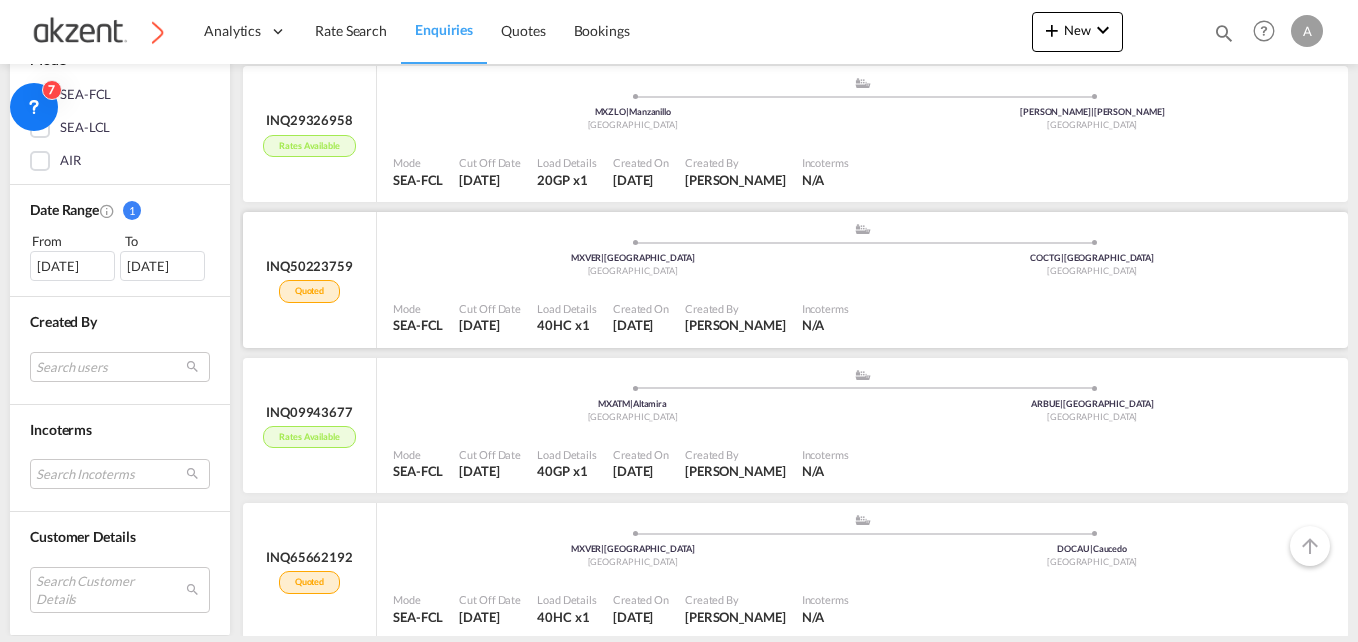 scroll, scrollTop: 863, scrollLeft: 0, axis: vertical 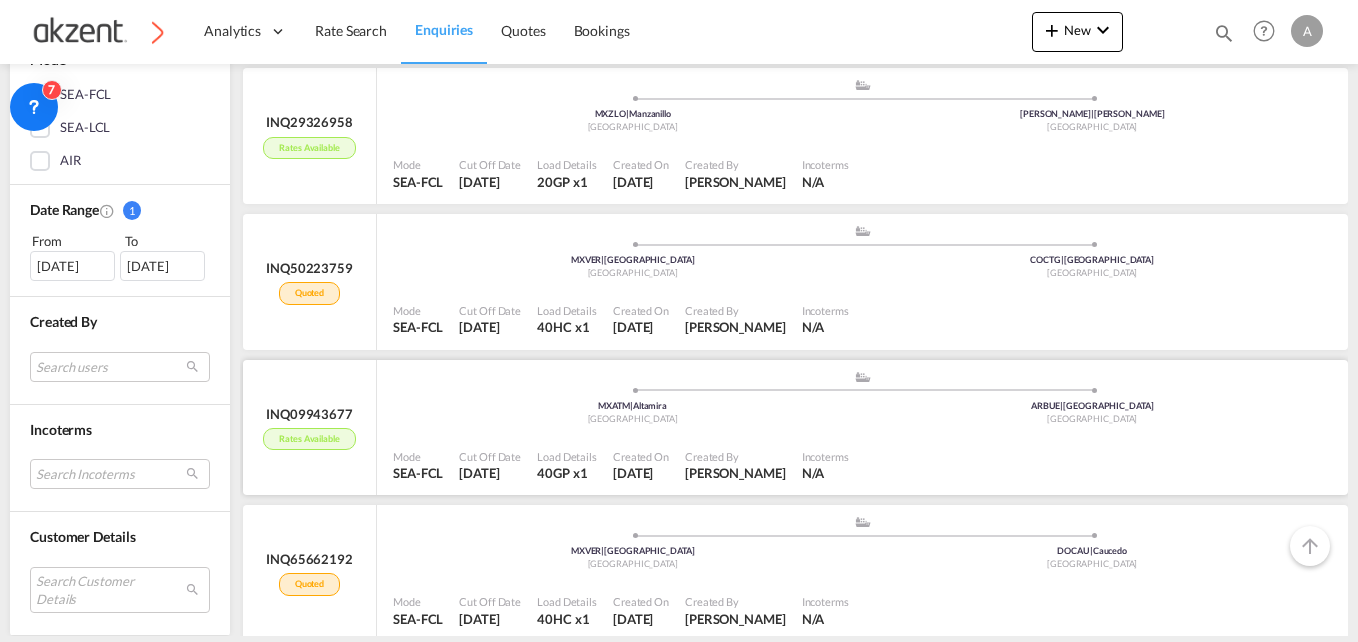 click on "Mode
SEA-FCL Cut Off Date [DATE] Load Details
40GP x1
Created On [DATE]
Created By [PERSON_NAME]
Incoterms N/A" at bounding box center (862, 465) 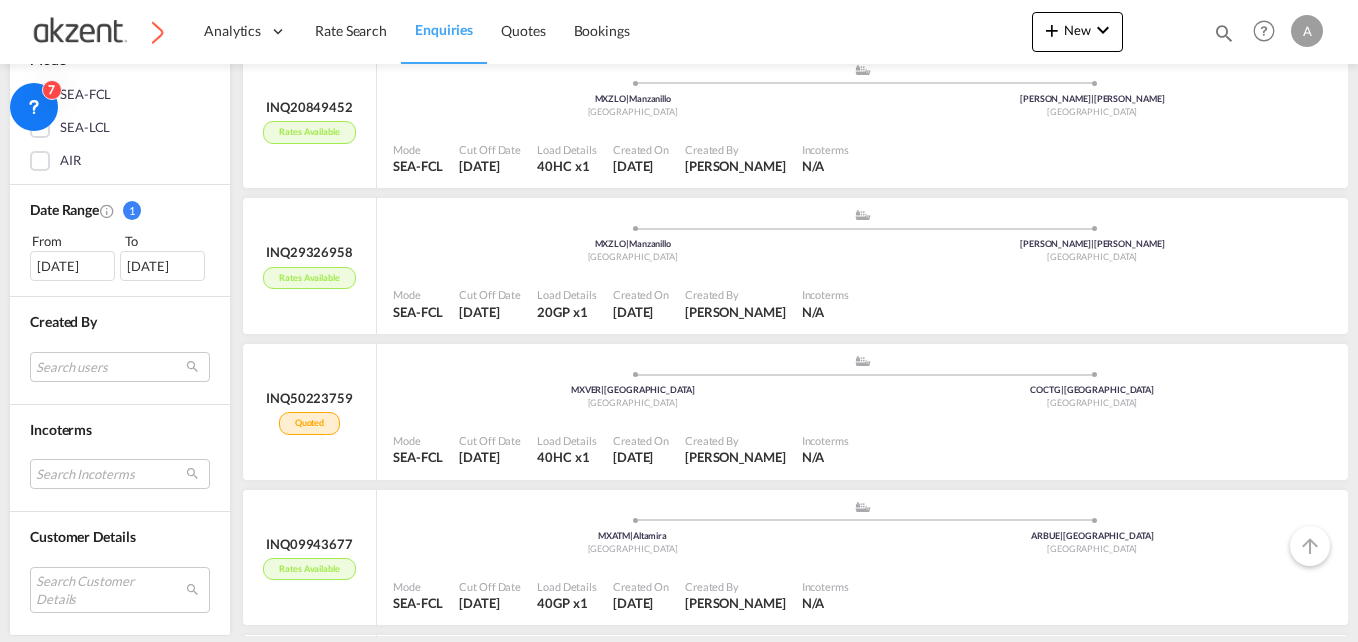 scroll, scrollTop: 734, scrollLeft: 0, axis: vertical 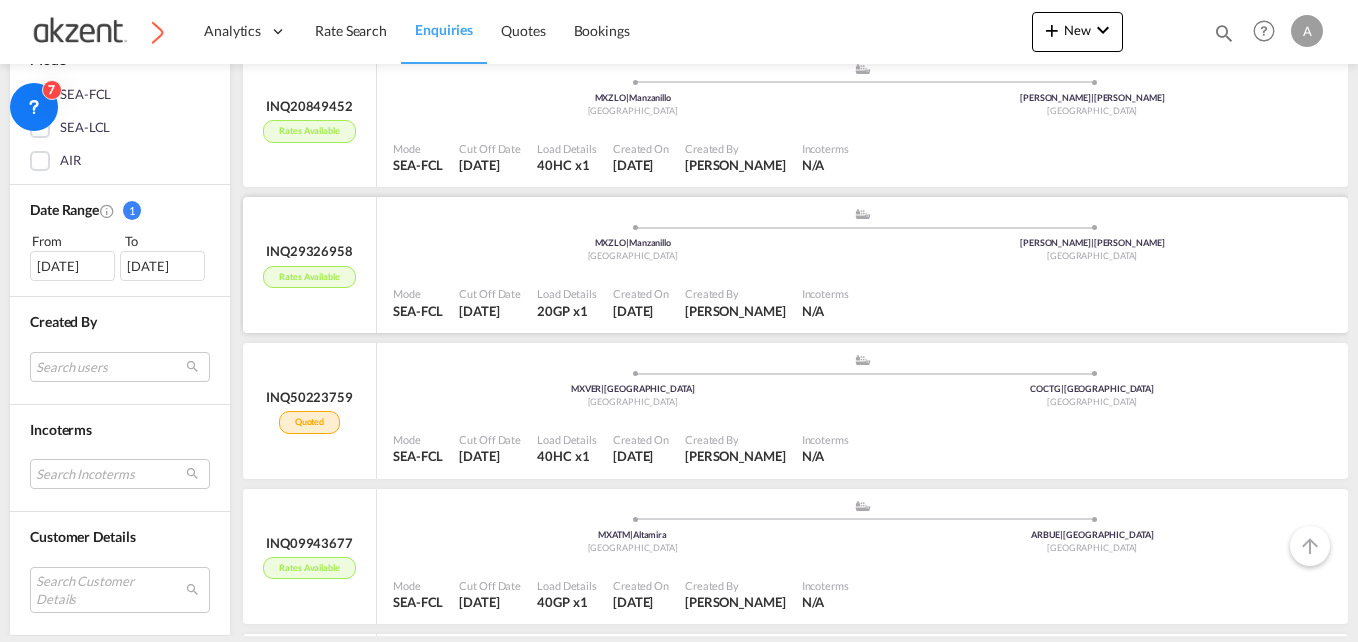 click on "Mode
SEA-FCL Cut Off Date [DATE] Load Details
20GP x1
Created On [DATE]
Created By [PERSON_NAME]
Incoterms N/A" at bounding box center (862, 302) 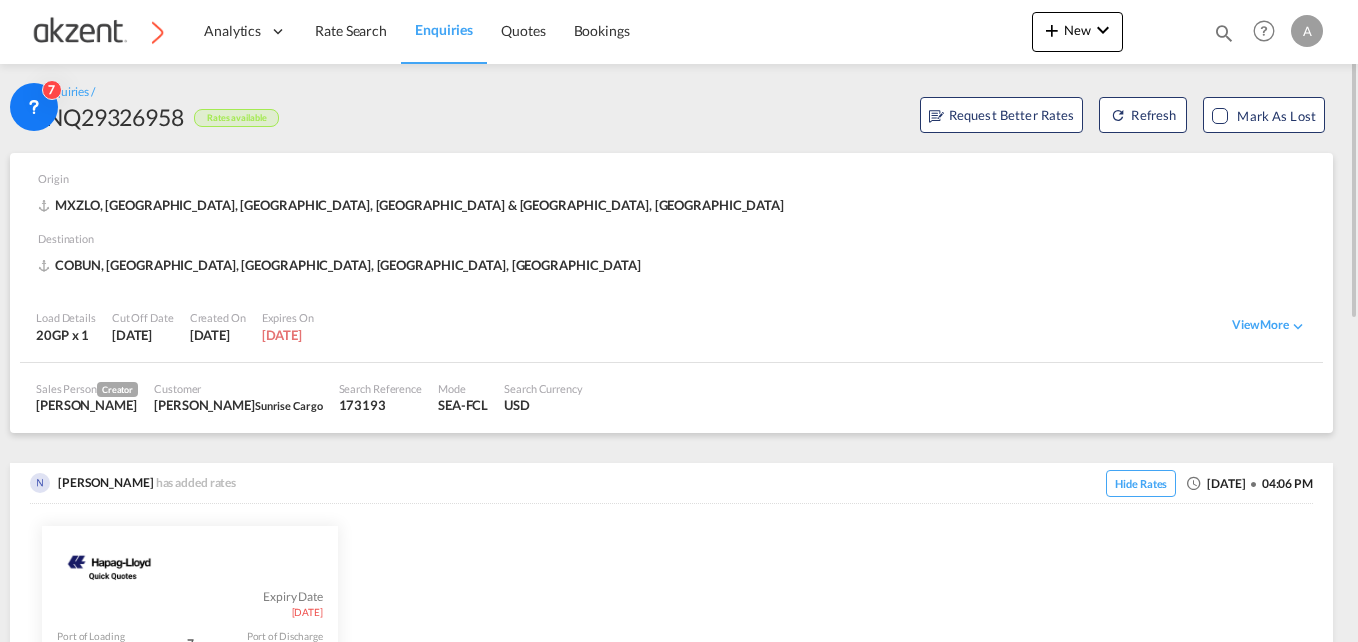click on "173193" at bounding box center [380, 405] 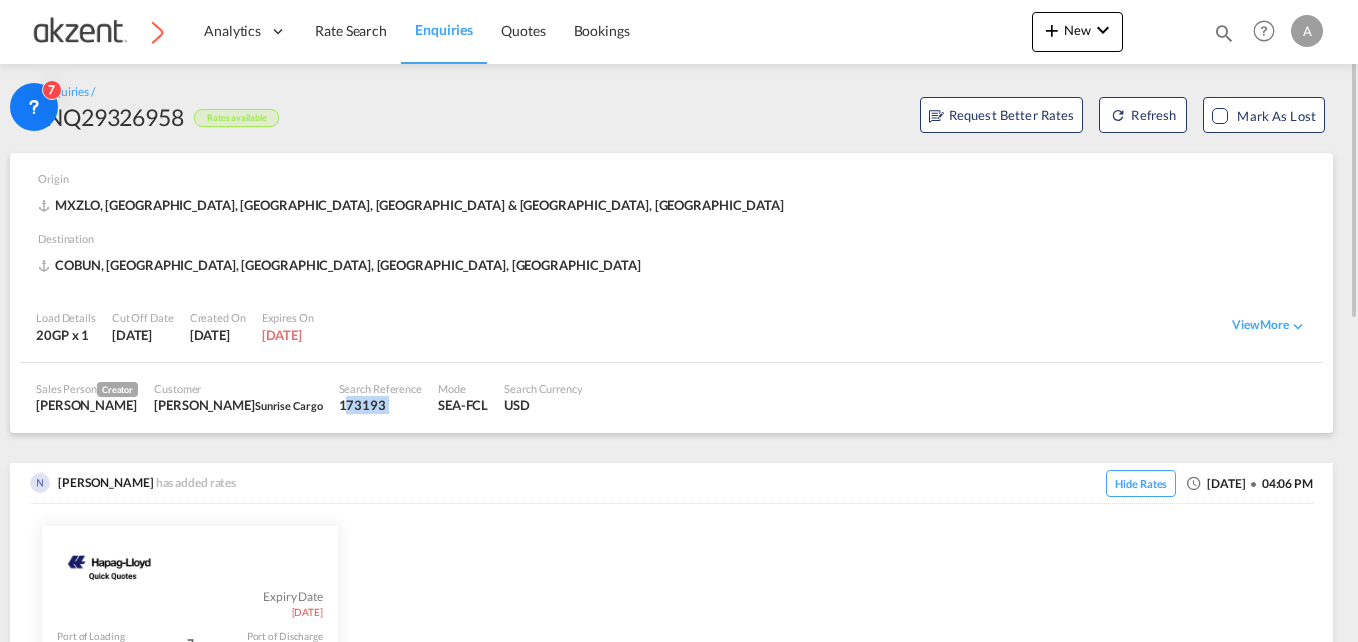 click on "173193" at bounding box center (380, 405) 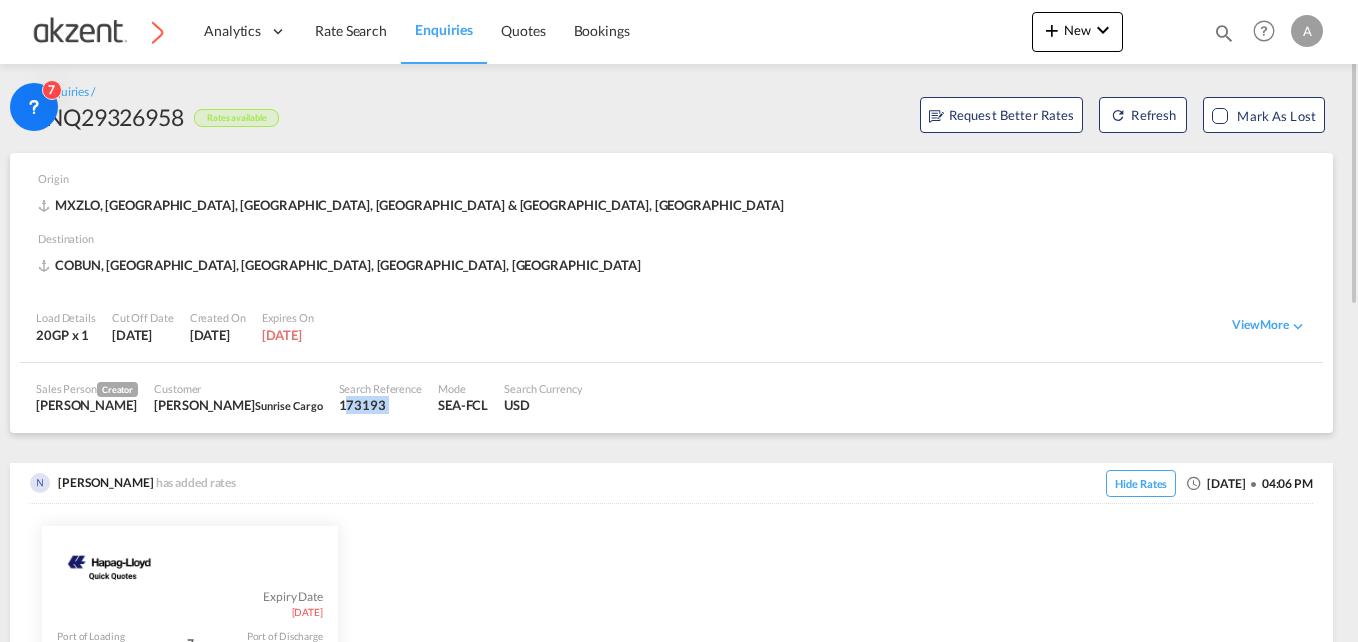 copy on "173193" 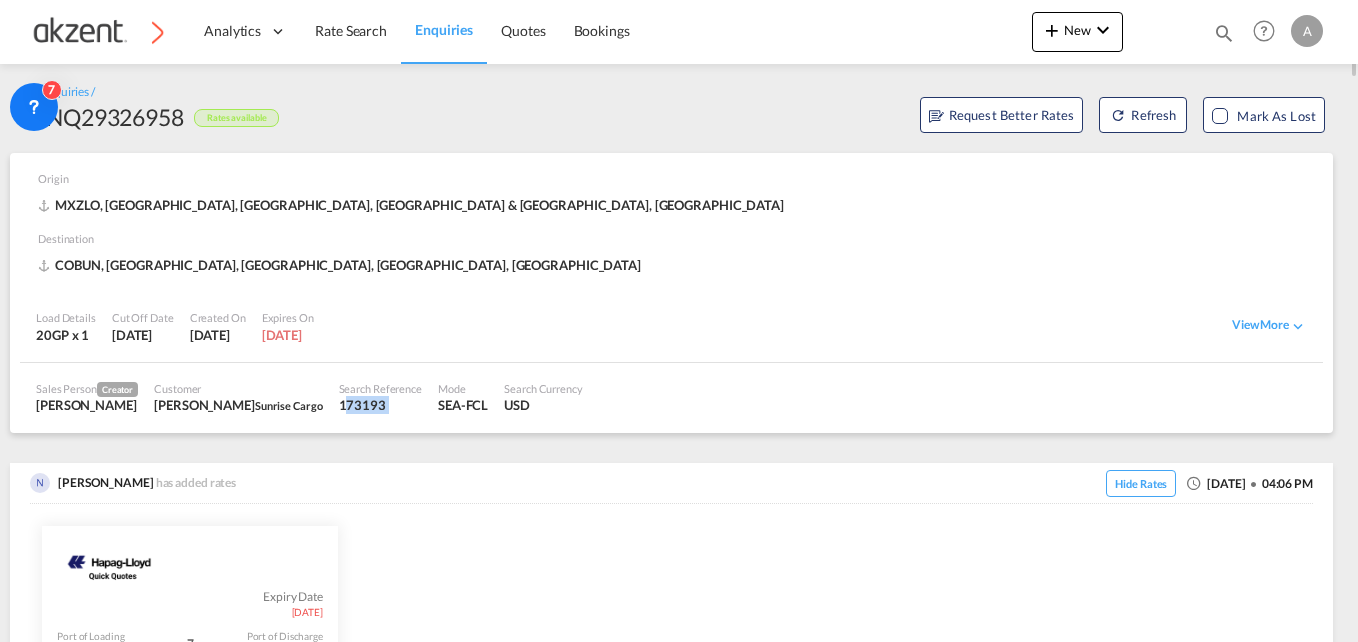 click on "Enquiries" at bounding box center [444, 31] 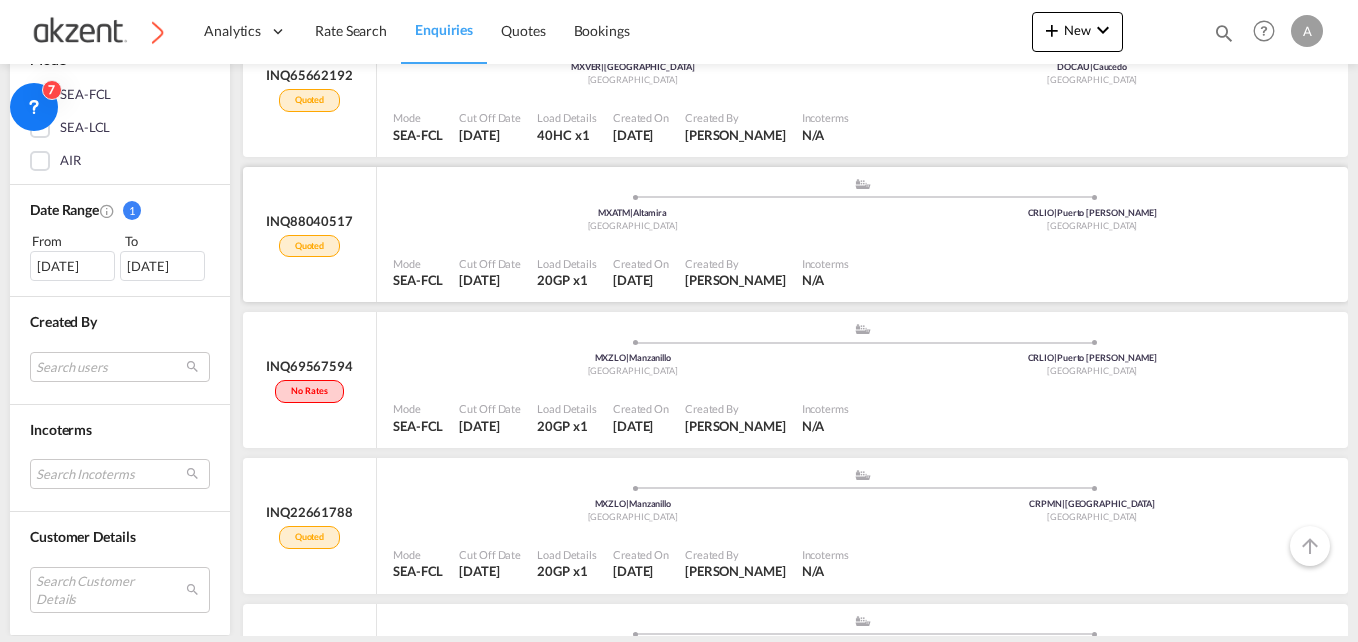 scroll, scrollTop: 1348, scrollLeft: 0, axis: vertical 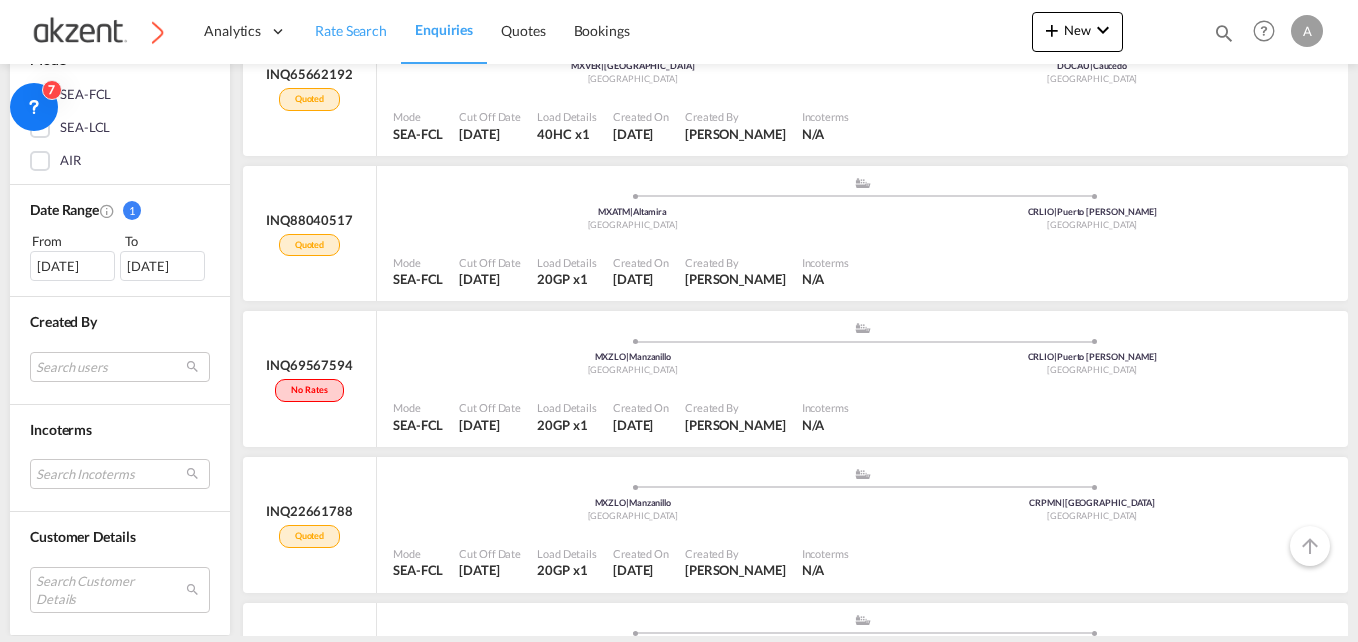 click on "Rate Search" at bounding box center (351, 31) 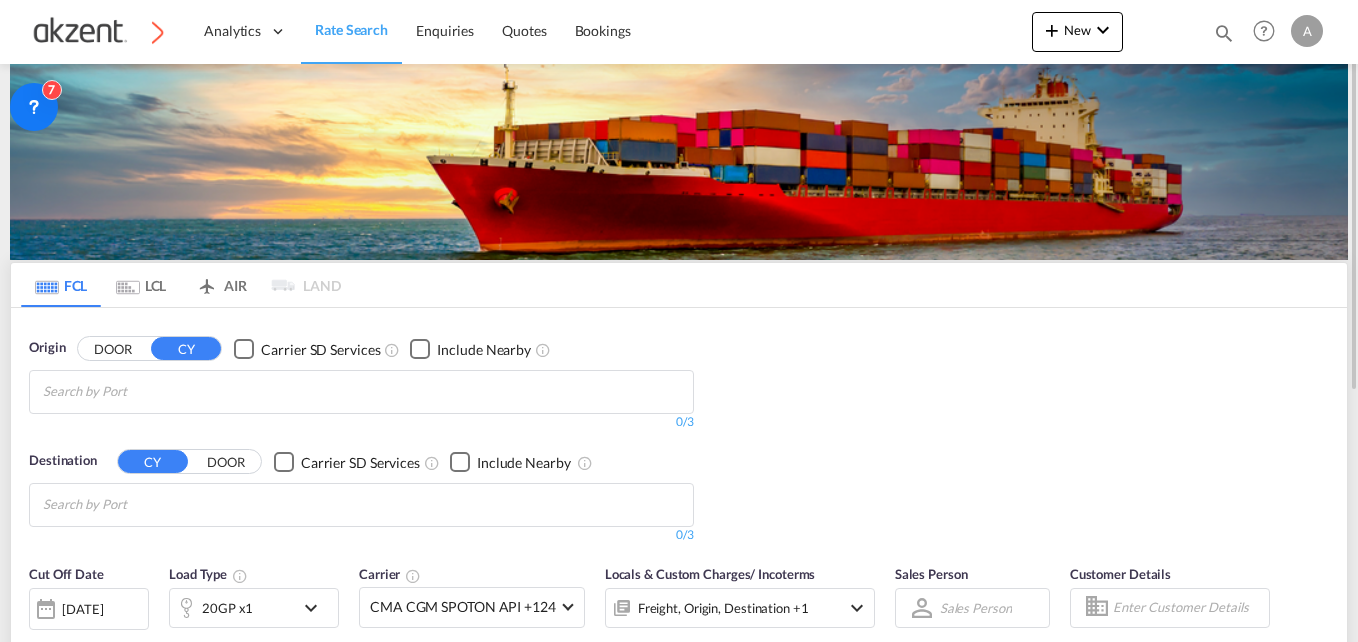 click at bounding box center [138, 392] 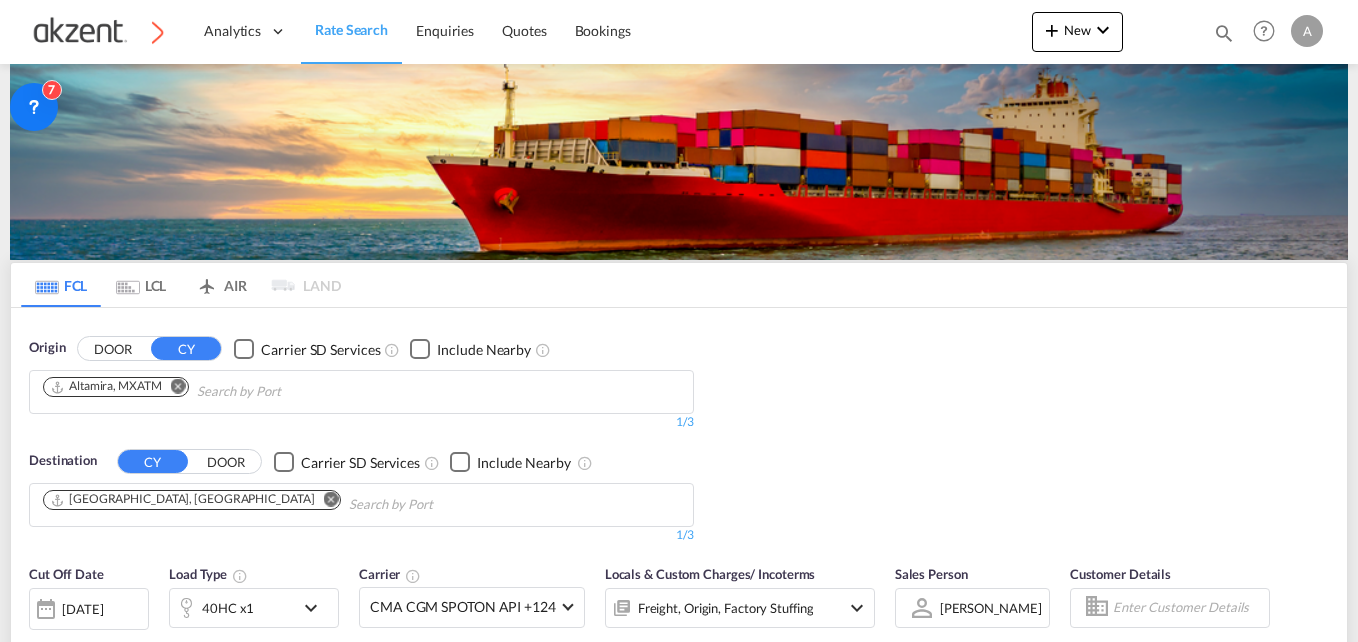 click at bounding box center (178, 386) 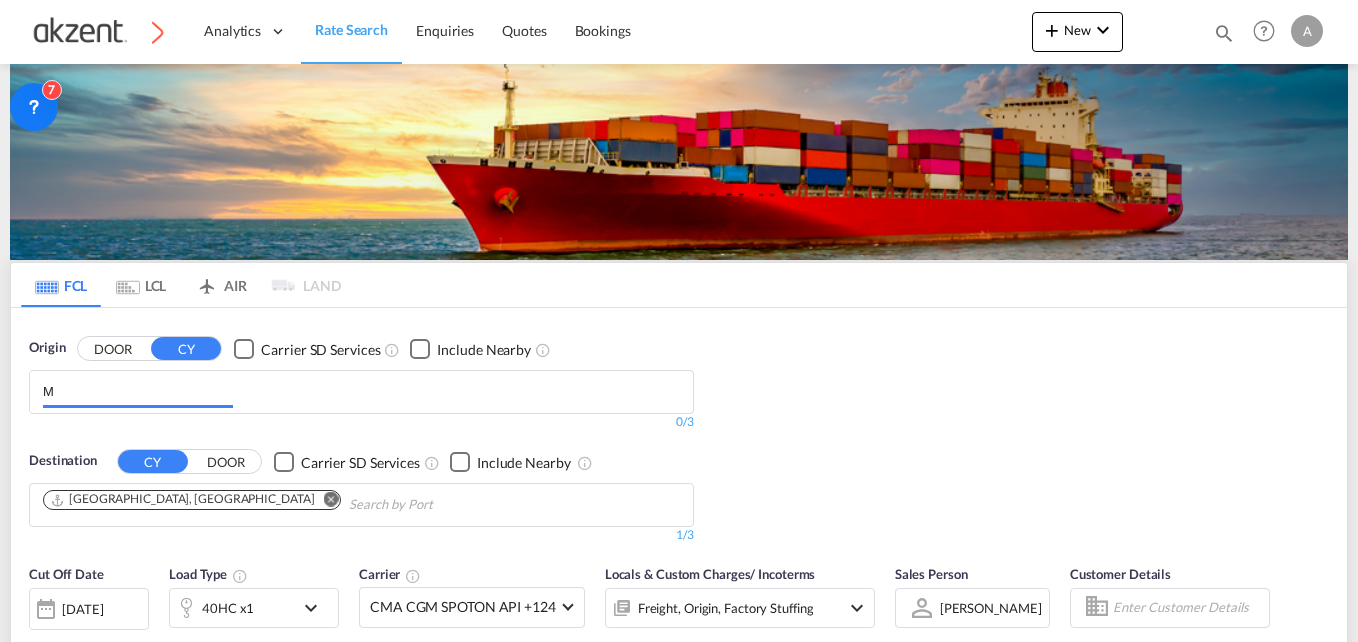 click on "Analytics
Dashboard
Rate Search
Enquiries
Quotes
Bookings" at bounding box center (679, 321) 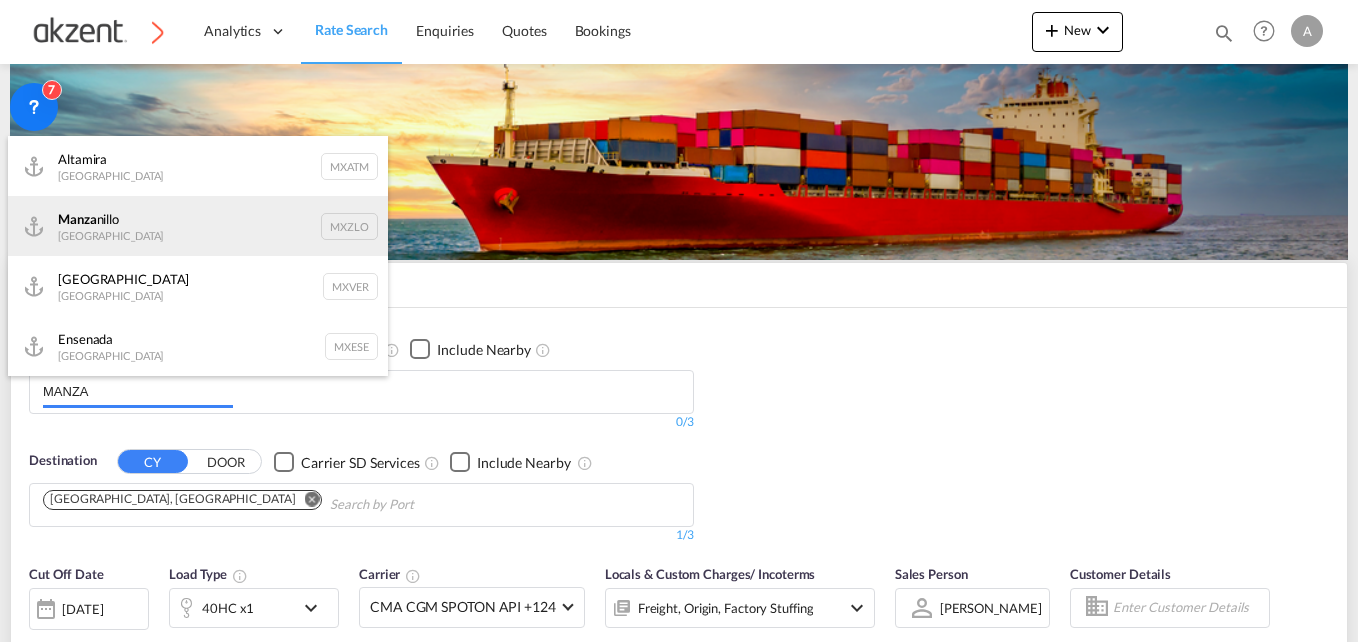 type on "MANZA" 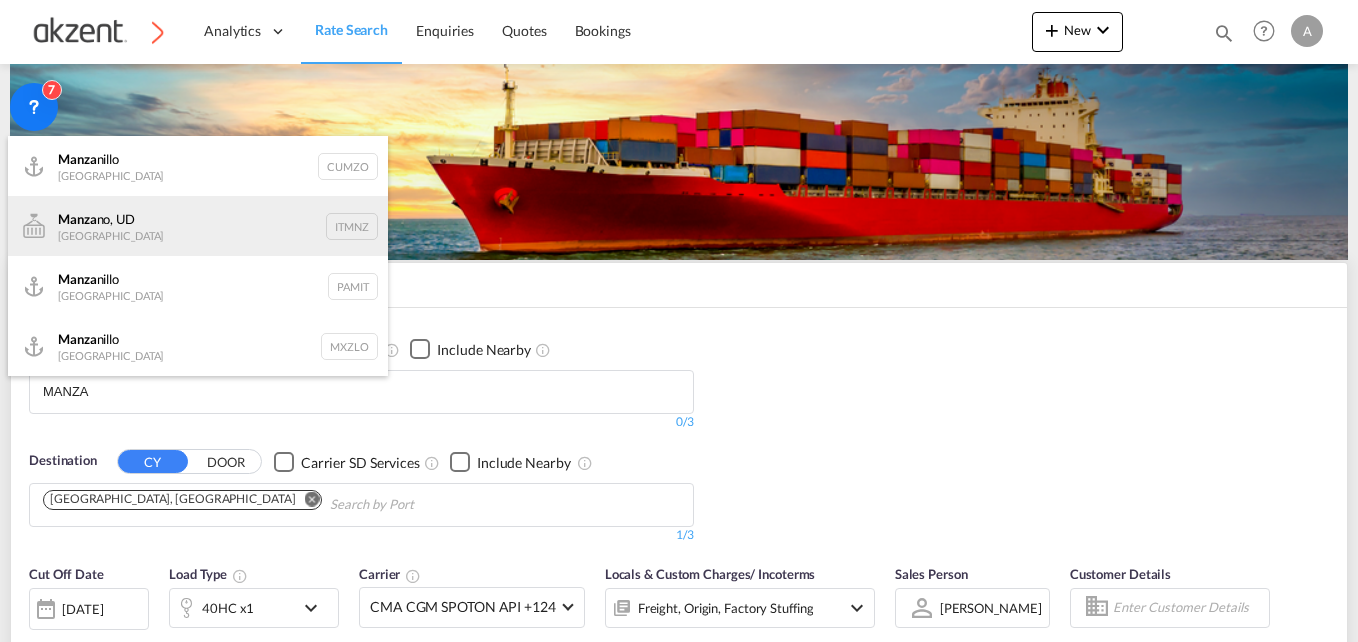 click on "Manza no, UD Italy
ITMNZ" at bounding box center (198, 226) 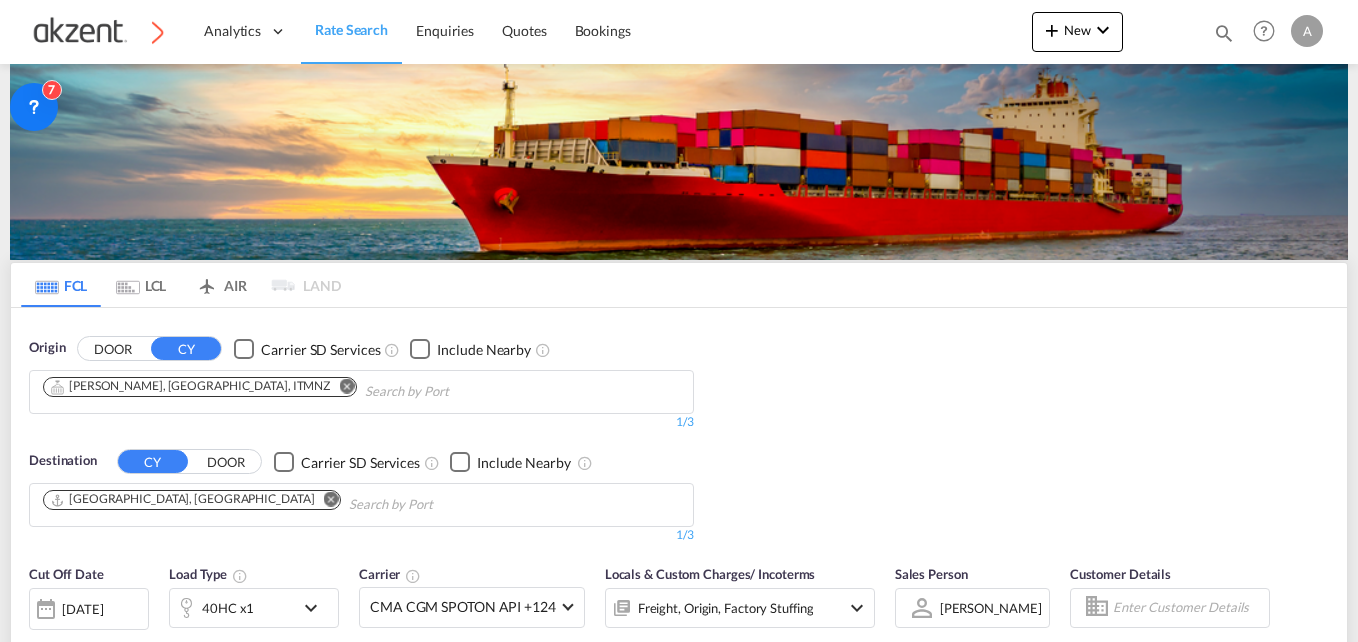 click at bounding box center (346, 386) 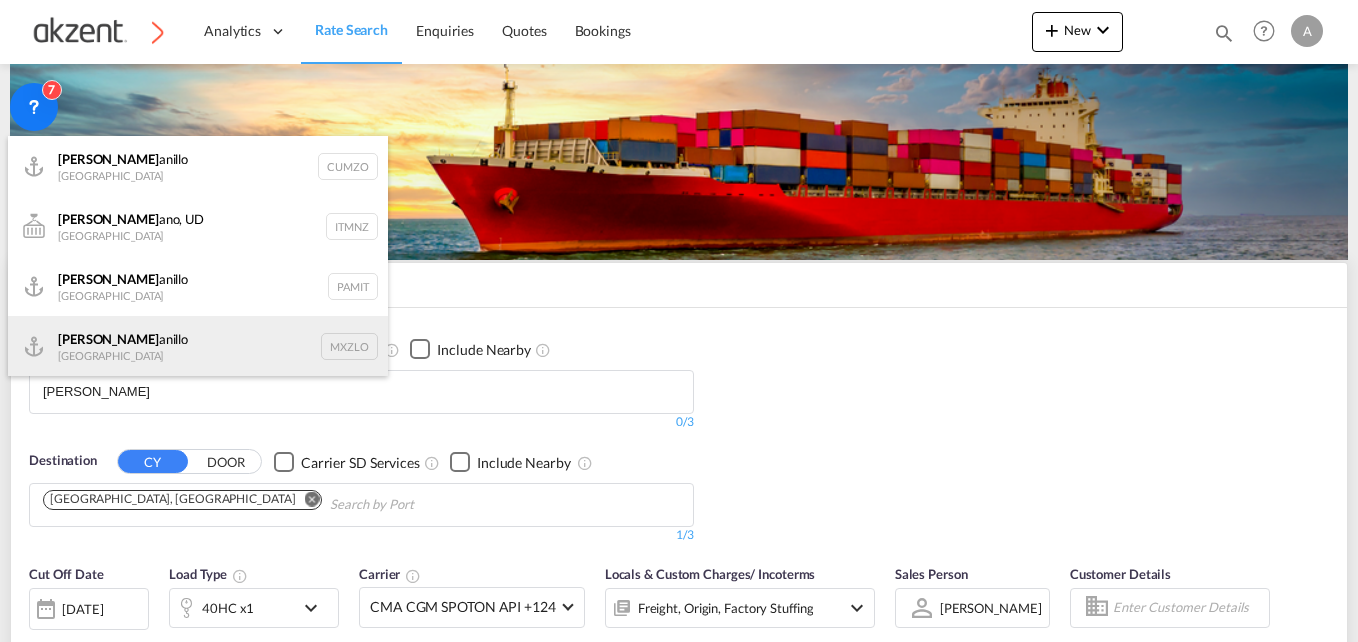 type on "[PERSON_NAME]" 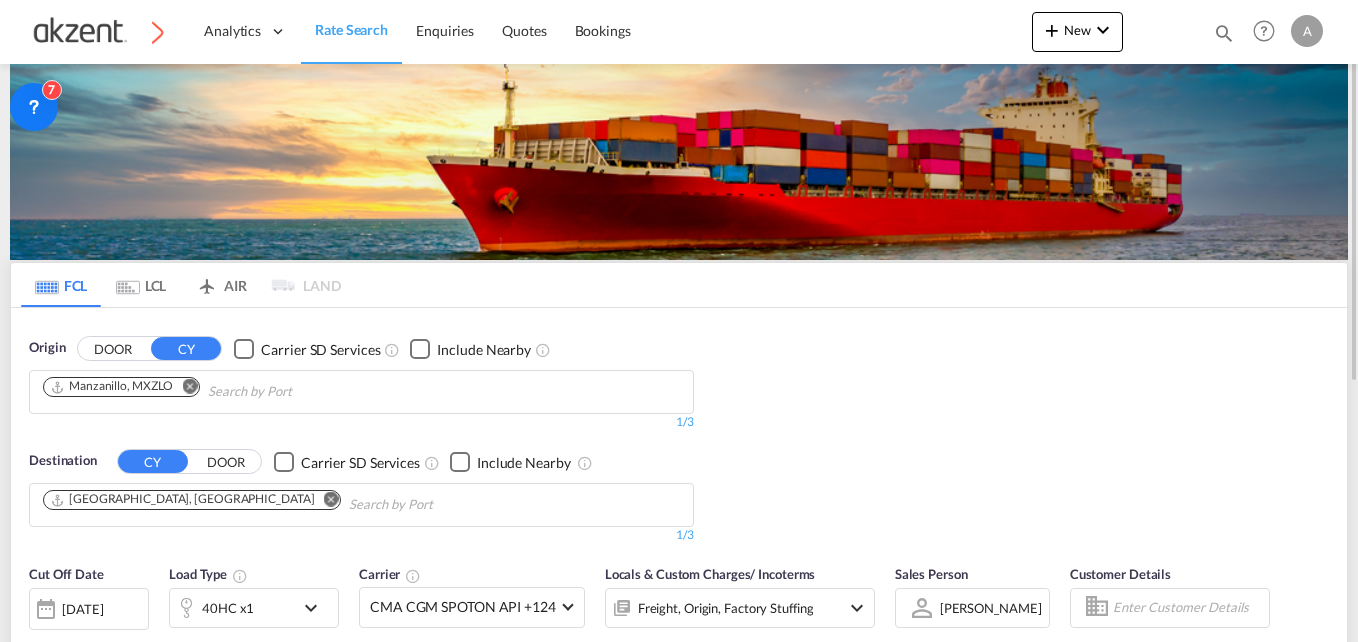 click at bounding box center [331, 499] 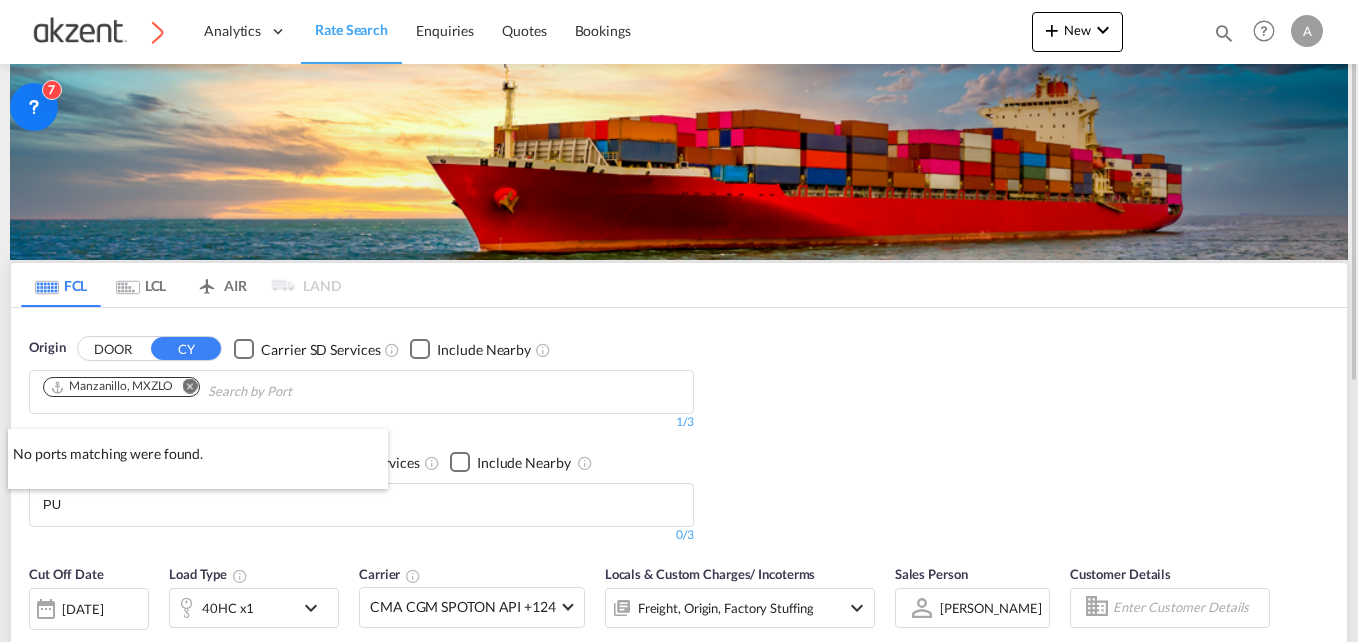 type on "P" 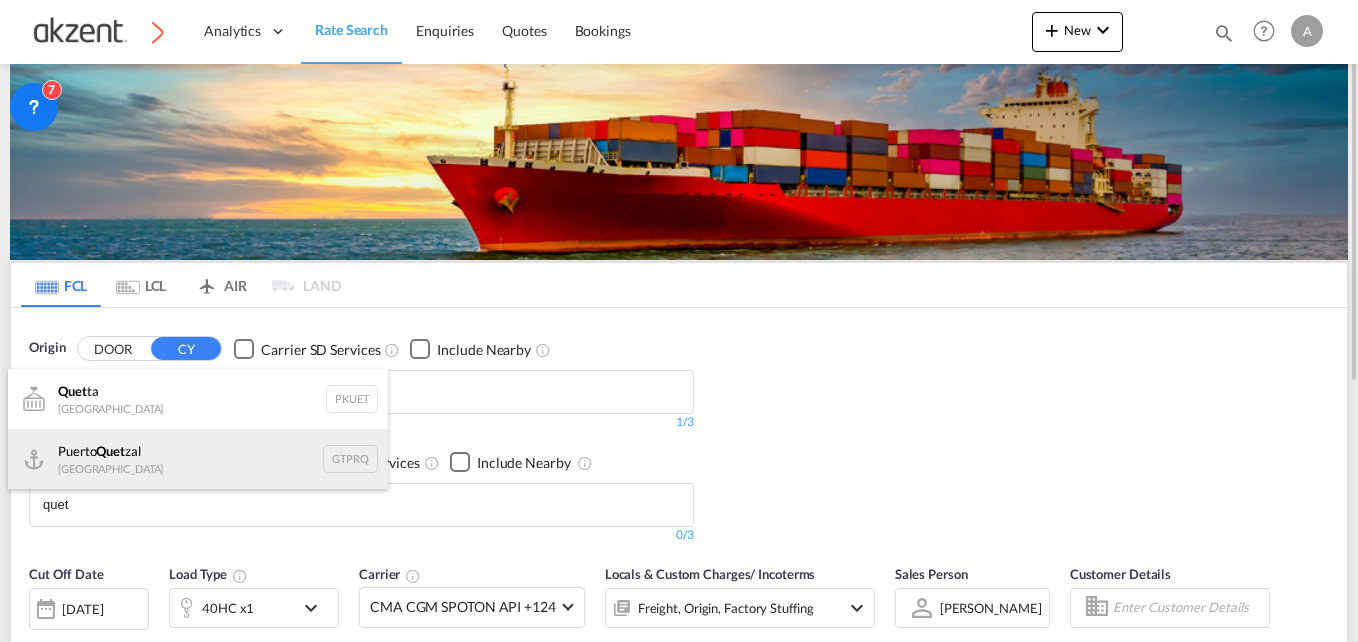 type on "quet" 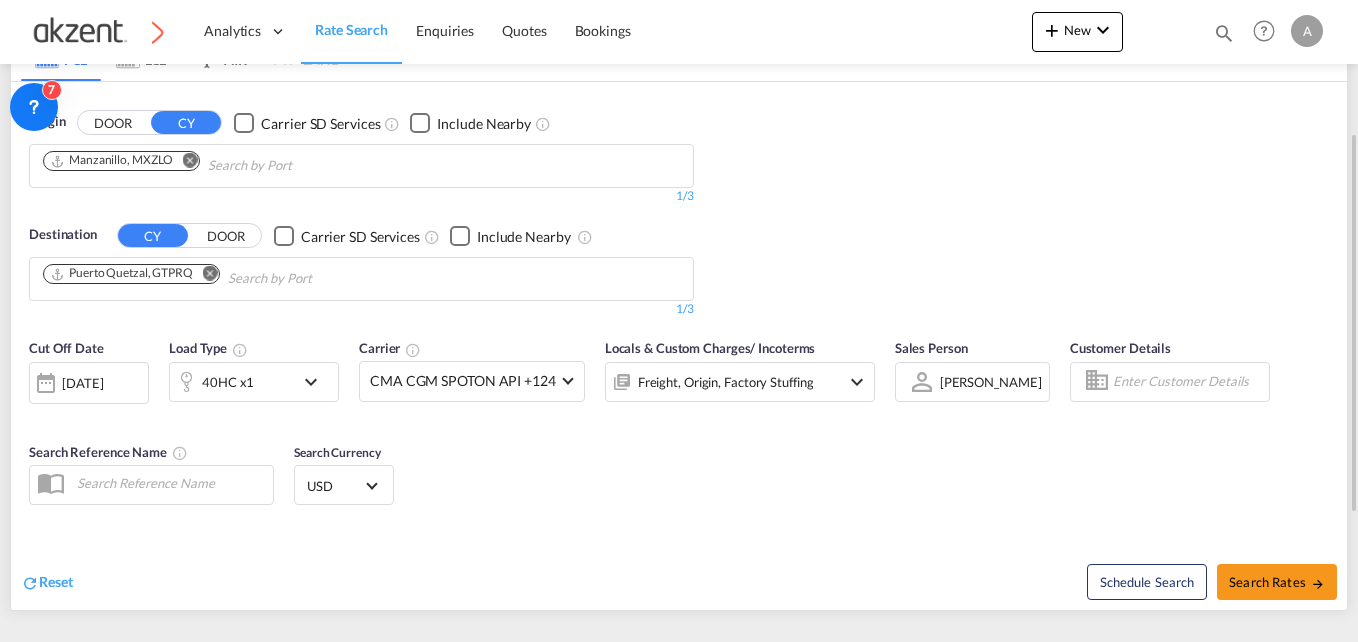 scroll, scrollTop: 230, scrollLeft: 0, axis: vertical 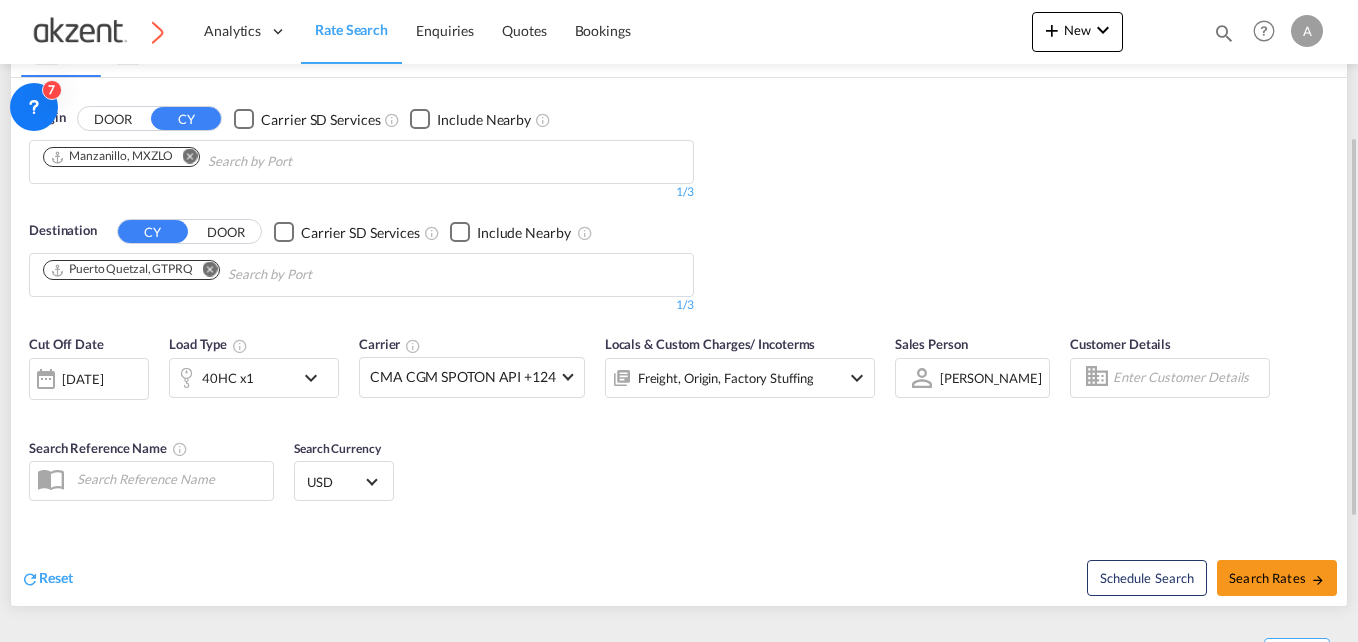 click at bounding box center (316, 378) 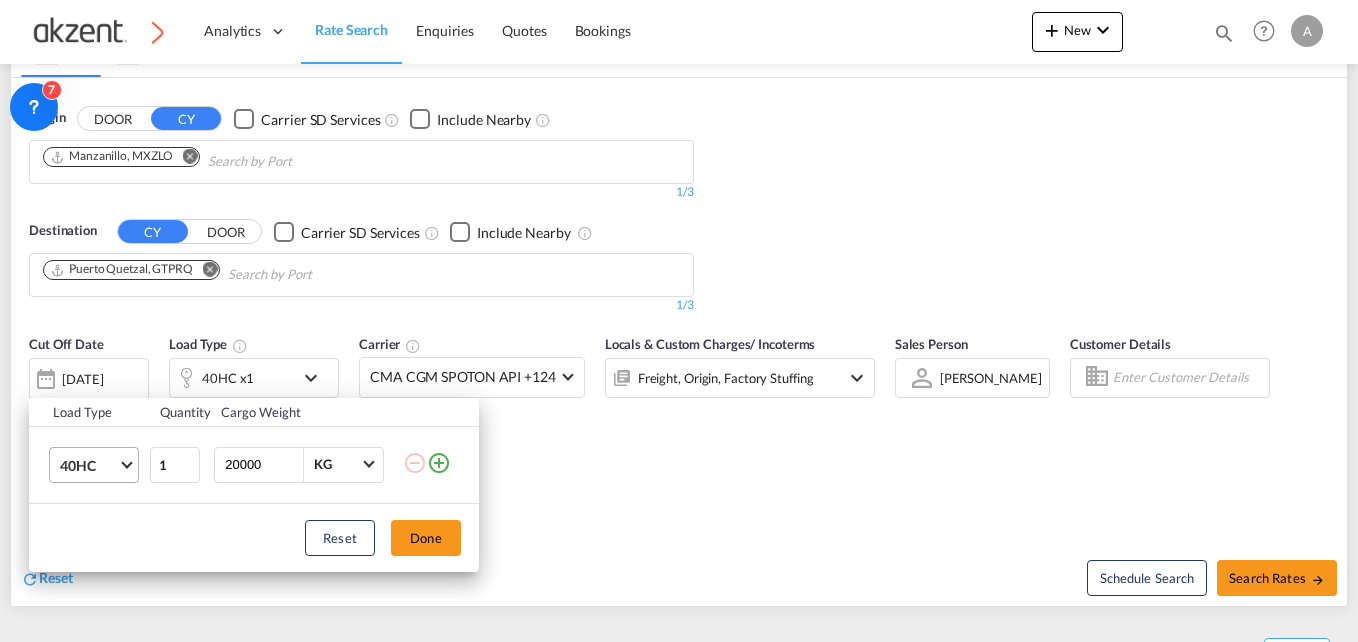 click on "40HC" at bounding box center [98, 465] 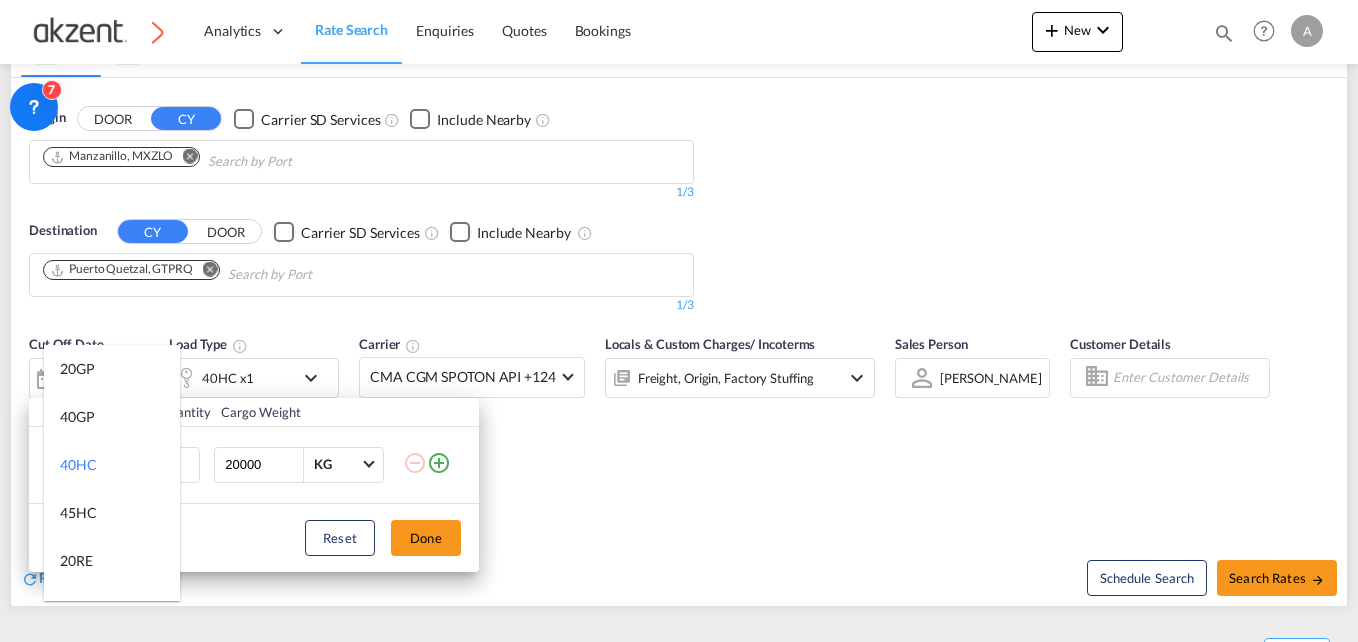 type on "40HC" 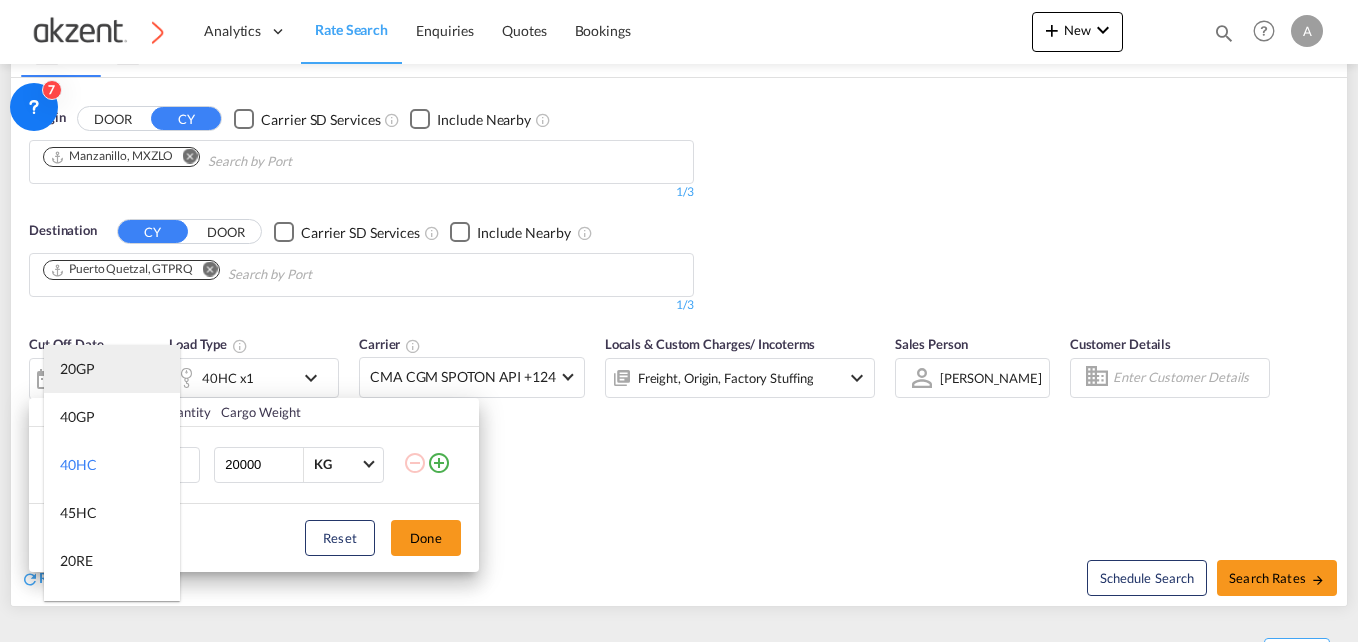 click on "20GP" at bounding box center [112, 369] 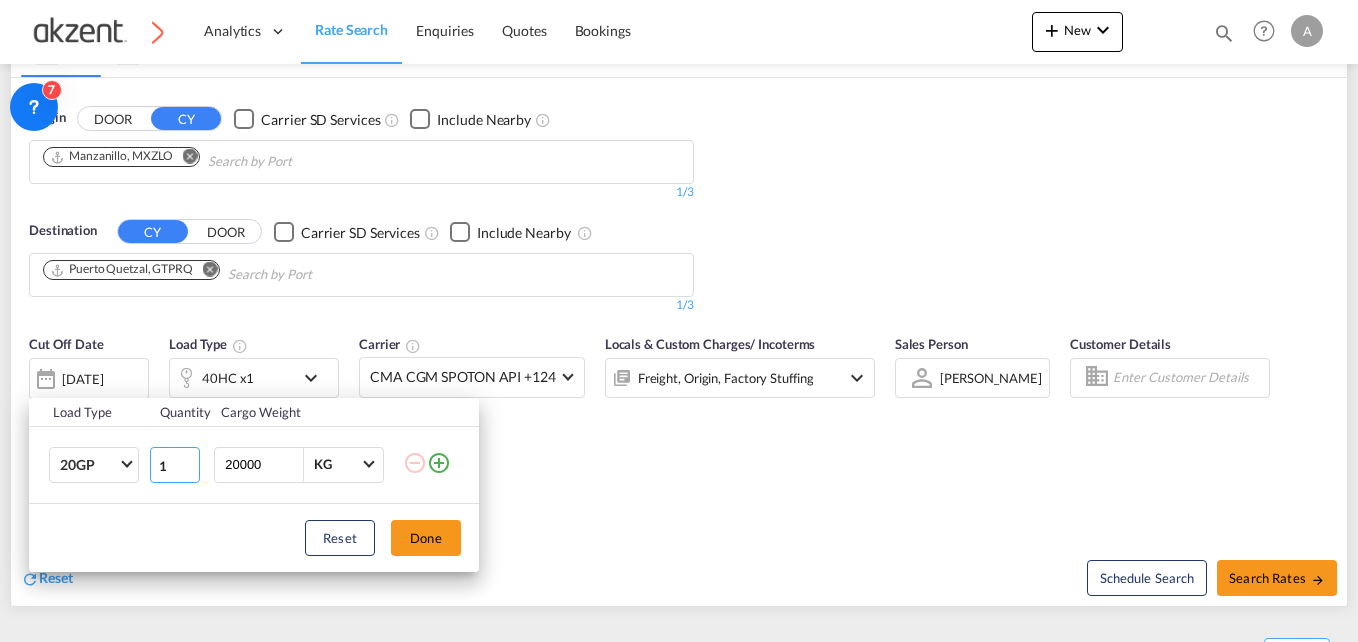 click on "1" at bounding box center (175, 465) 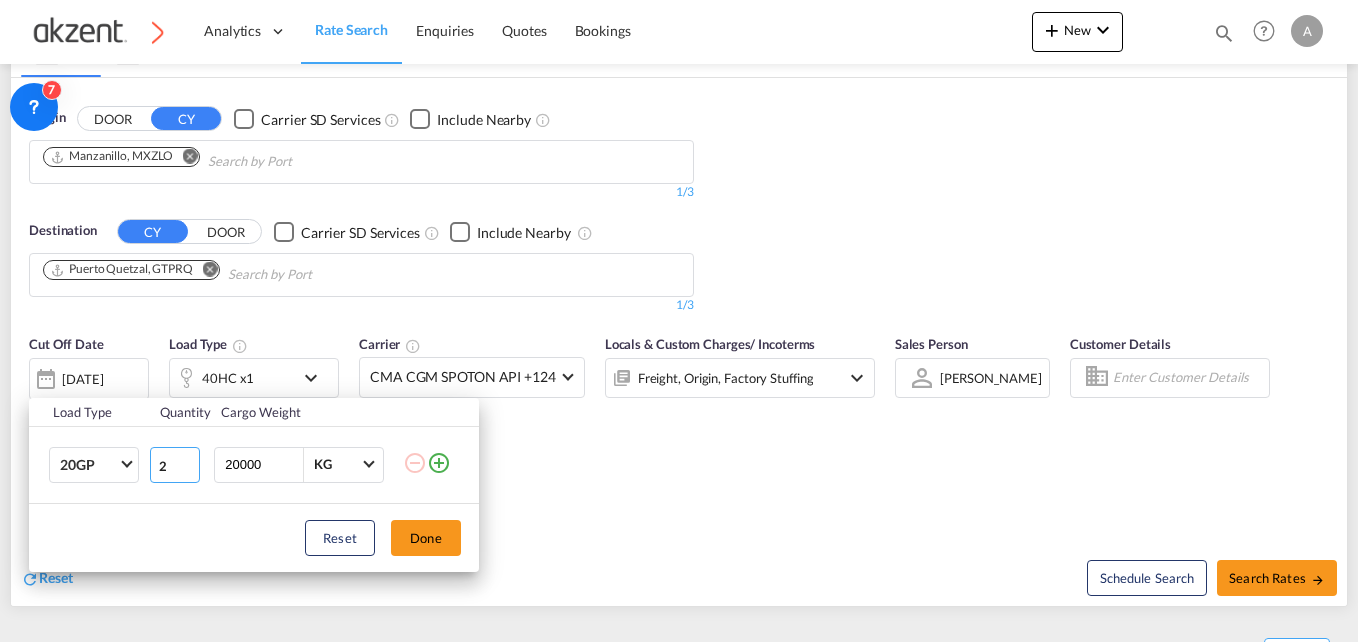 type on "2" 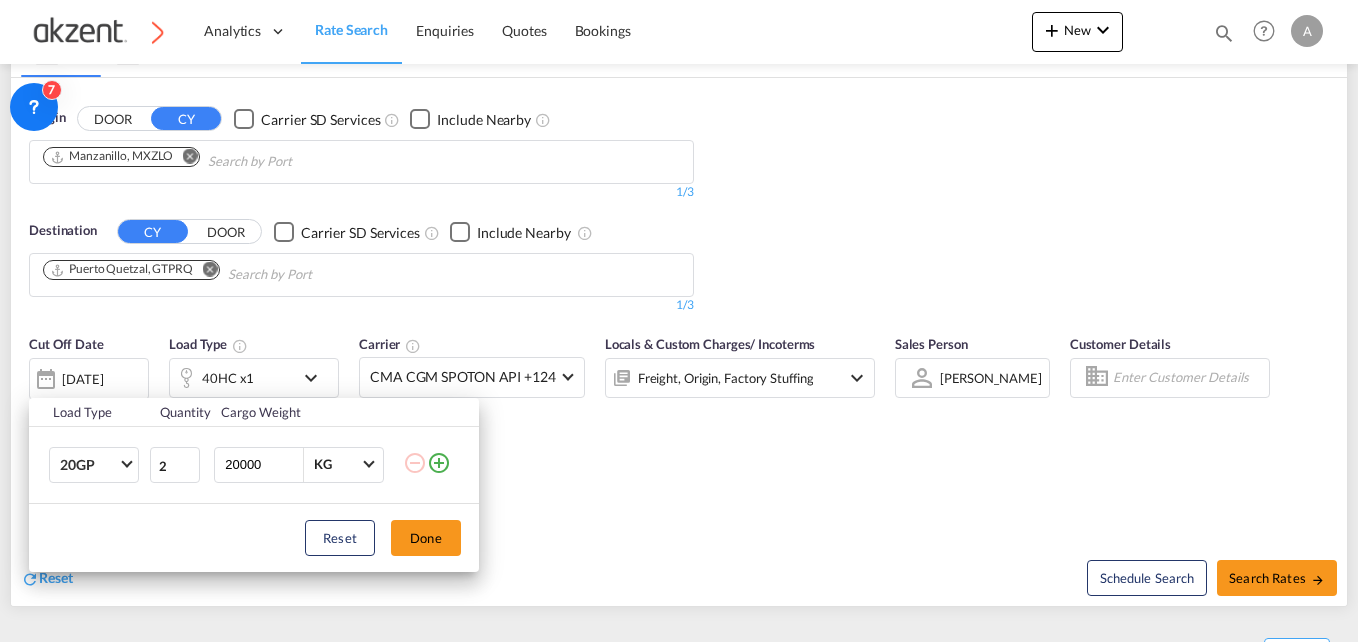 click on "20000" at bounding box center (263, 465) 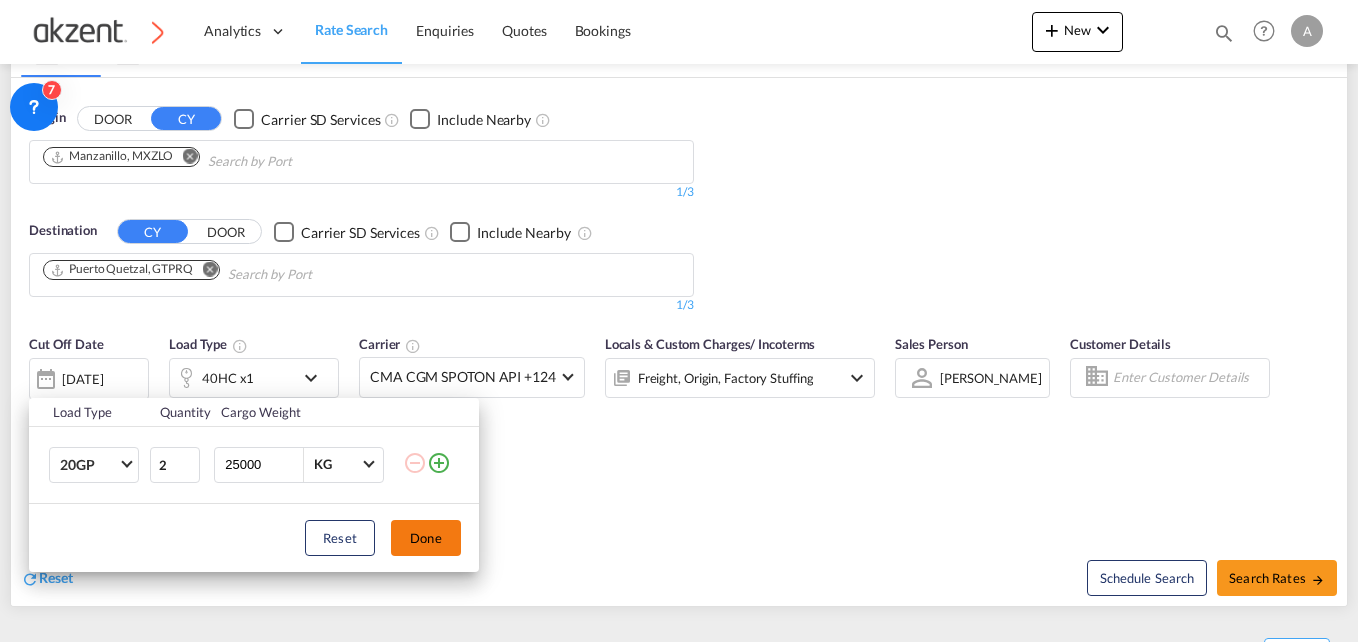 type on "25000" 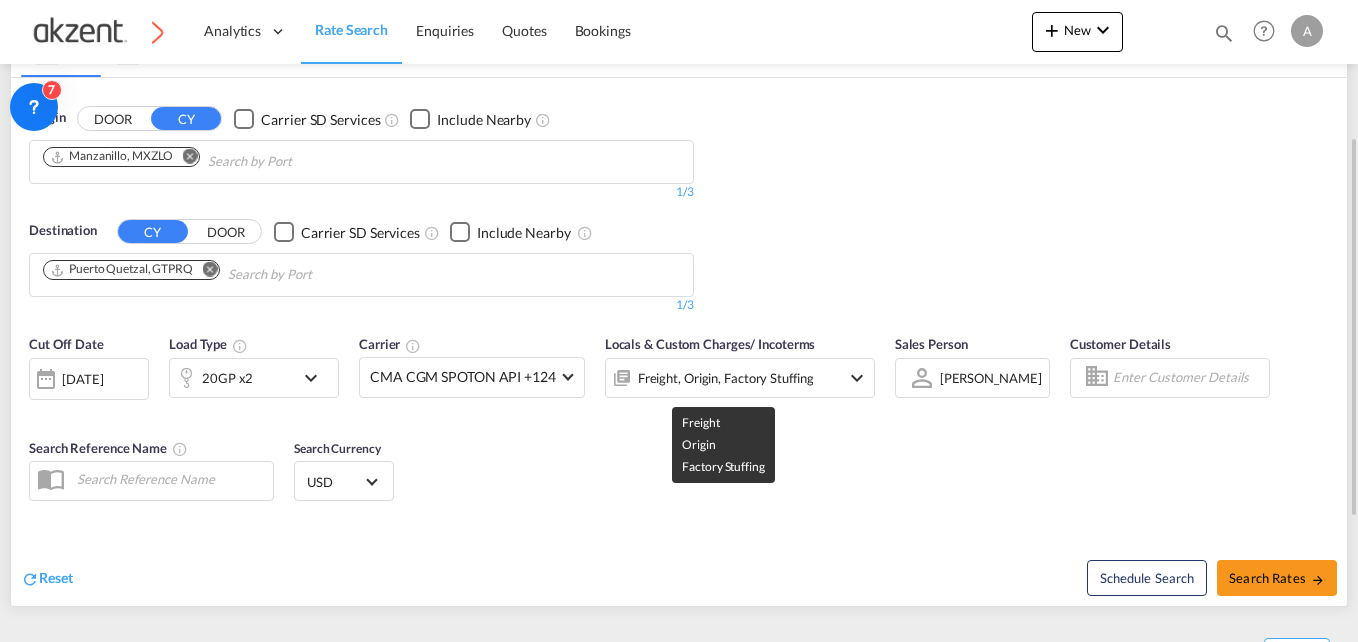 click on "Freight,  Origin,  Factory Stuffing" at bounding box center (726, 378) 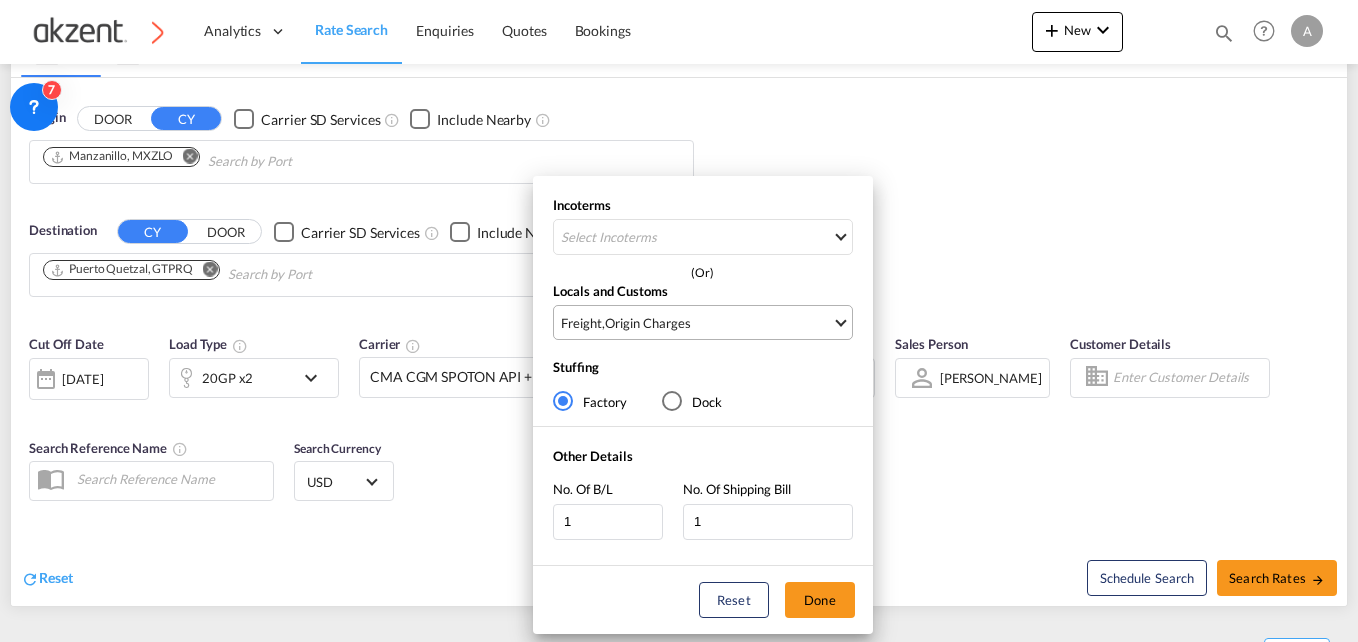 click on "Freight ,
Origin Charges" at bounding box center [696, 323] 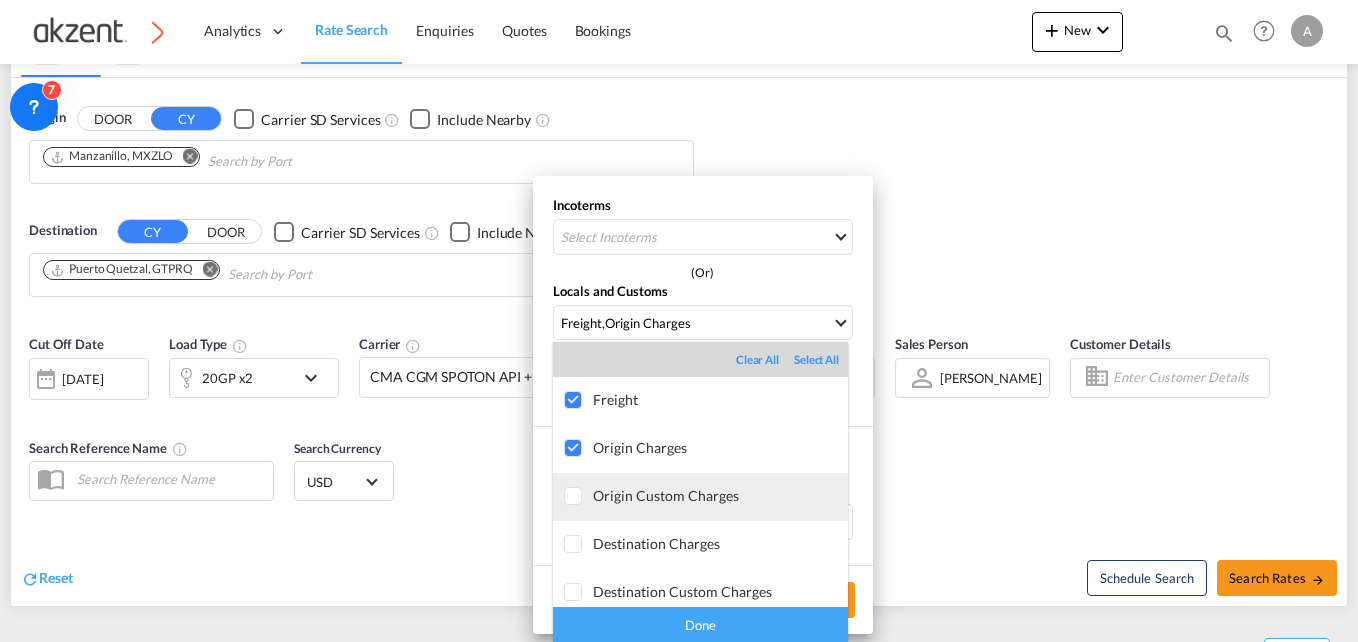 click on "Origin Custom Charges" at bounding box center [720, 495] 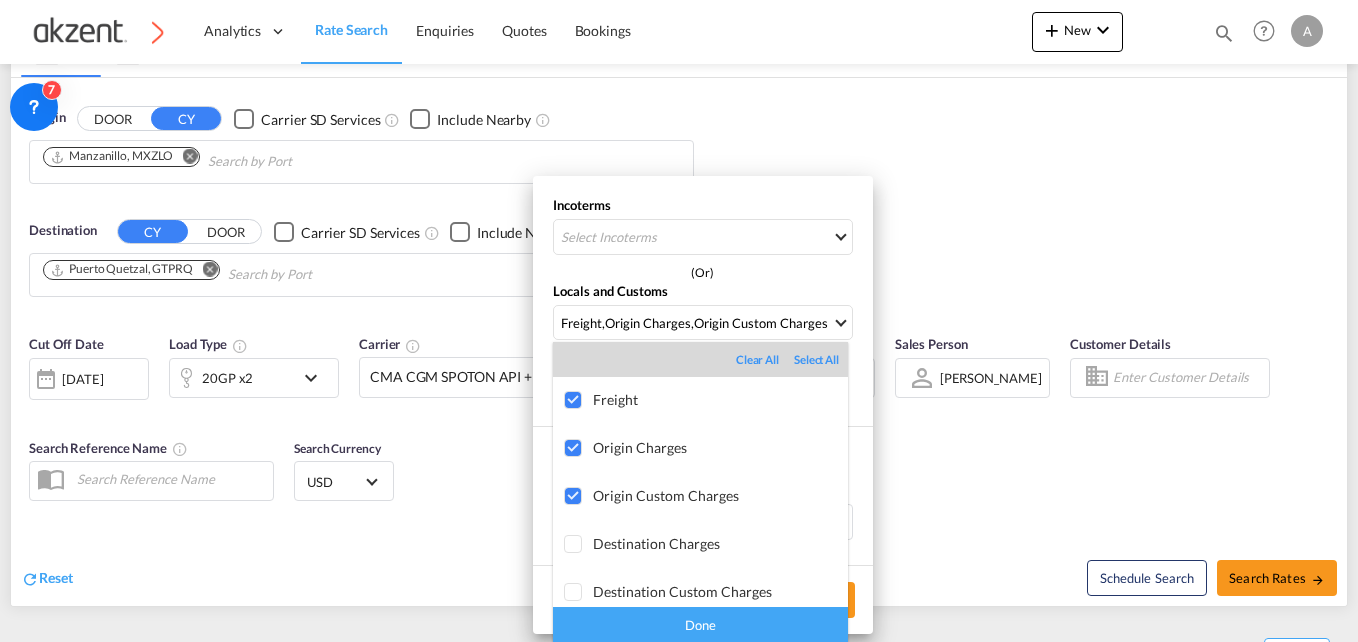 click at bounding box center (679, 321) 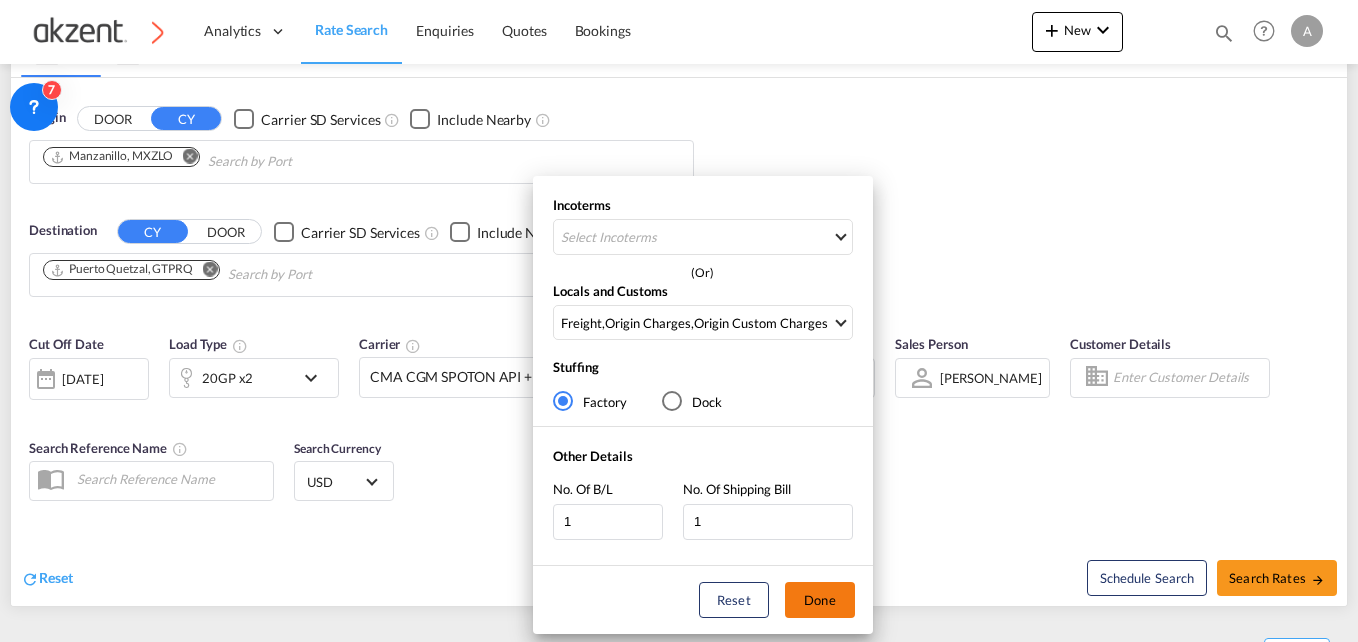 click on "Done" at bounding box center (820, 600) 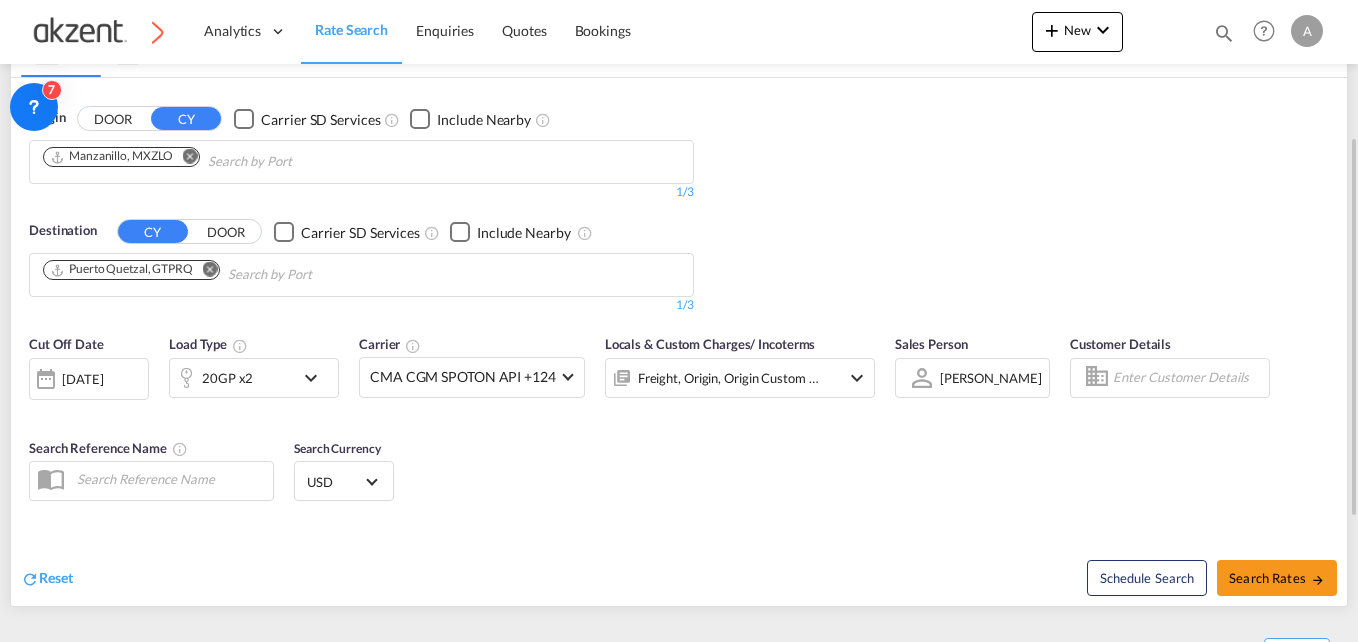 click at bounding box center (1188, 378) 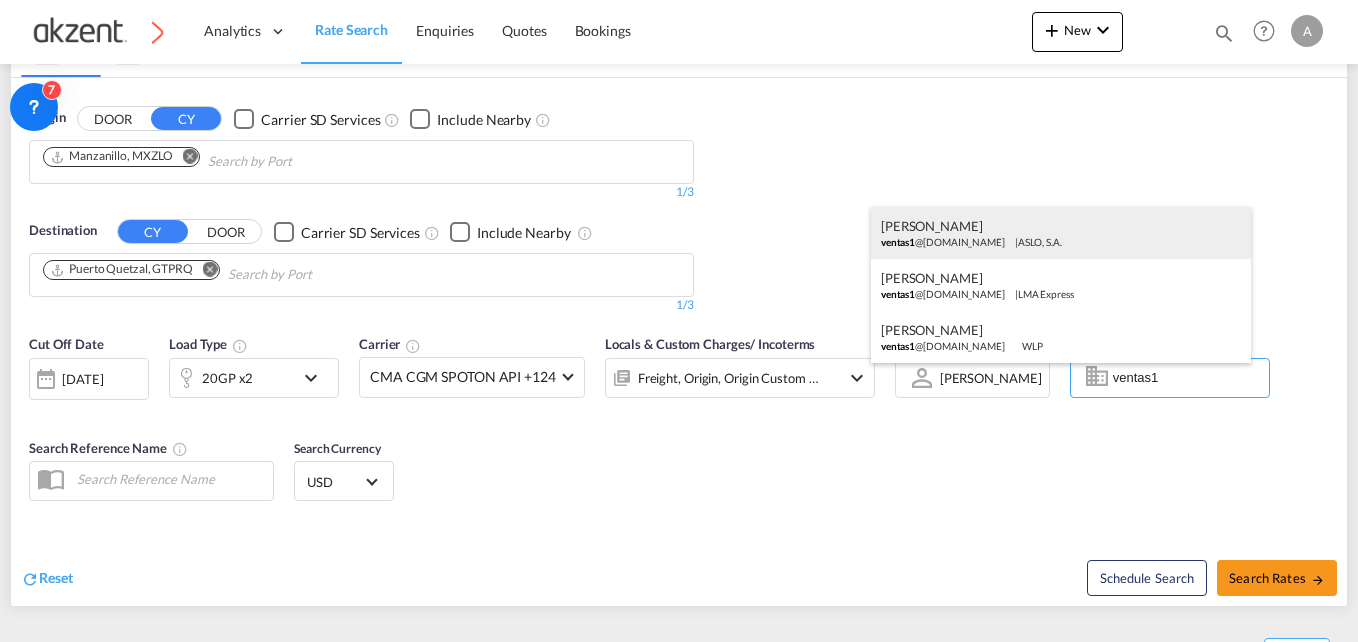 click on "[PERSON_NAME]   ventas1 @[DOMAIN_NAME]
|      ASLO, S.A." at bounding box center (1061, 233) 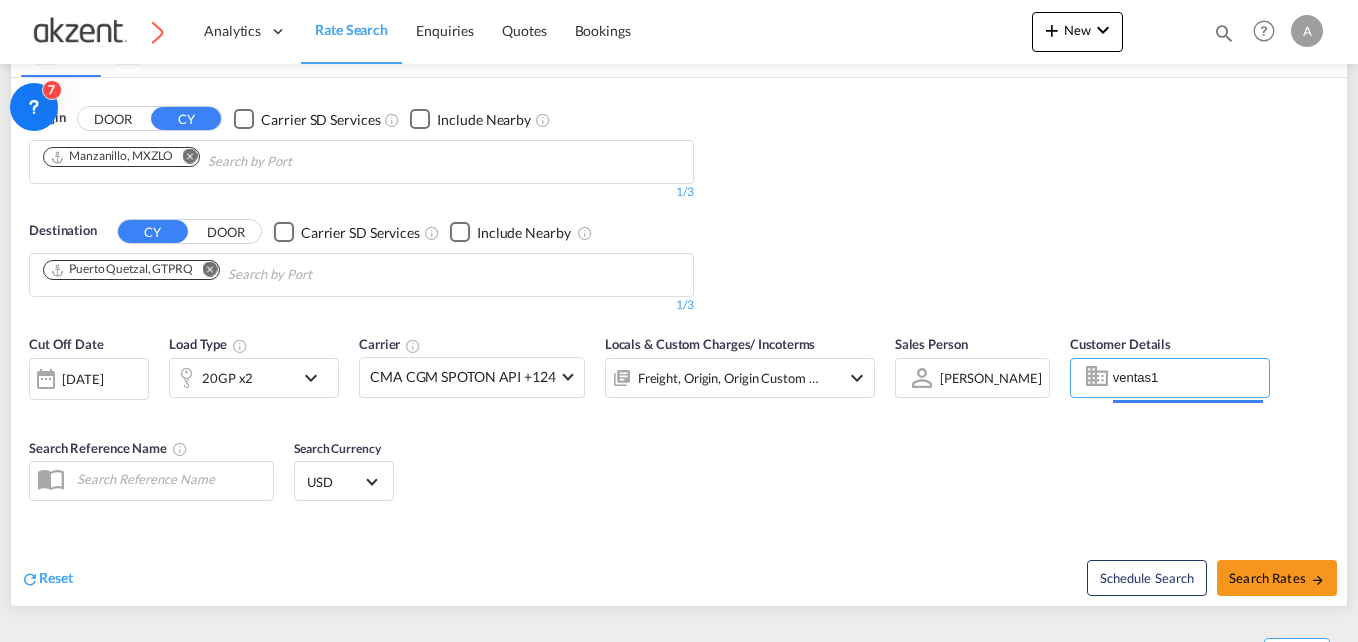 type on "ASLO, S.A., [PERSON_NAME], [EMAIL_ADDRESS][DOMAIN_NAME]" 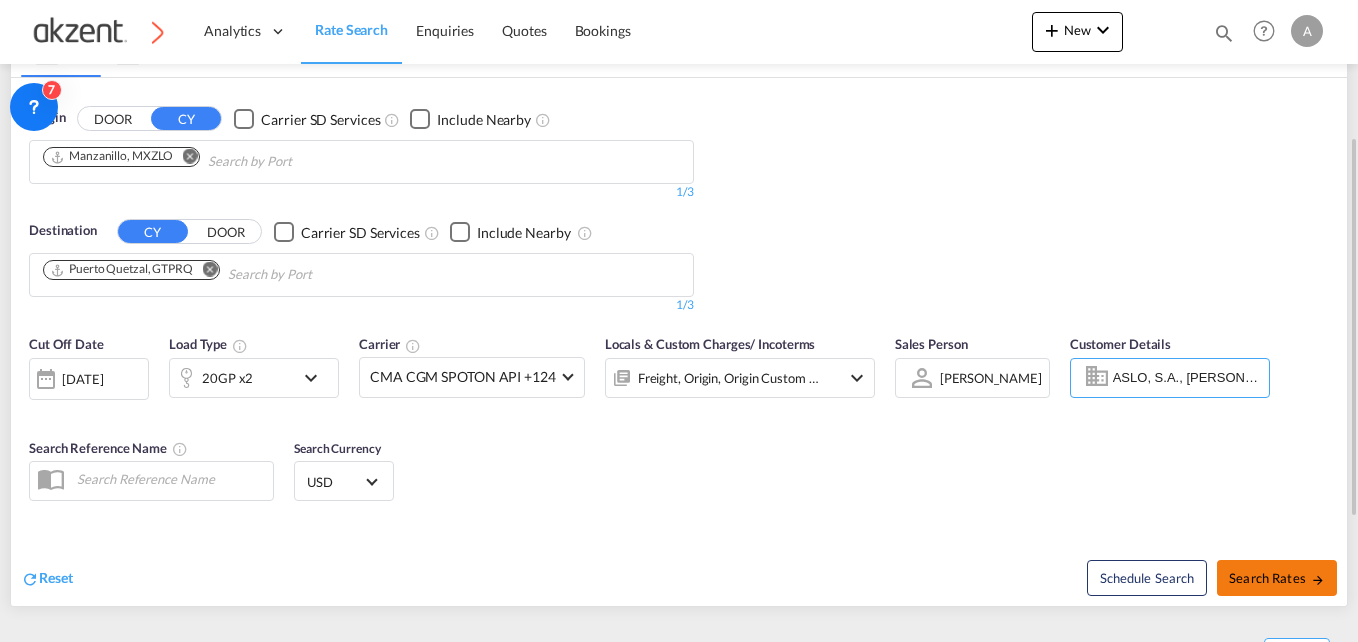 click on "Search Rates" at bounding box center (1277, 578) 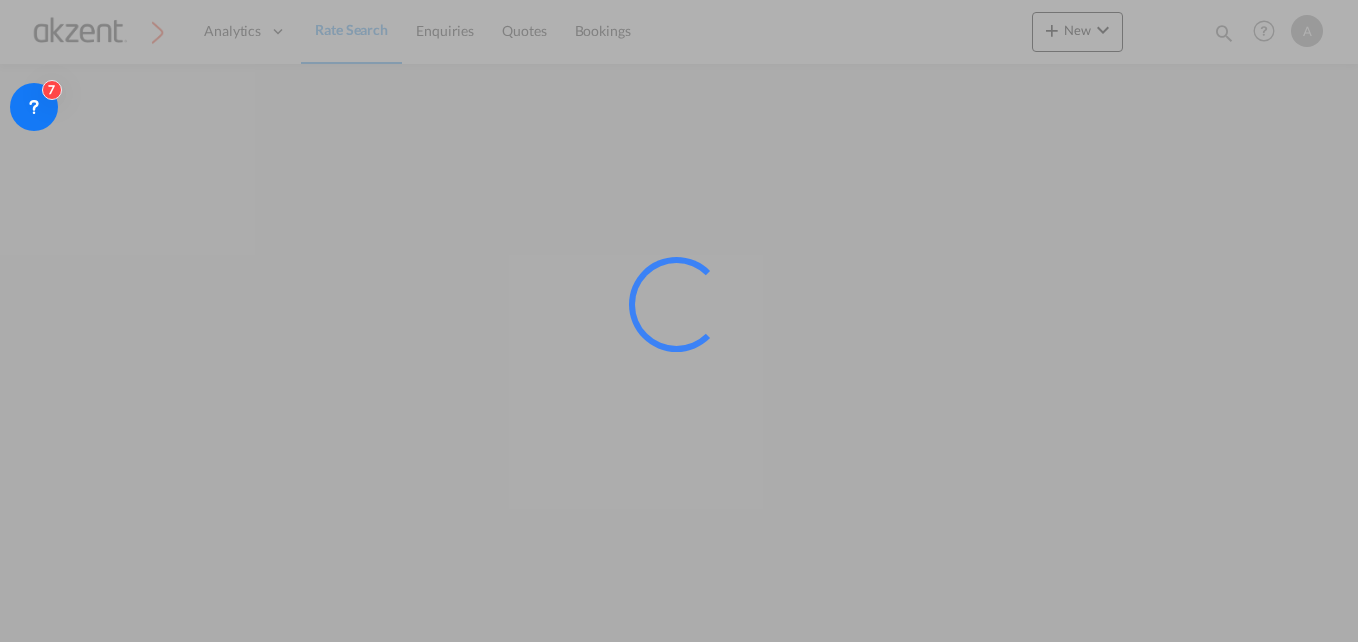 scroll, scrollTop: 0, scrollLeft: 0, axis: both 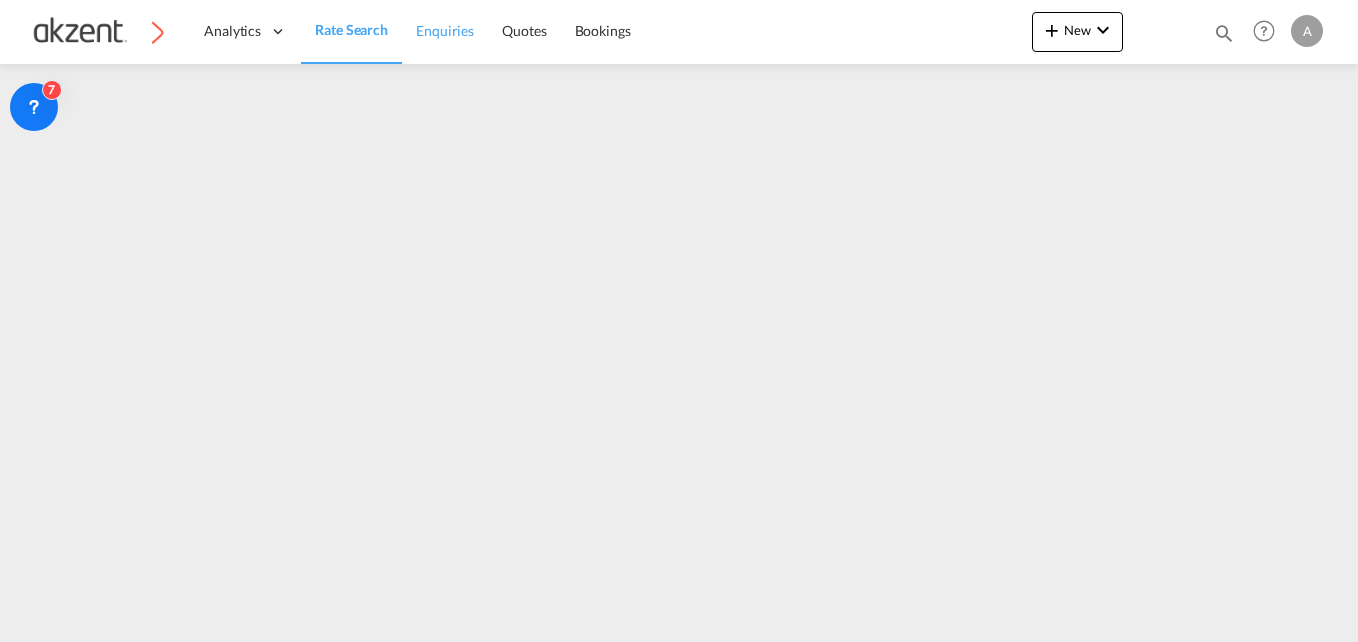 click on "Enquiries" at bounding box center (445, 30) 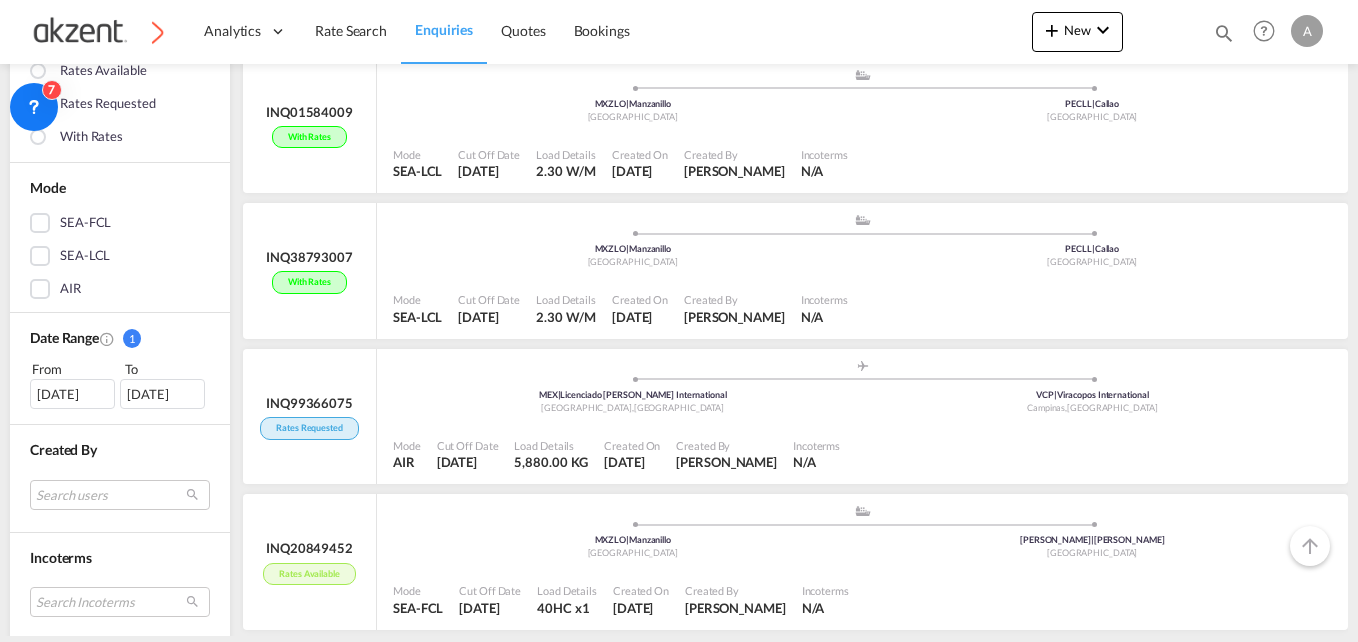 scroll, scrollTop: 641, scrollLeft: 0, axis: vertical 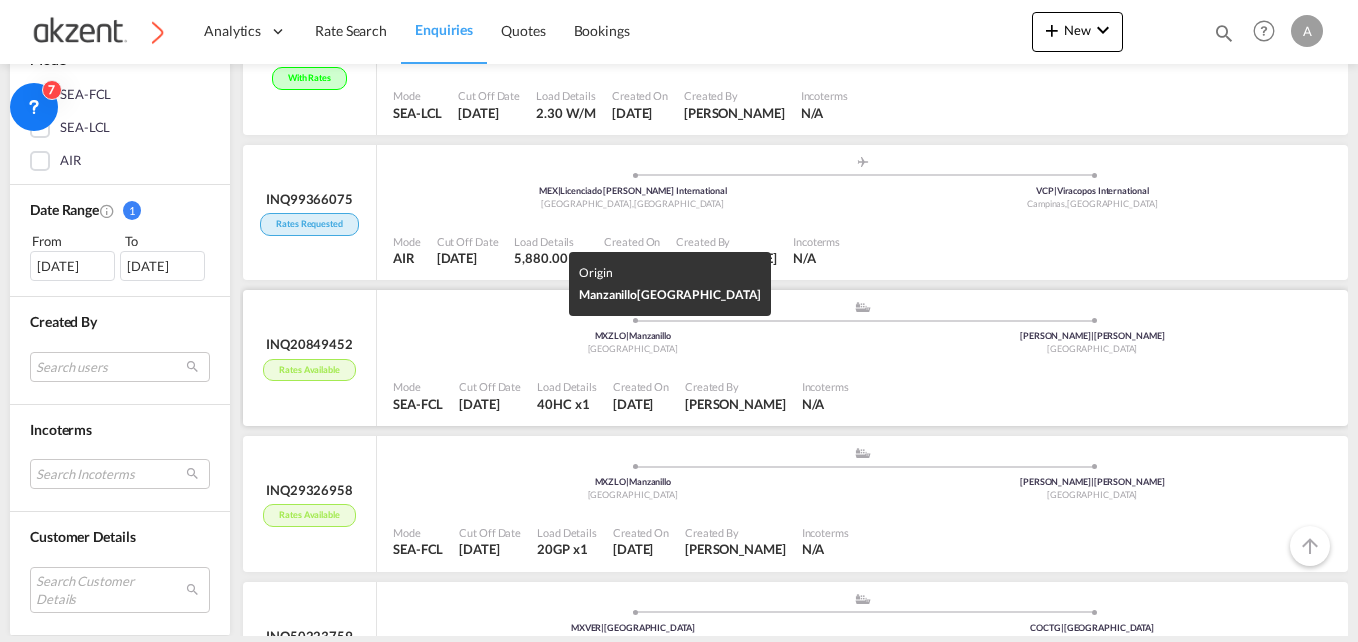 click on "[GEOGRAPHIC_DATA]" at bounding box center [633, -378] 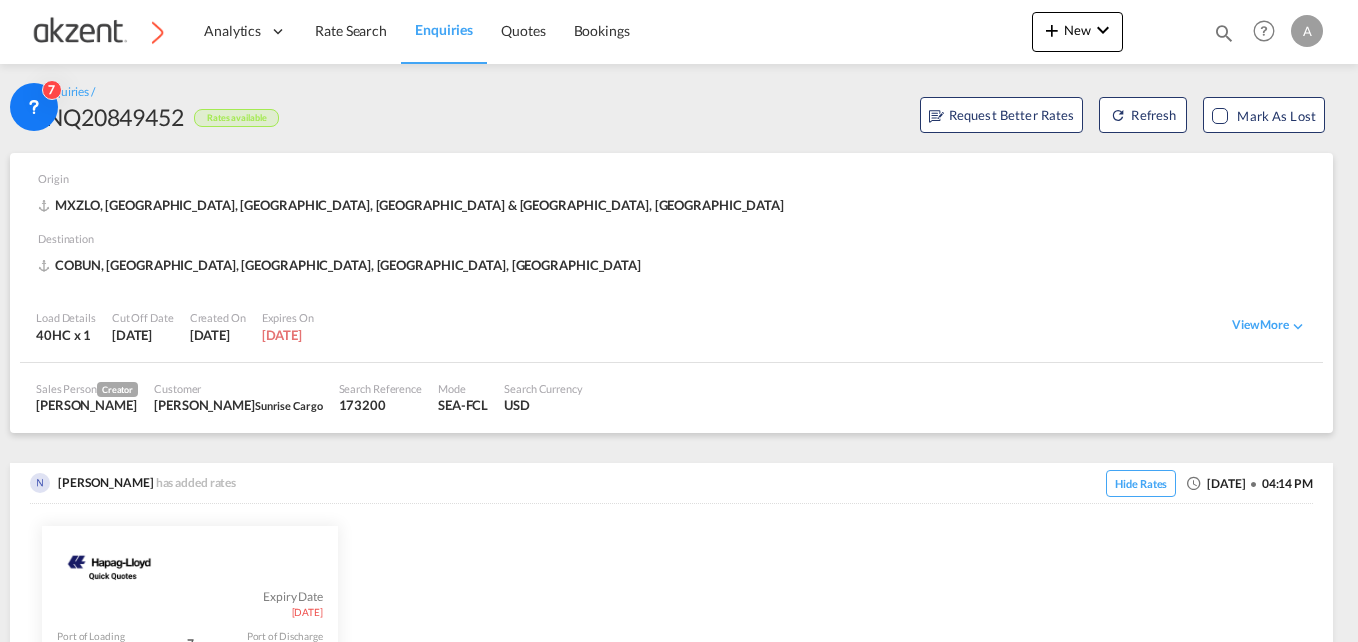 click on "VIEW DETAILS" at bounding box center (116, 1007) 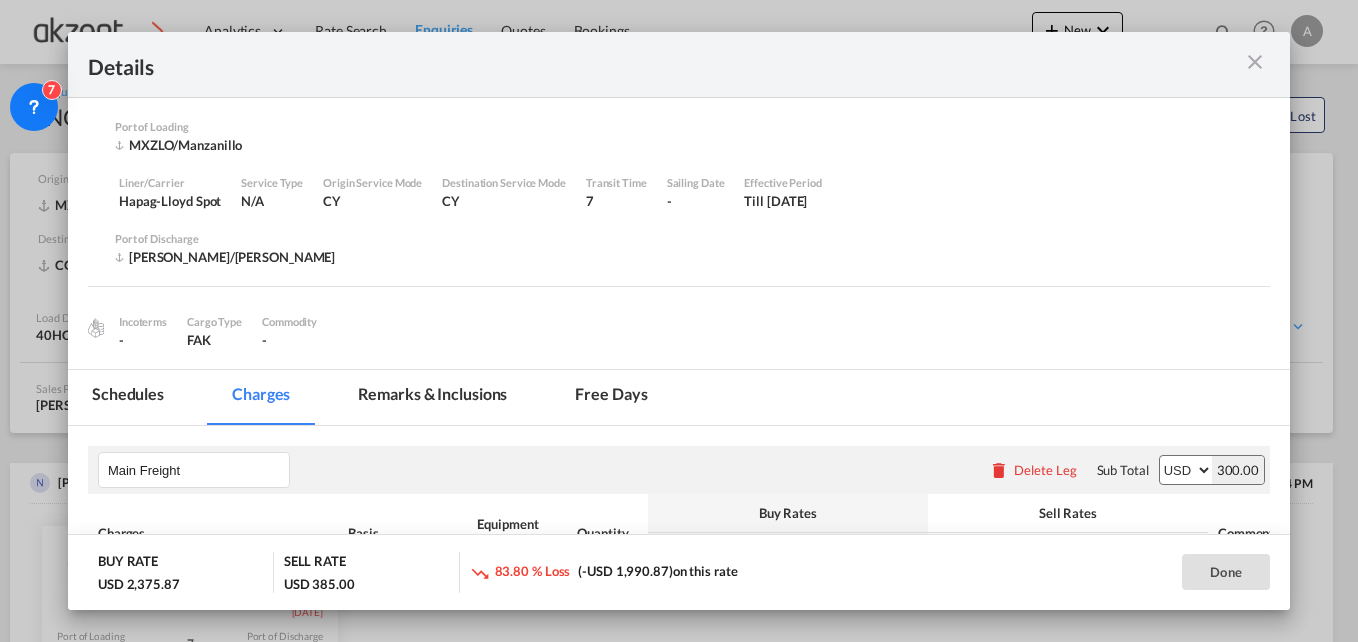 scroll, scrollTop: 682, scrollLeft: 0, axis: vertical 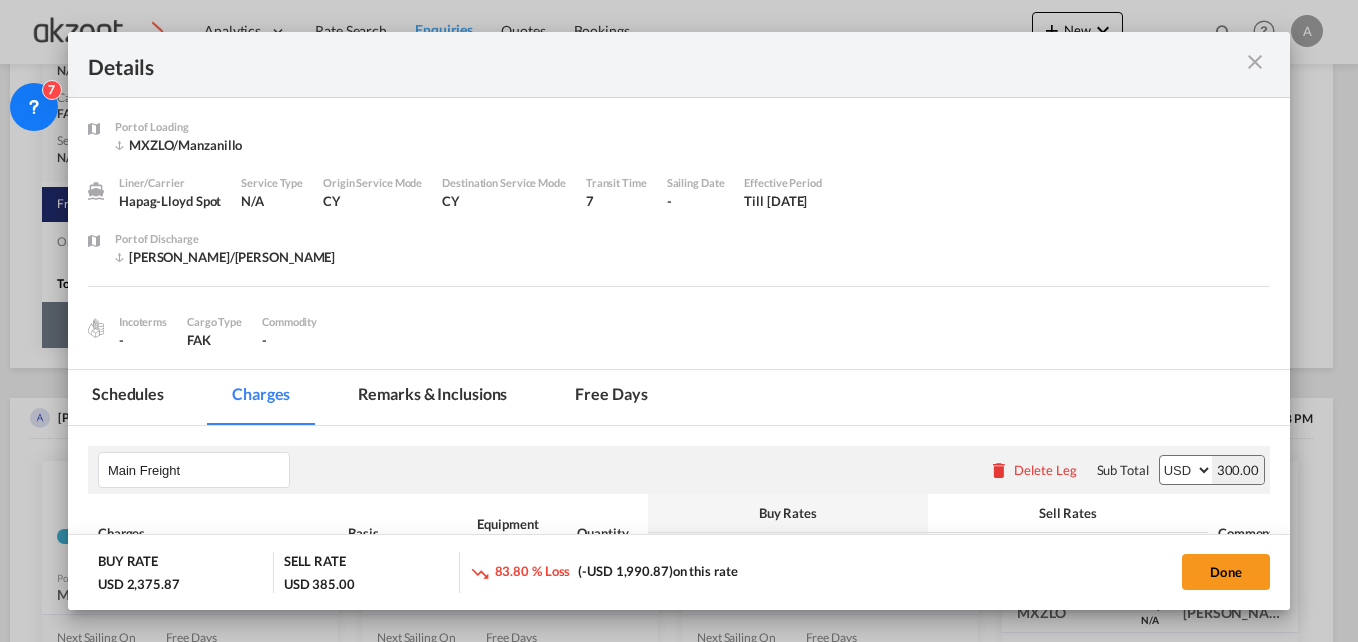 select on "per equipment" 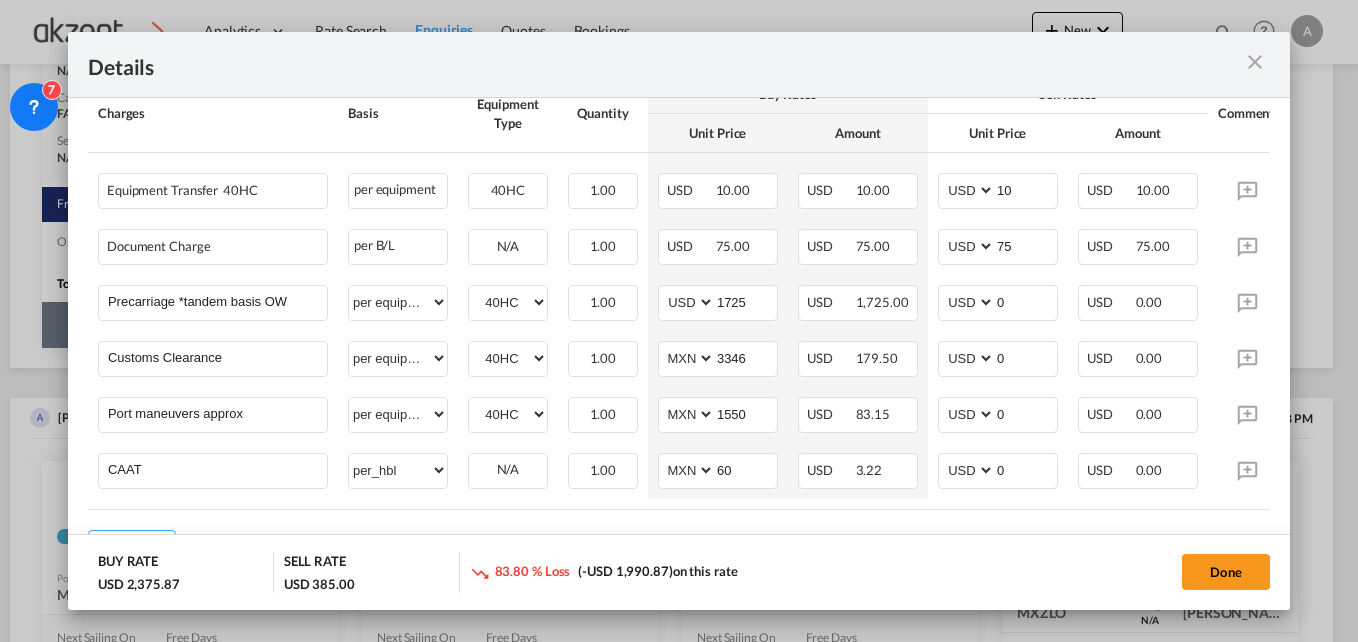 scroll, scrollTop: 644, scrollLeft: 0, axis: vertical 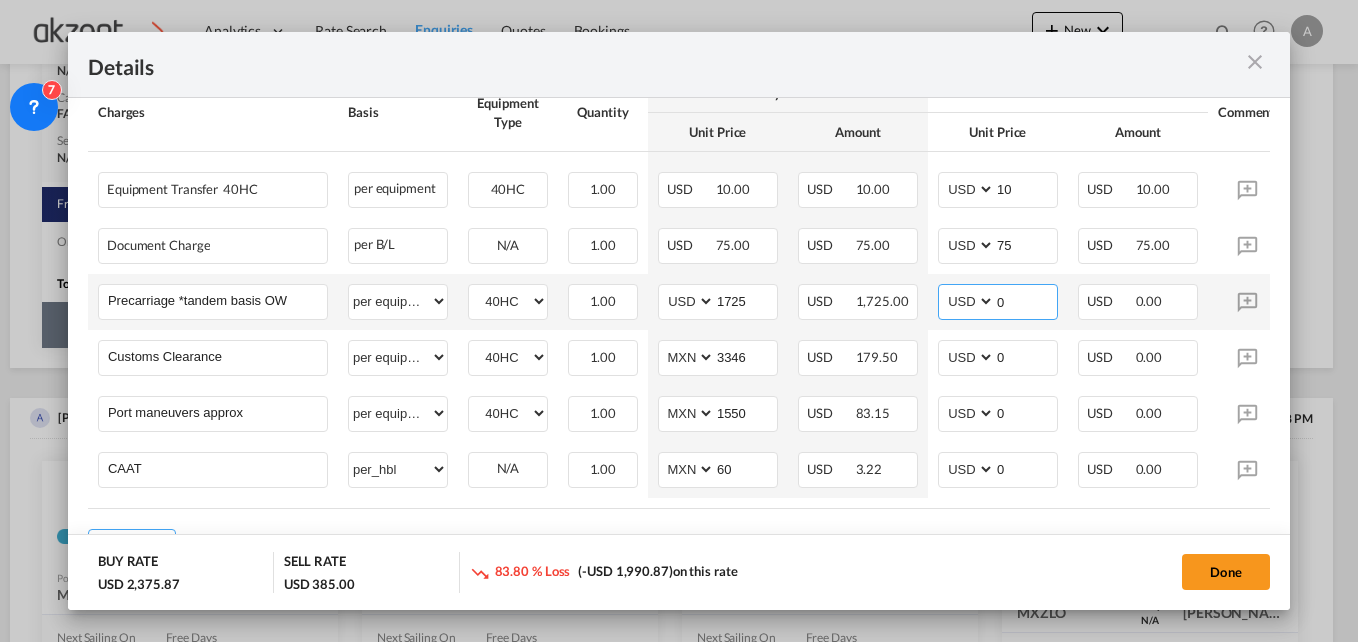click on "0" at bounding box center (1026, 300) 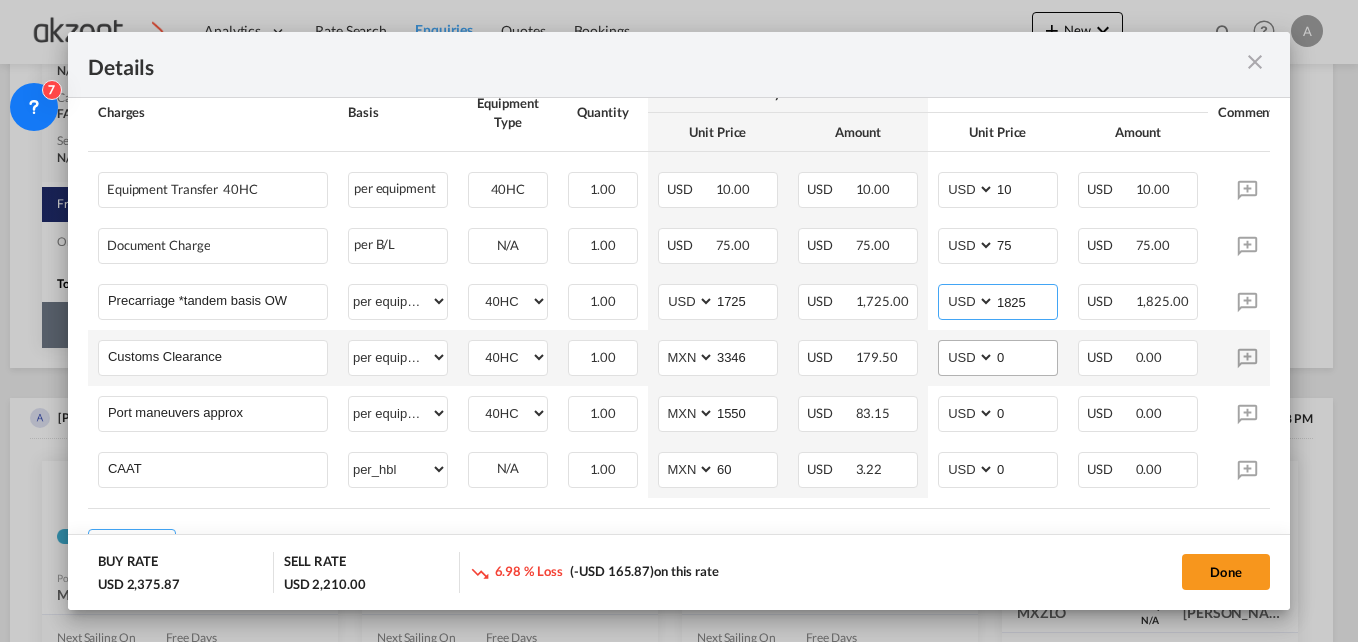 type on "1825" 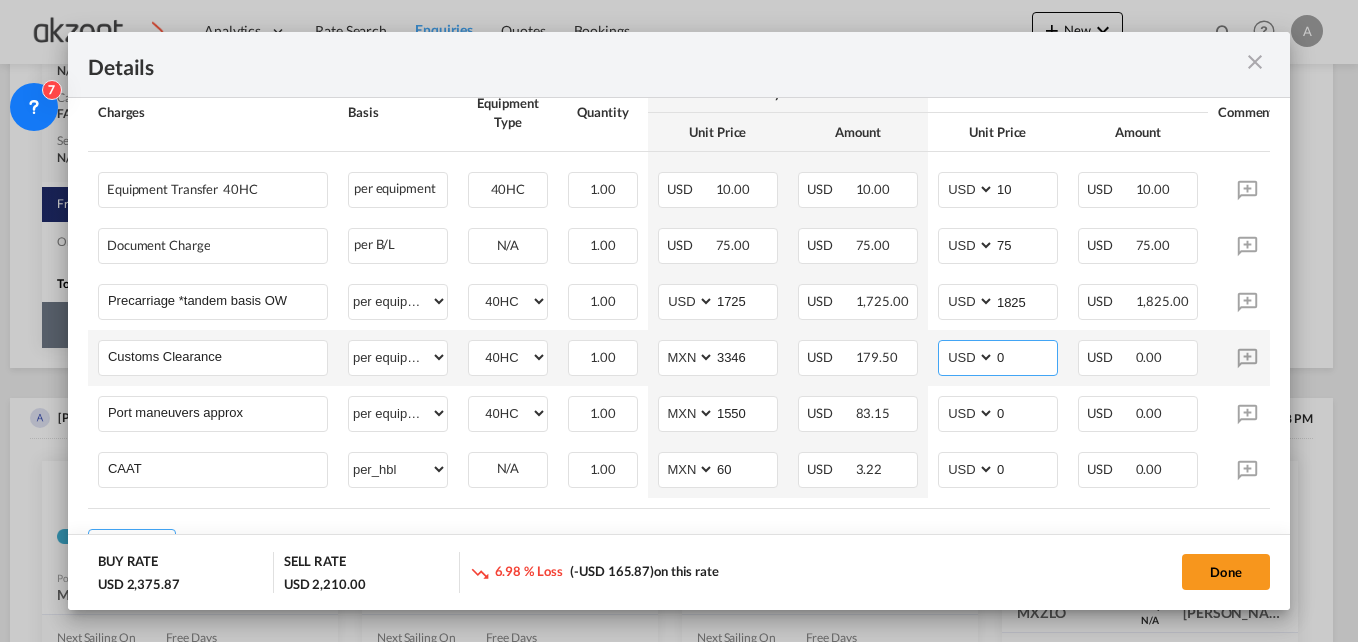 click on "0" at bounding box center (1026, 356) 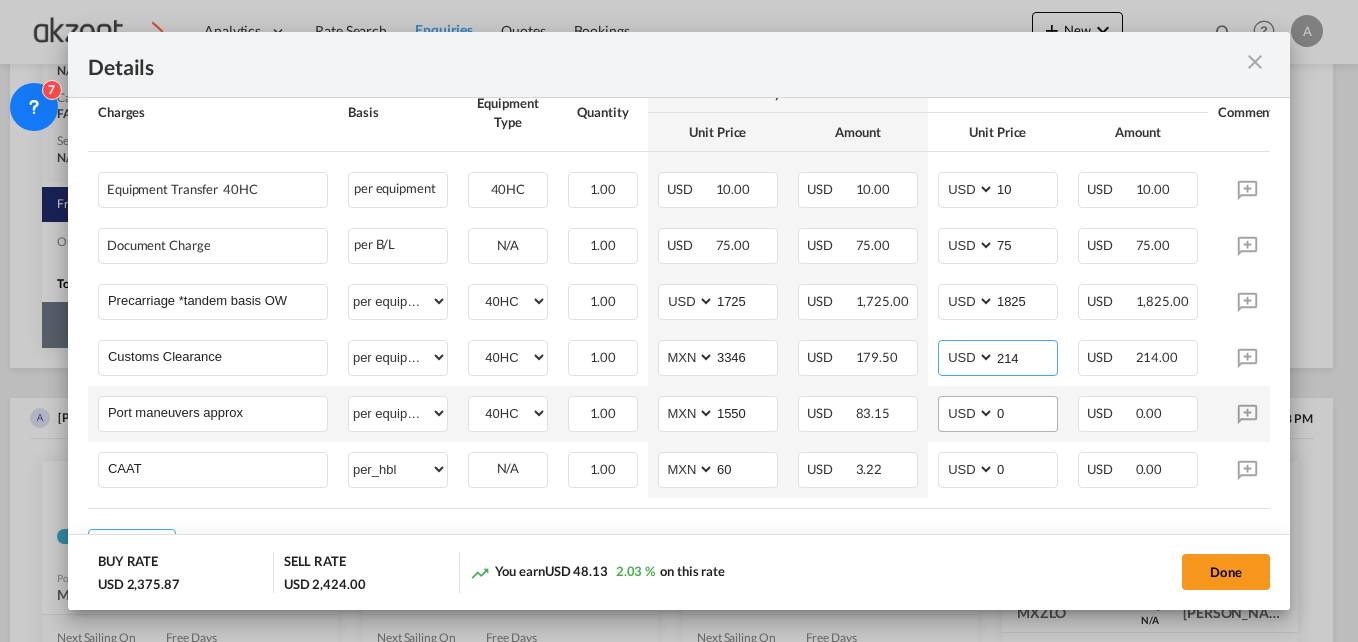 type on "214" 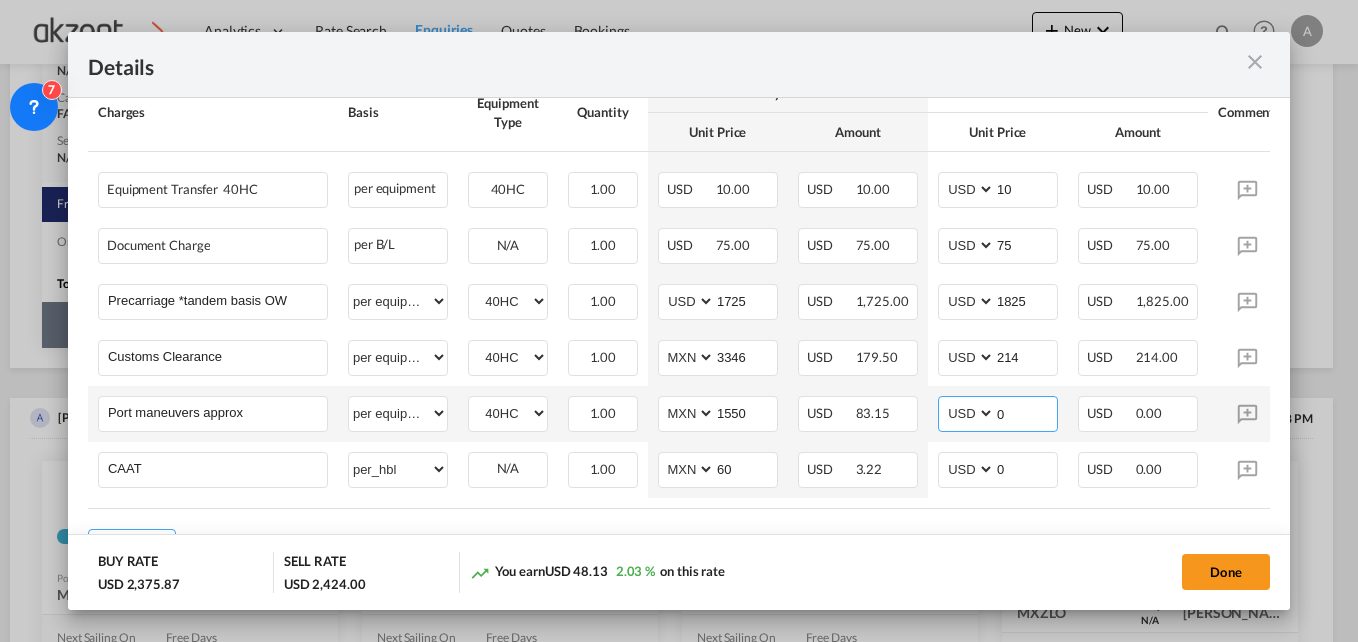 click on "0" at bounding box center [1026, 412] 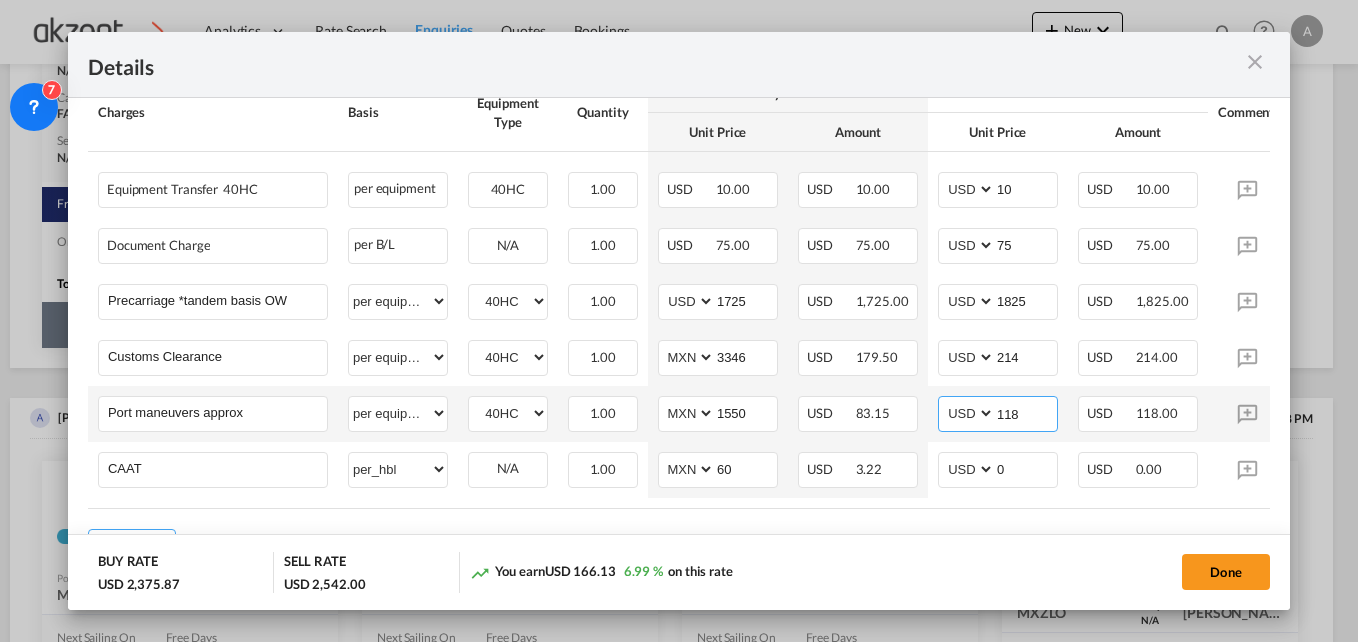 scroll, scrollTop: 689, scrollLeft: 0, axis: vertical 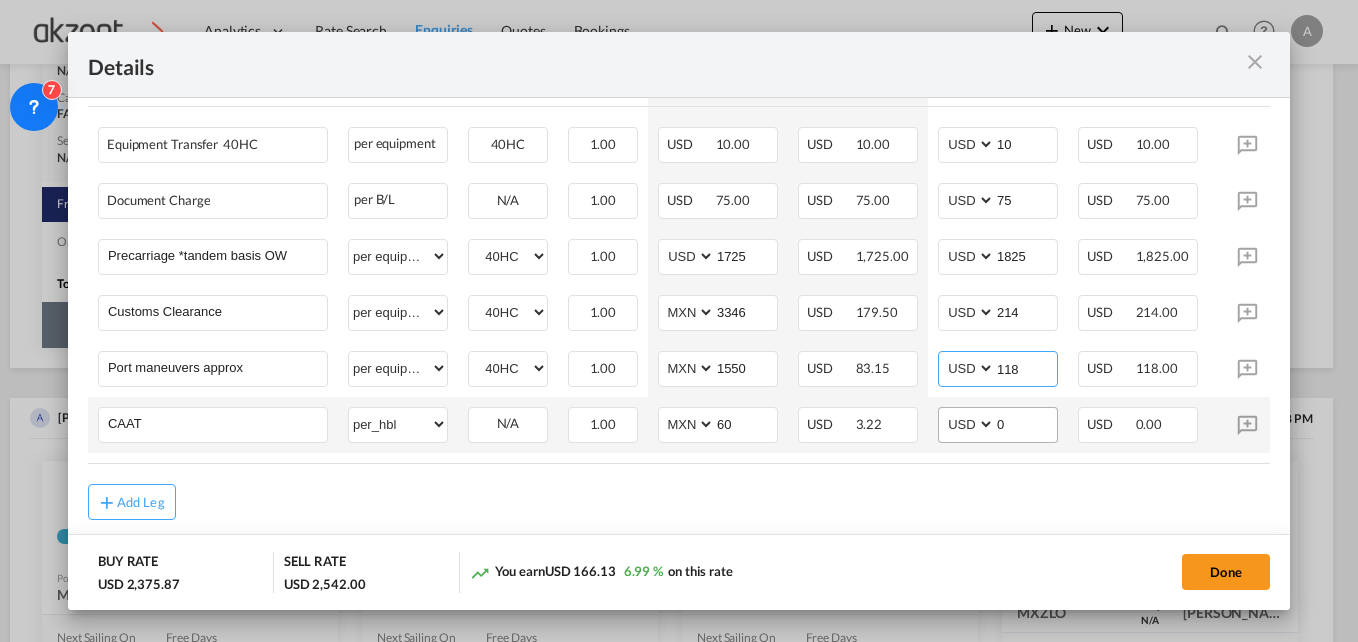 type on "118" 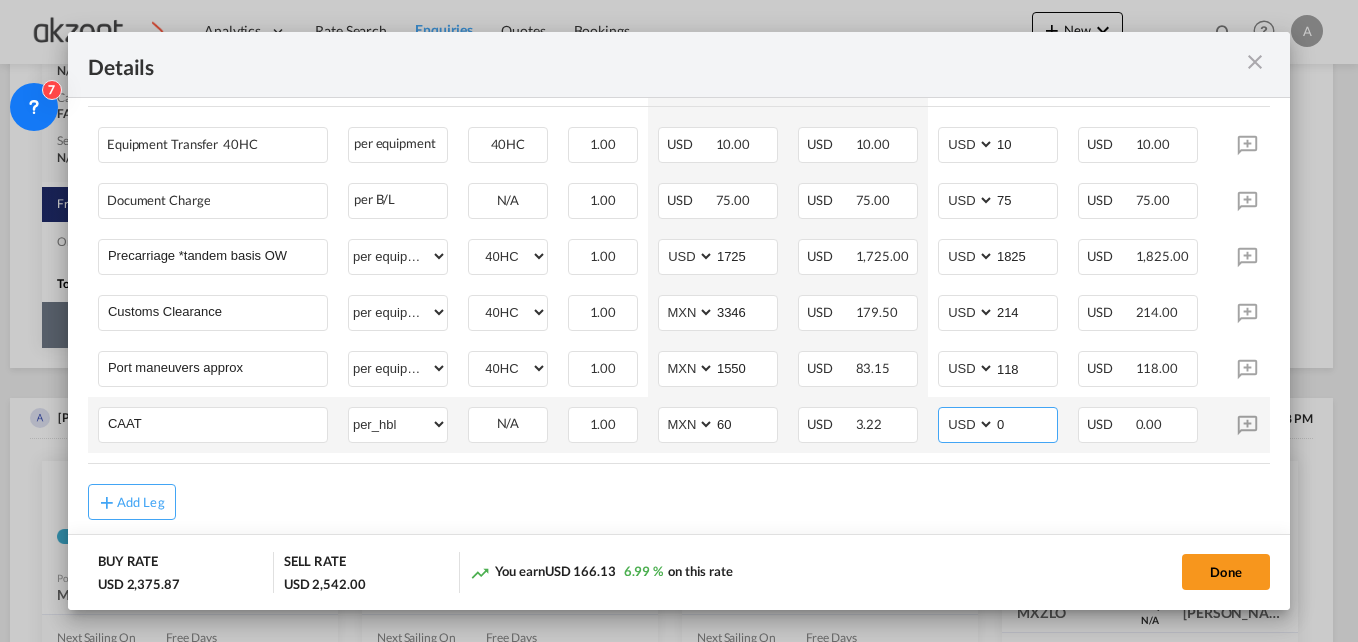 click on "0" at bounding box center (1026, 423) 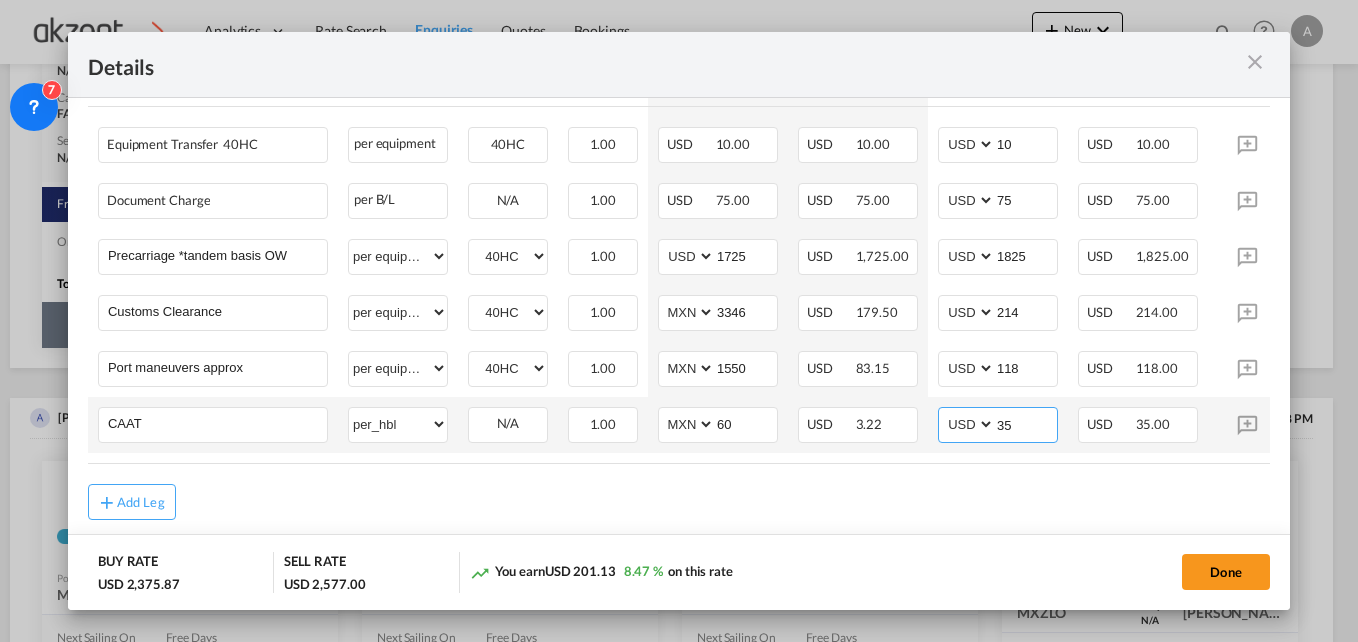 scroll, scrollTop: 0, scrollLeft: 100, axis: horizontal 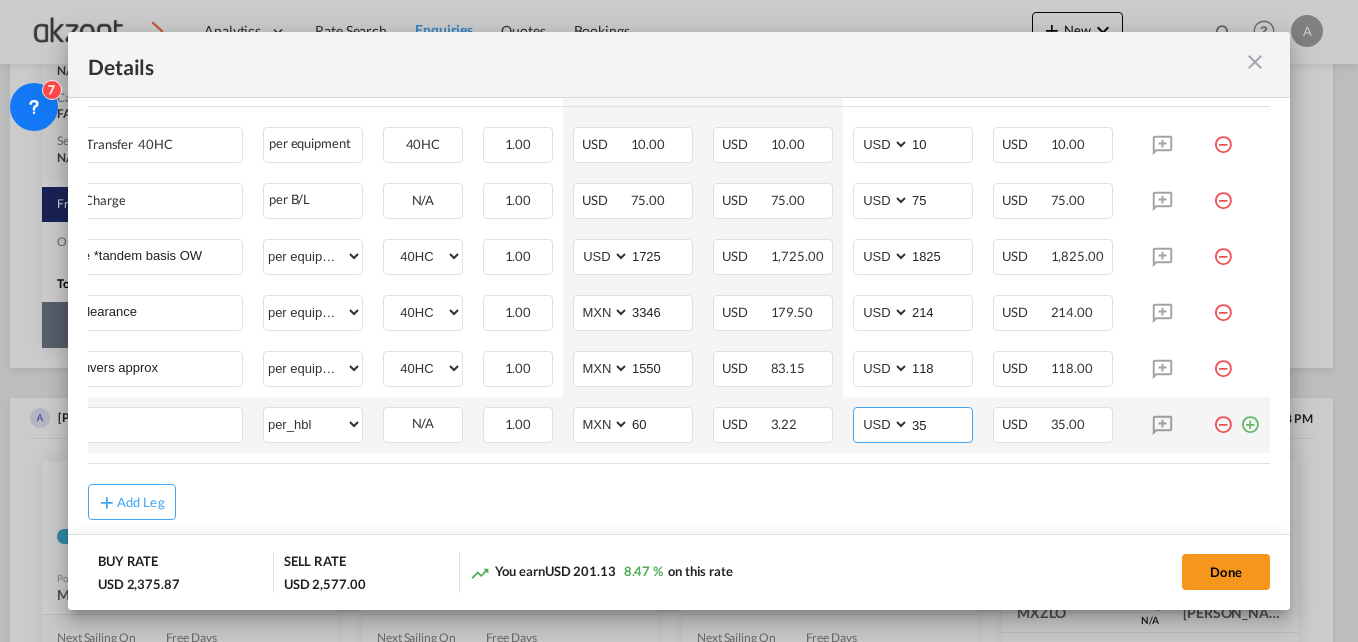 type on "35" 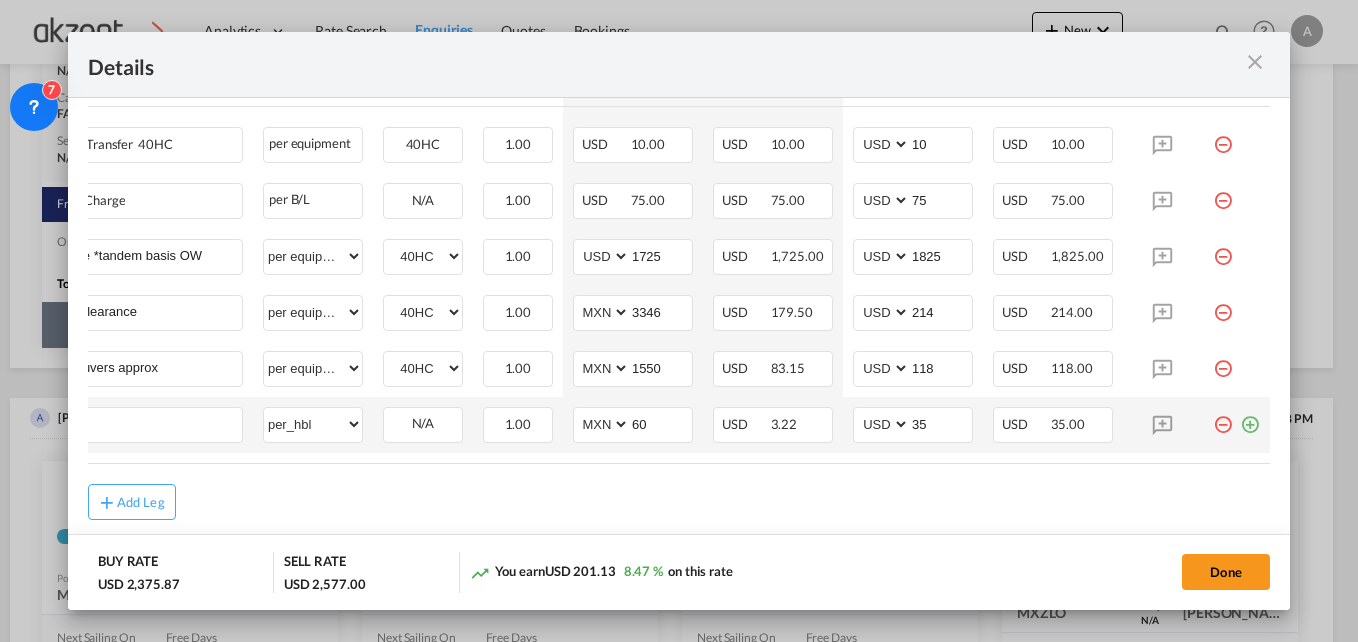 click at bounding box center [1250, 417] 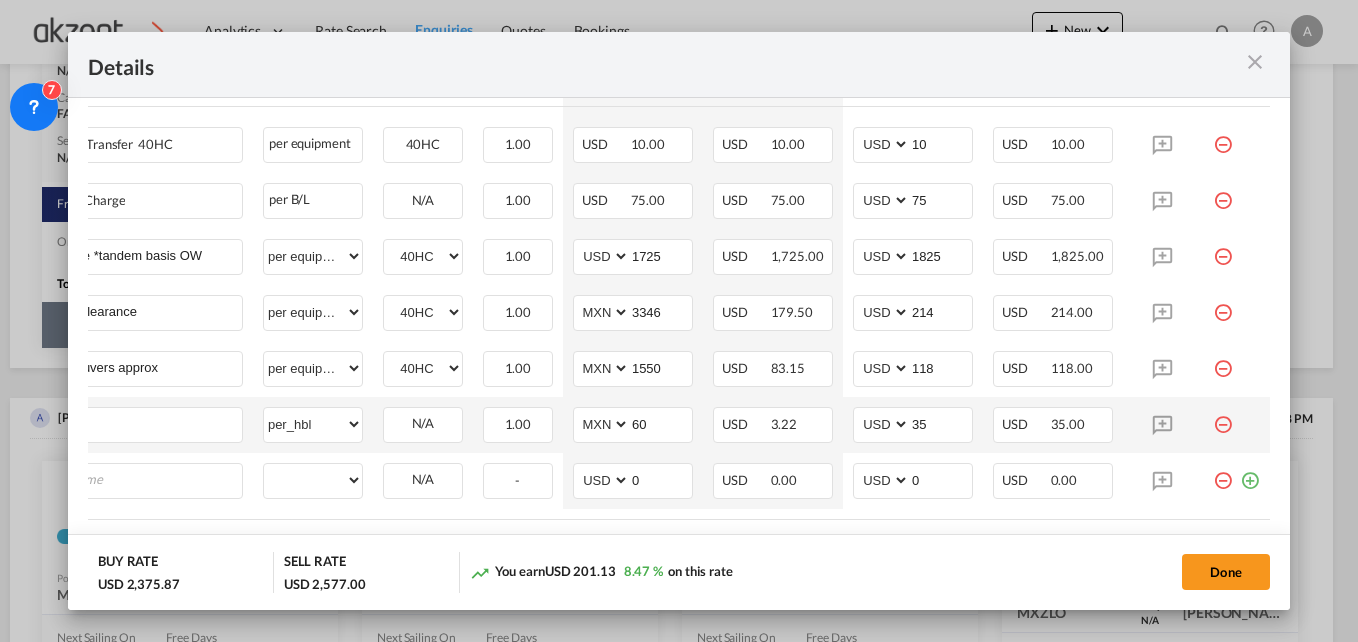 scroll, scrollTop: 0, scrollLeft: 20, axis: horizontal 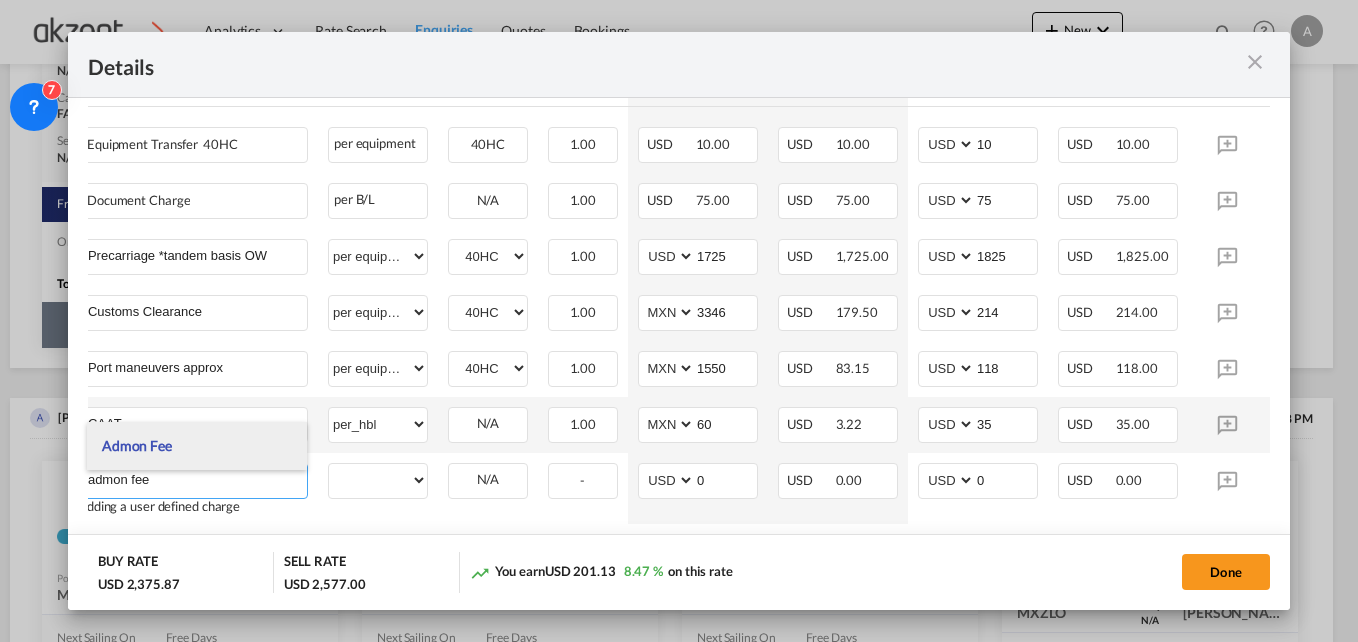 click on "Admon Fee" at bounding box center (197, 446) 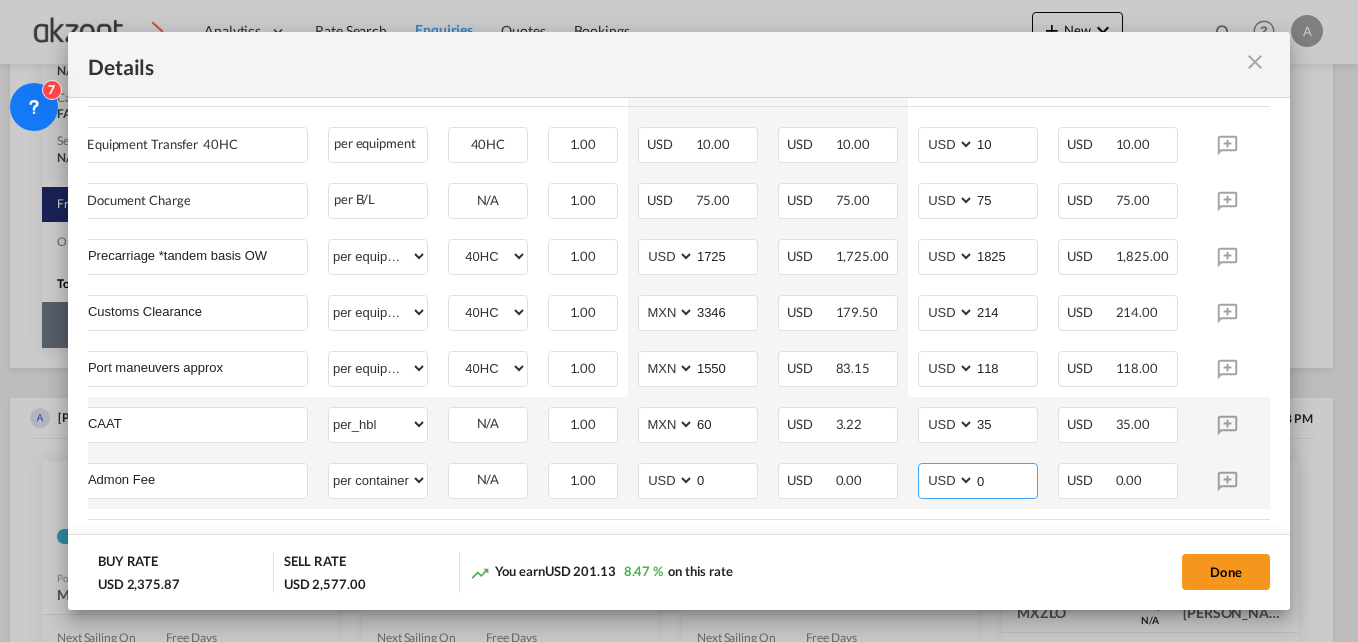 click on "0" at bounding box center (1006, 479) 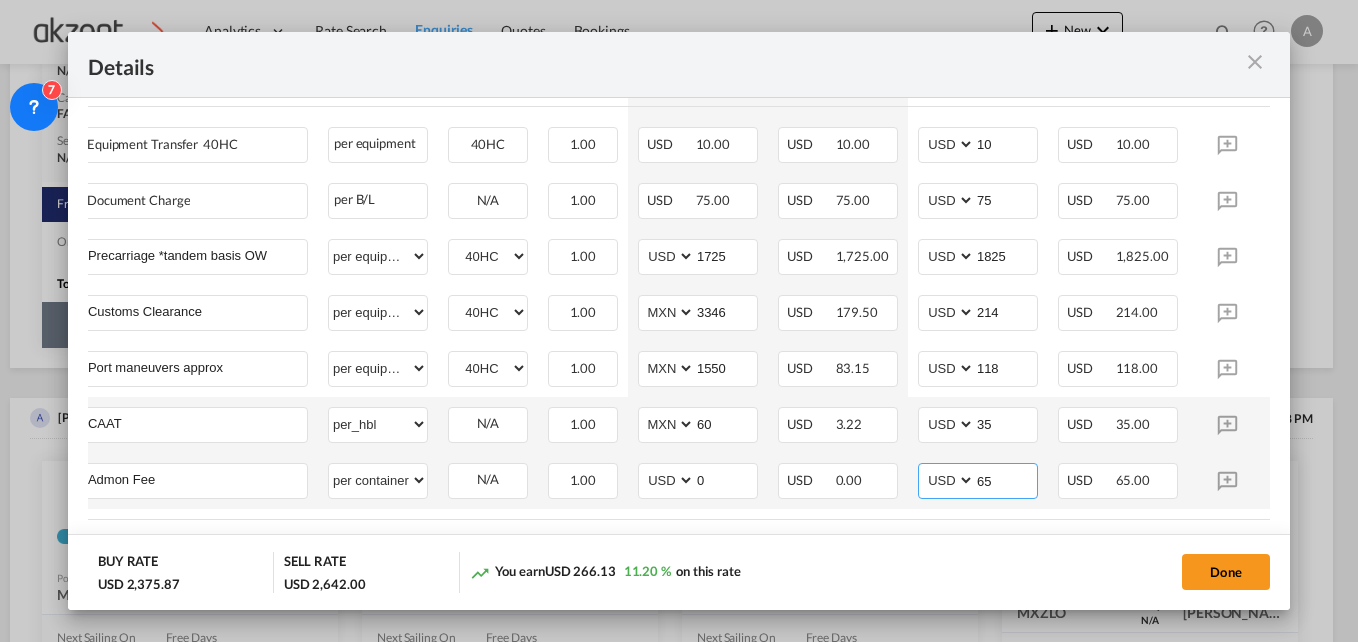 scroll, scrollTop: 0, scrollLeft: 100, axis: horizontal 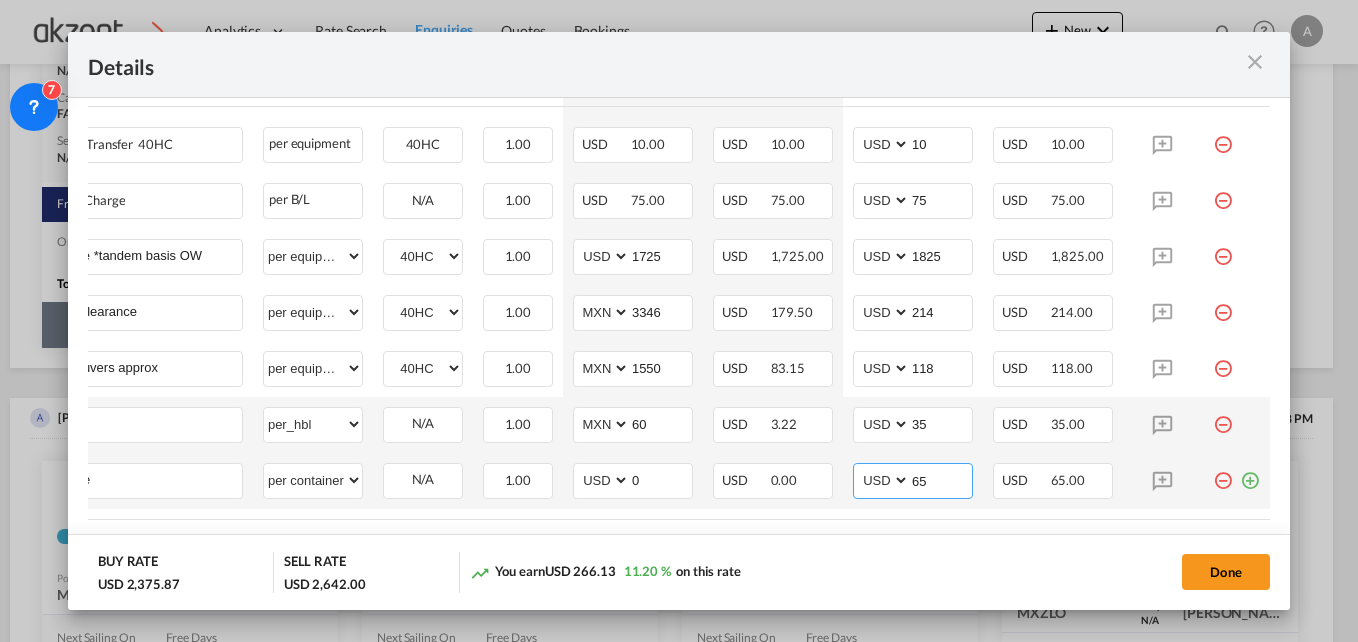 type on "65" 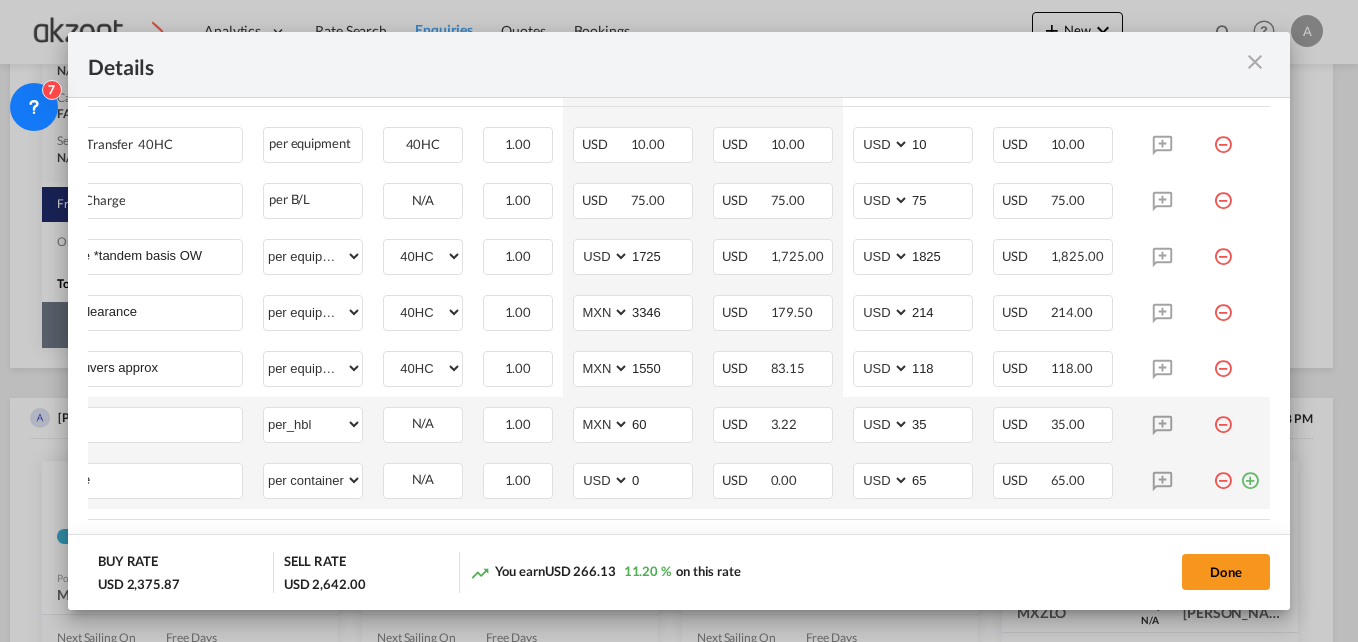 click at bounding box center [1250, 473] 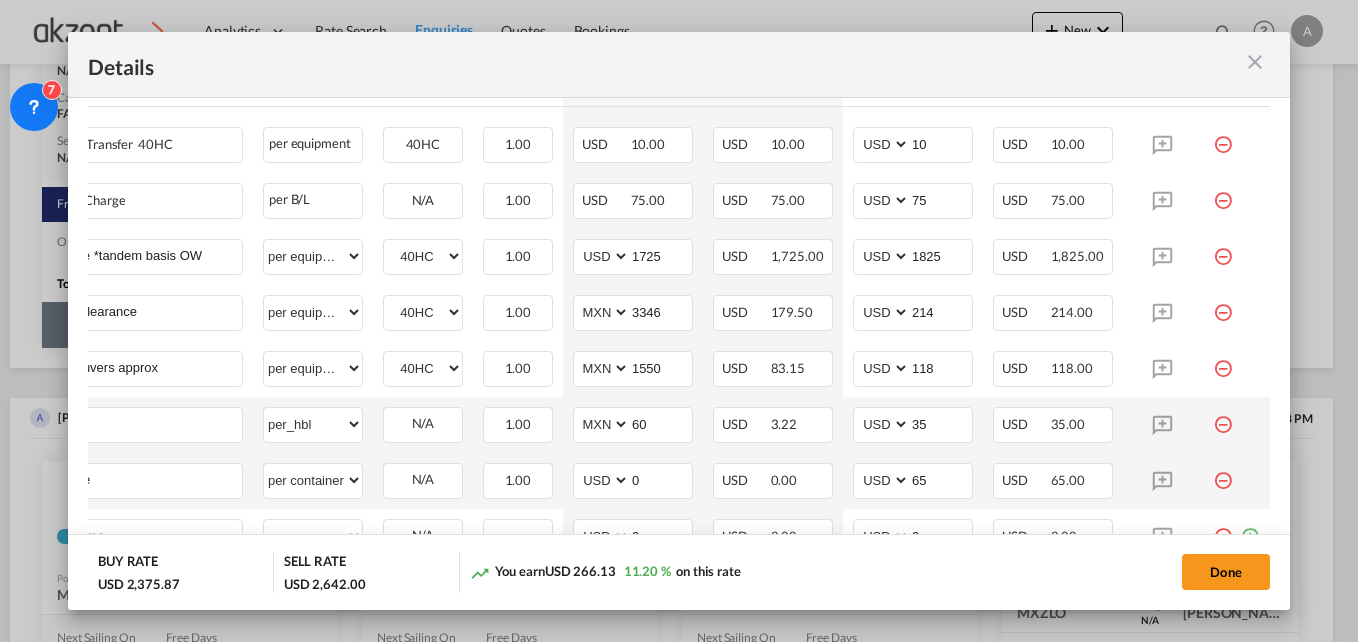 scroll, scrollTop: 0, scrollLeft: 20, axis: horizontal 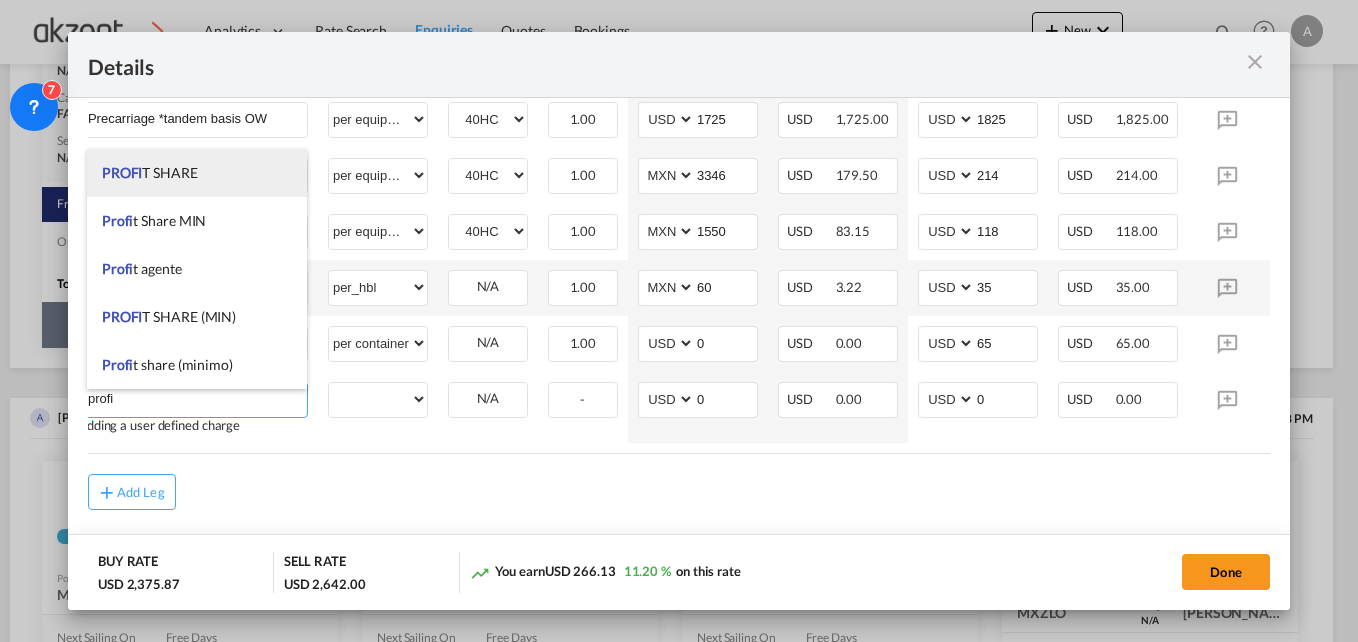 click on "PROFI T SHARE" at bounding box center (150, 172) 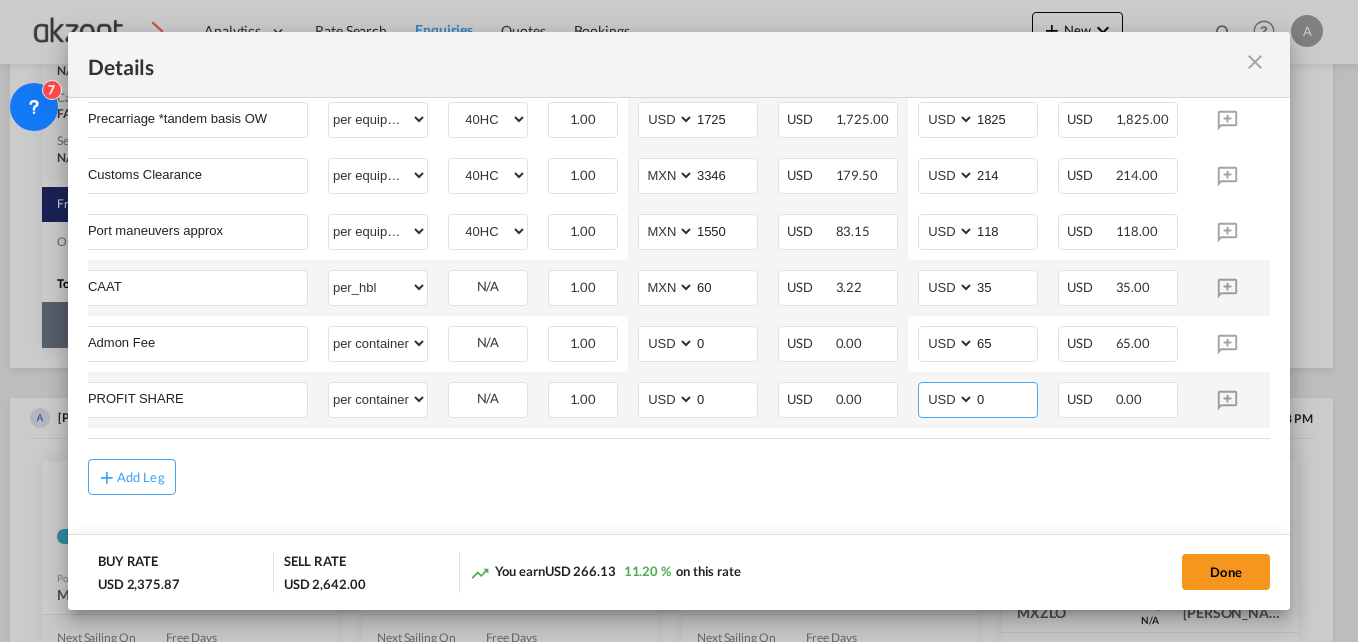 click on "0" at bounding box center [1006, 398] 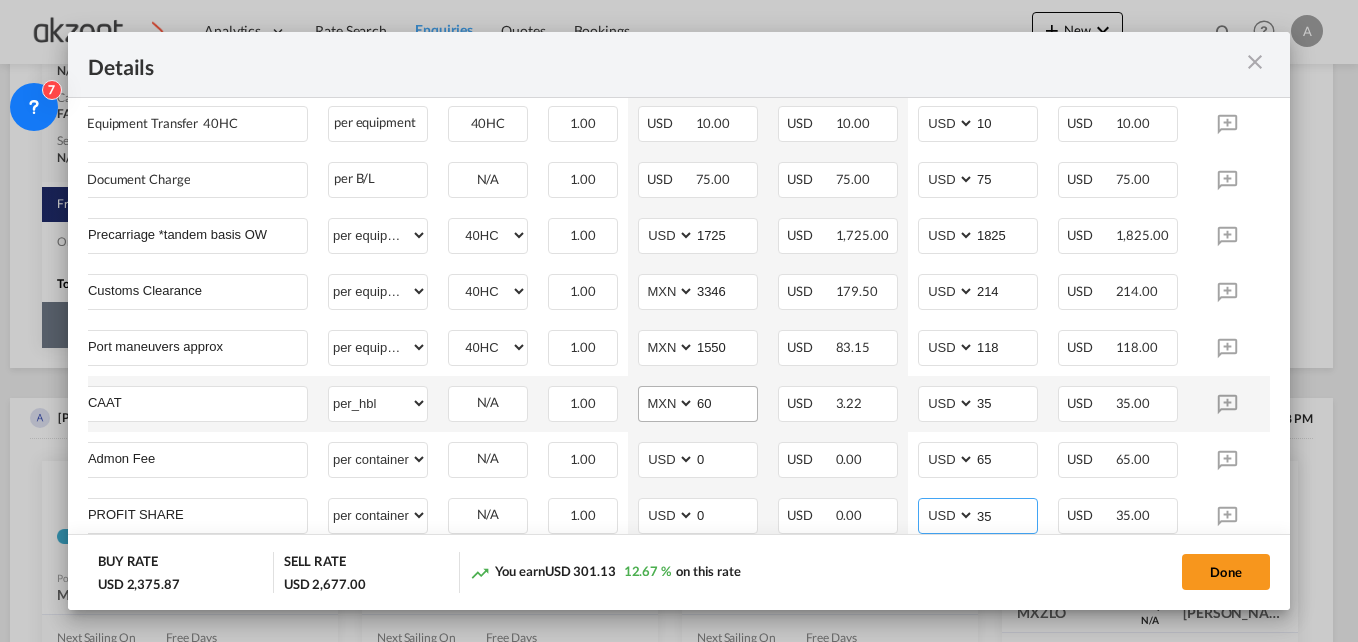 scroll, scrollTop: 711, scrollLeft: 0, axis: vertical 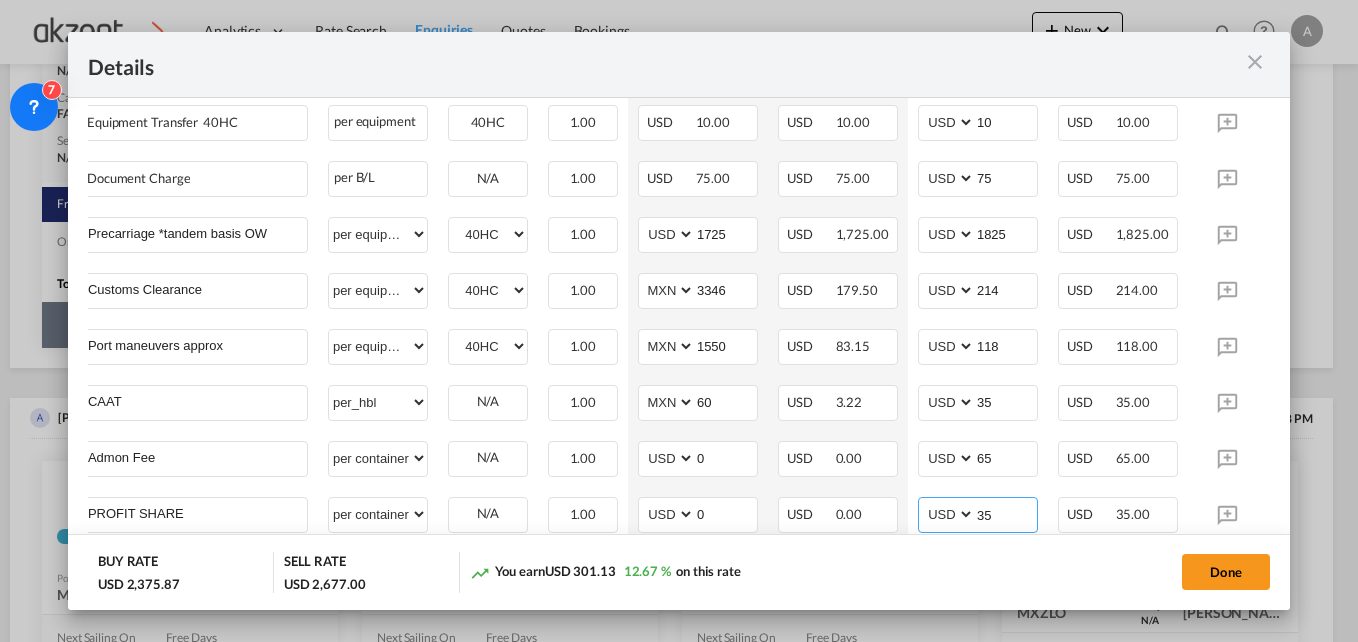 type on "35" 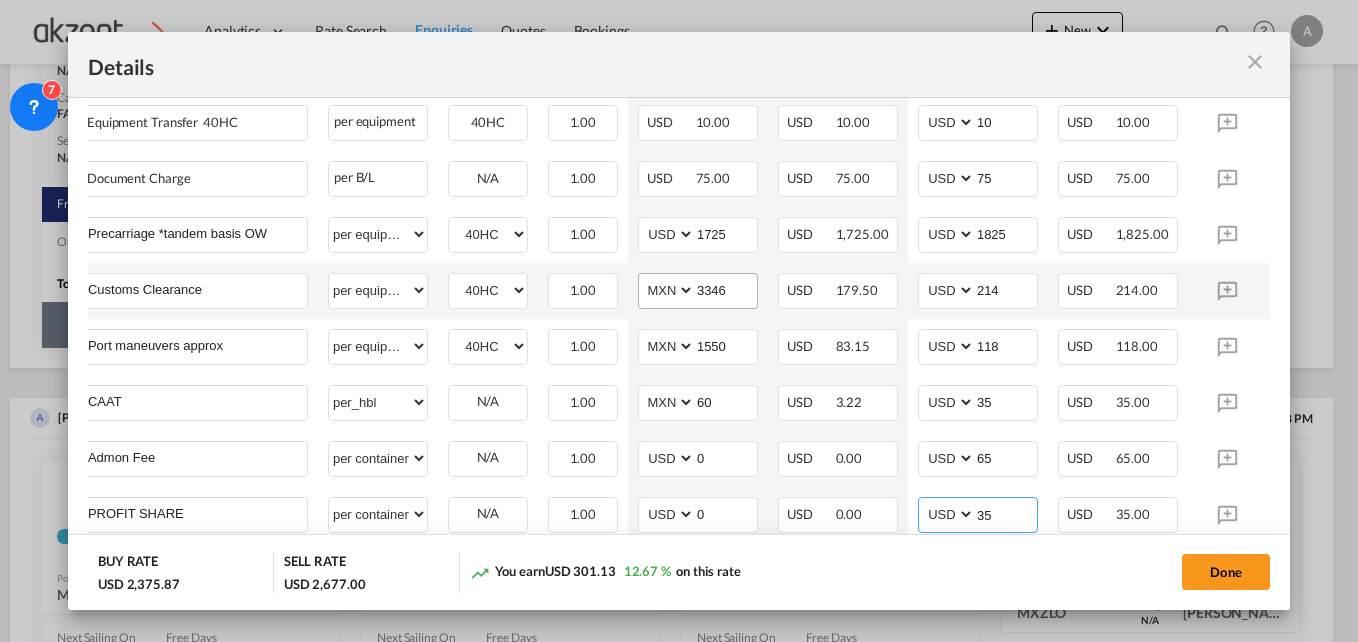 scroll, scrollTop: 838, scrollLeft: 0, axis: vertical 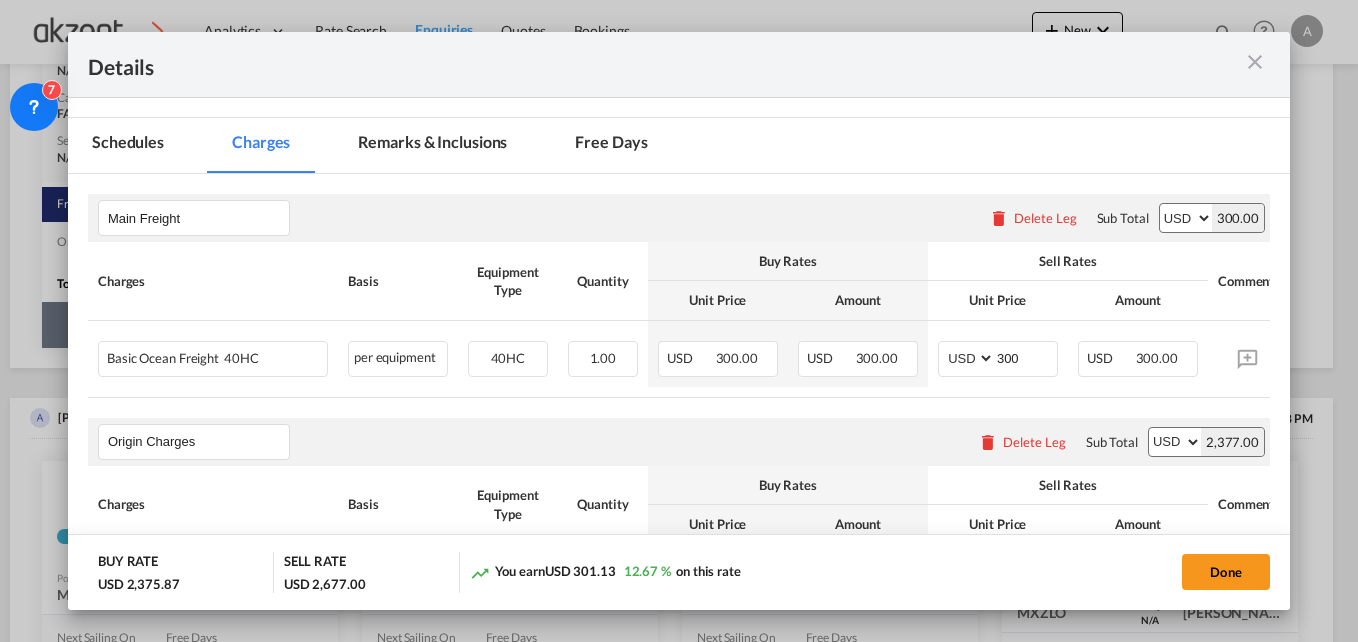 click on "Remarks & Inclusions" at bounding box center (432, 145) 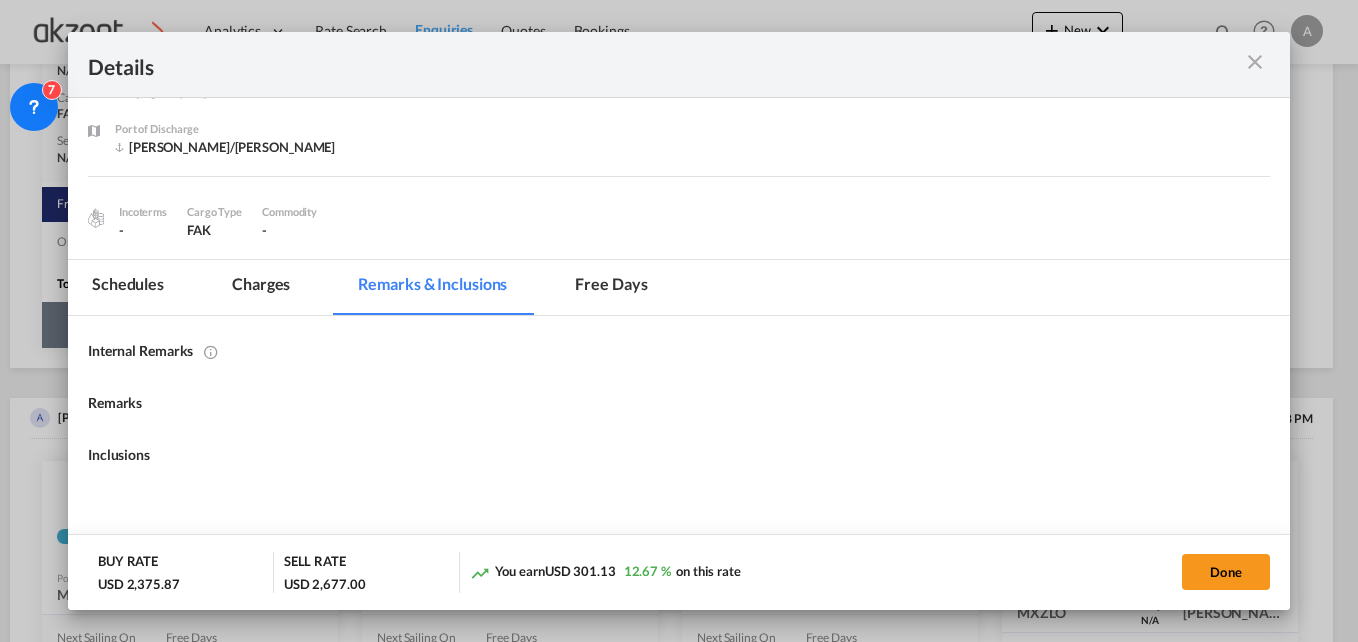 scroll, scrollTop: 252, scrollLeft: 0, axis: vertical 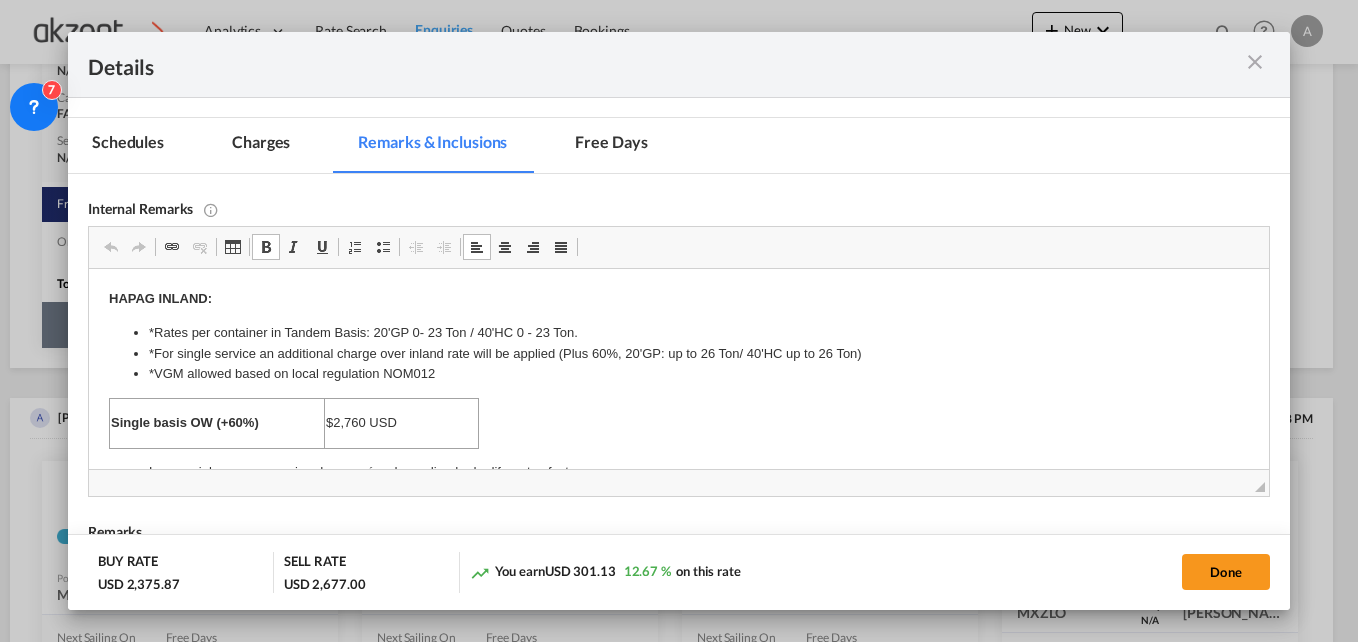 drag, startPoint x: 589, startPoint y: 413, endPoint x: 374, endPoint y: 340, distance: 227.05505 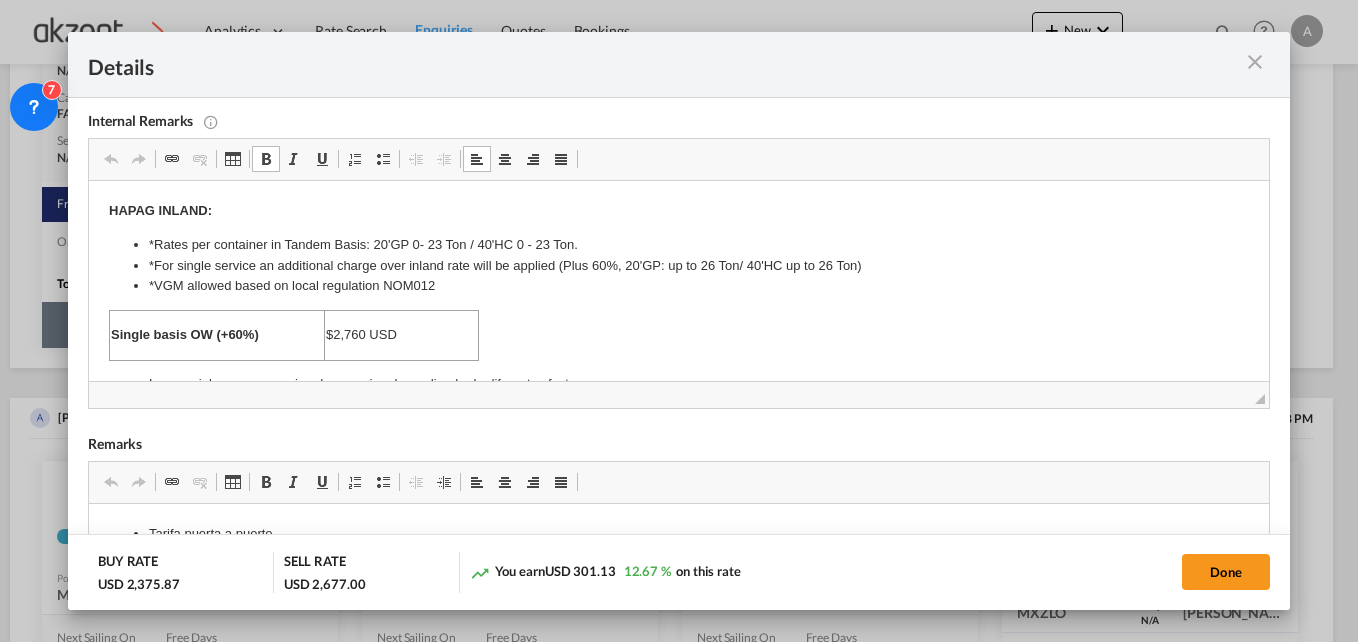 scroll, scrollTop: 341, scrollLeft: 0, axis: vertical 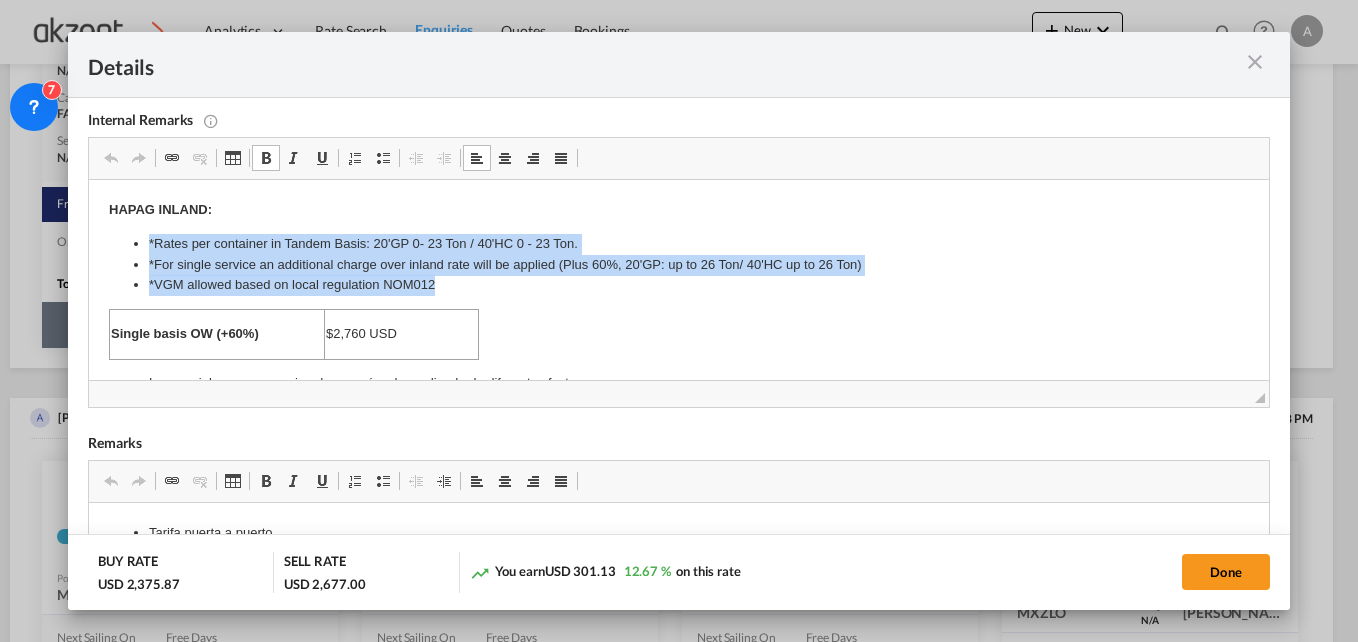 drag, startPoint x: 494, startPoint y: 338, endPoint x: 74, endPoint y: 306, distance: 421.2173 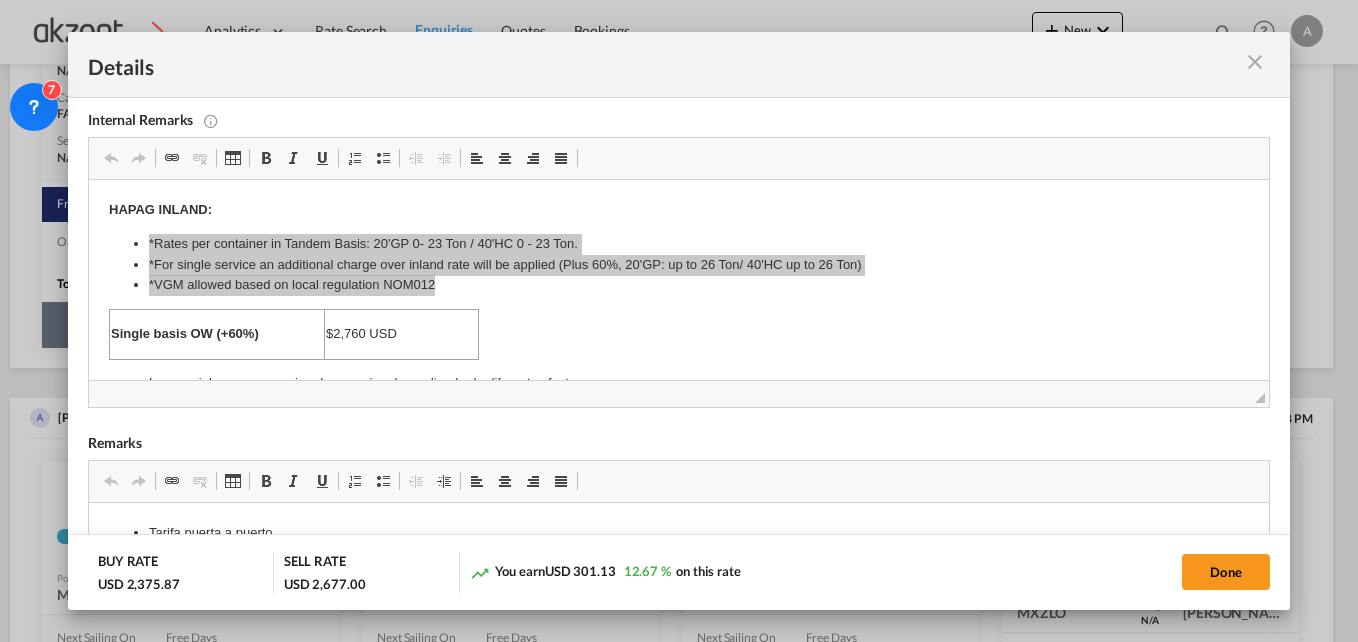 click on "Internal Remarks Rich Text Editor, editor6 [PERSON_NAME] de herramientas del editor Portapapeles/Deshacer   Deshacer  Atajos de teclado Ctrl+Z   Rehacer  Atajos de teclado Ctrl+Y Enlaces   Insertar/Editar Vínculo  Atajos de teclado Ctrl+K   Eliminar Vínculo Insertar   Tabla Estilos básicos   Negrita  Atajos de teclado Ctrl+B   Cursiva  Atajos de teclado Ctrl+I   Subrayado  Atajos de teclado Ctrl+U Párrafo   Numeración   Viñetas   Disminuir Sangría   Aumentar Sangría   Alinear a Izquierda   Centrado   Alinear a Derecha   Justificado Pulse ALT 0 para ayuda ◢   Remarks Rich Text Editor, editor4 [PERSON_NAME] de herramientas del editor Portapapeles/Deshacer   Deshacer  Atajos de teclado Ctrl+Z   Rehacer  Atajos de teclado Ctrl+Y Enlaces   Insertar/Editar Vínculo  Atajos de teclado Ctrl+K   Eliminar Vínculo Insertar   Tabla Estilos básicos   Negrita  Atajos de teclado Ctrl+B   Cursiva  Atajos de teclado Ctrl+I   Subrayado  Atajos de teclado Ctrl+U Párrafo   Numeración" at bounding box center (679, 612) 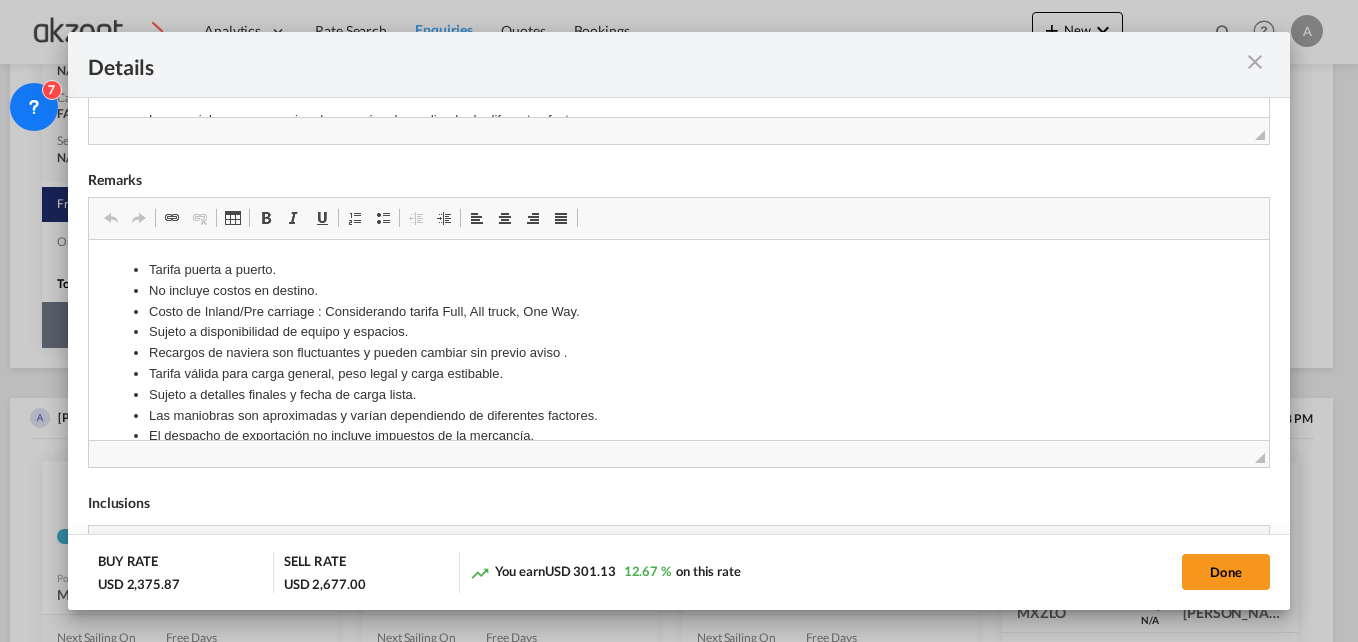 scroll, scrollTop: 604, scrollLeft: 0, axis: vertical 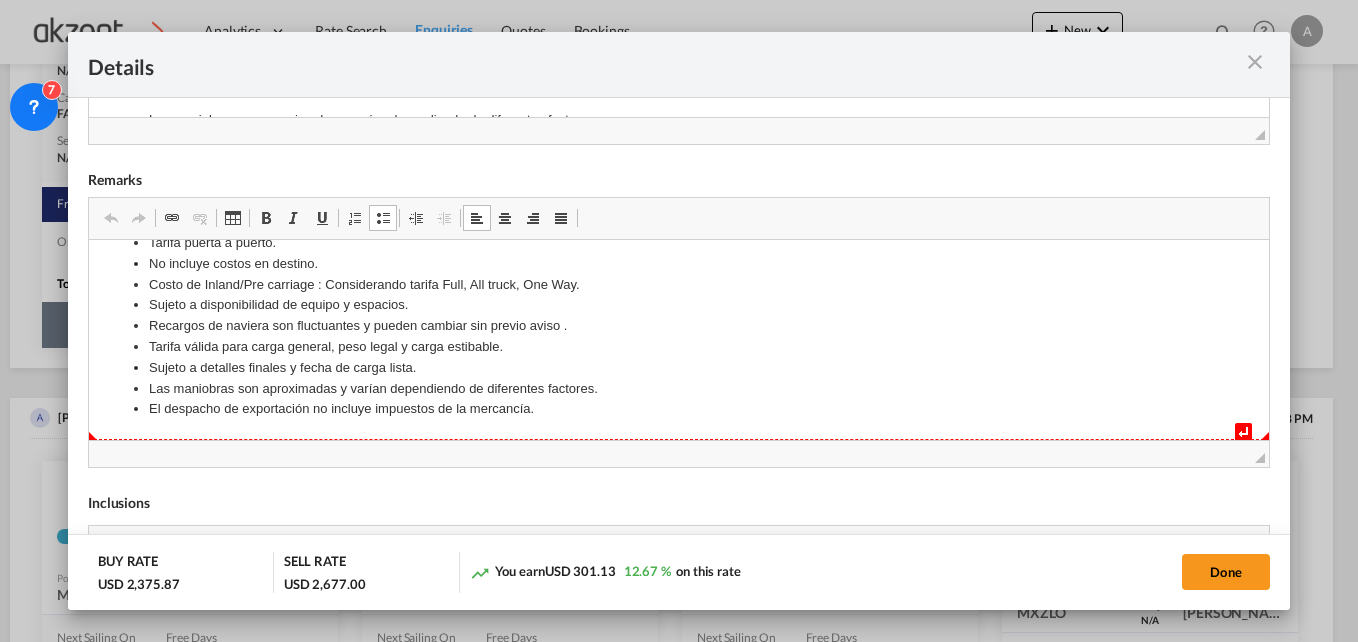 click on "El despacho de exportación no incluye impuestos de la mercancía." at bounding box center [678, 409] 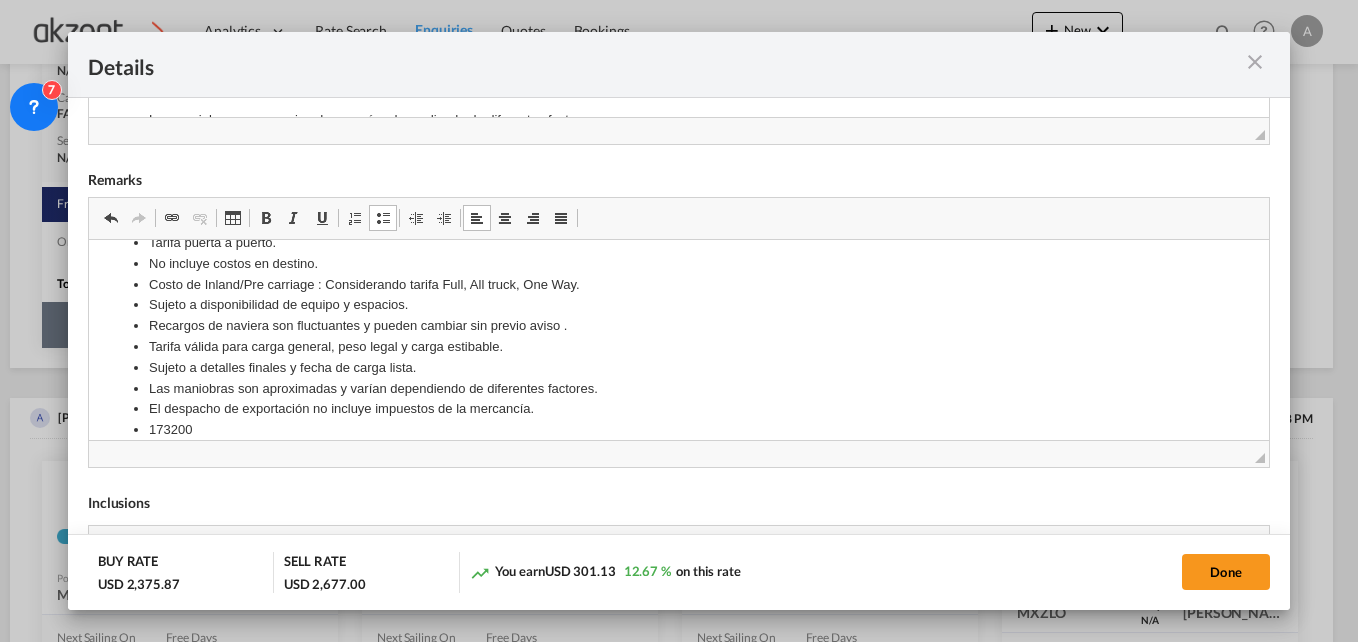 type 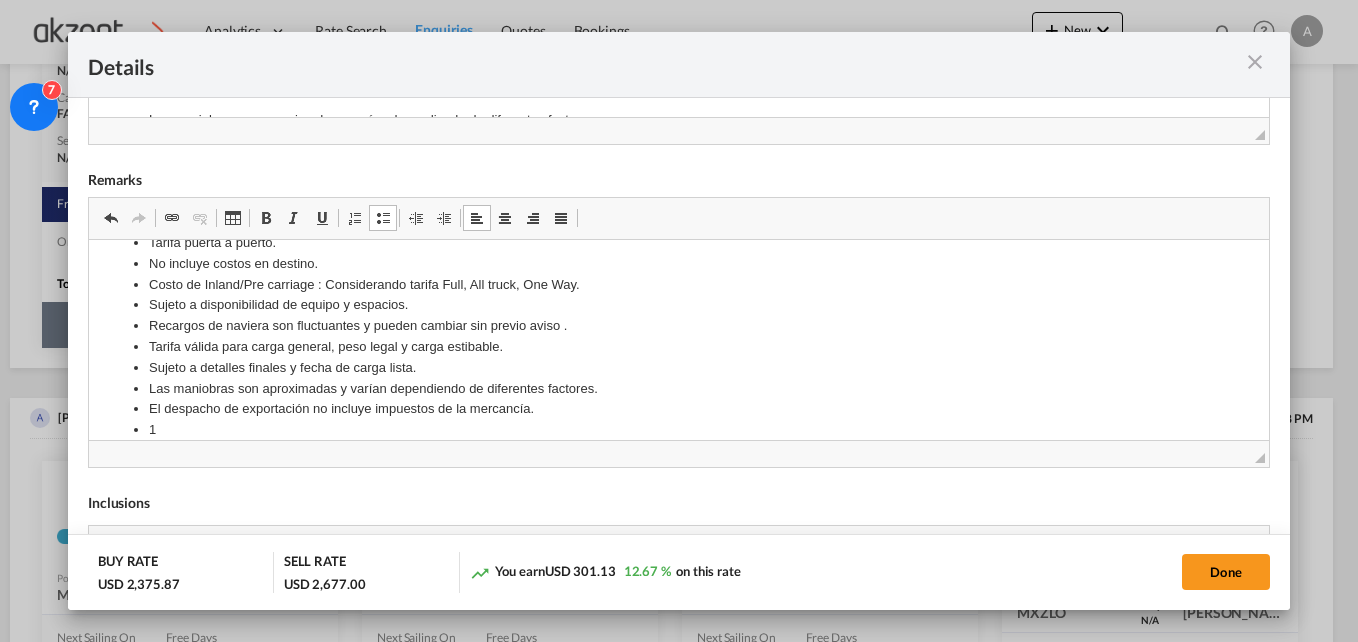 scroll, scrollTop: 0, scrollLeft: 0, axis: both 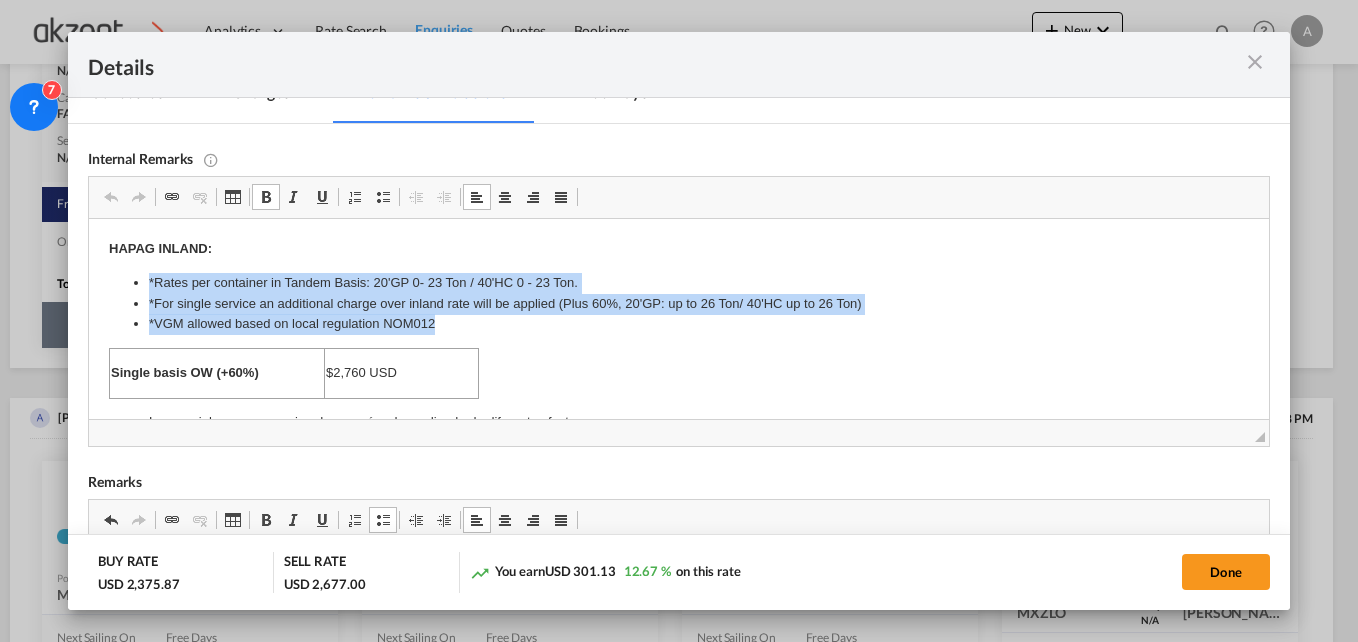 drag, startPoint x: 504, startPoint y: 380, endPoint x: 100, endPoint y: 346, distance: 405.42816 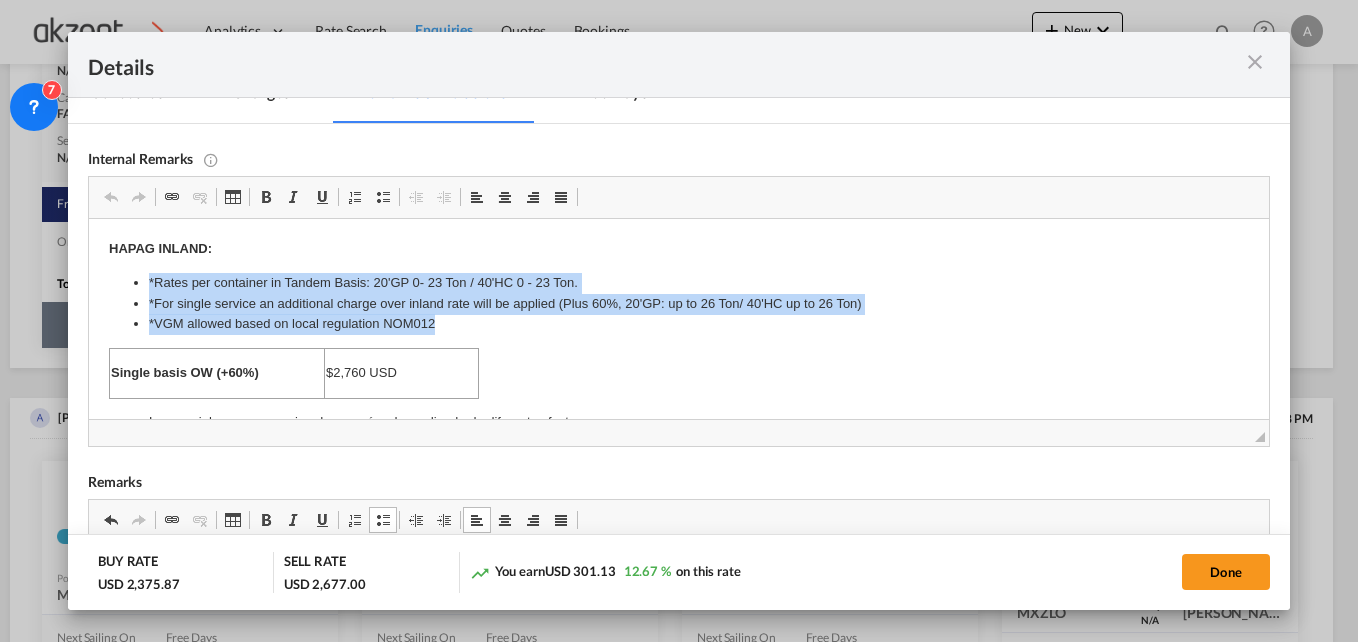 copy on "*Rates per container in Tandem Basis: 20'GP 0- 23 Ton / 40'HC 0 - 23 Ton. *For single service an additional charge over inland rate will be applied (Plus 60%, 20'GP: up to 26 Ton/ 40'HC up to 26 Ton) *VGM allowed based on local regulation NOM012" 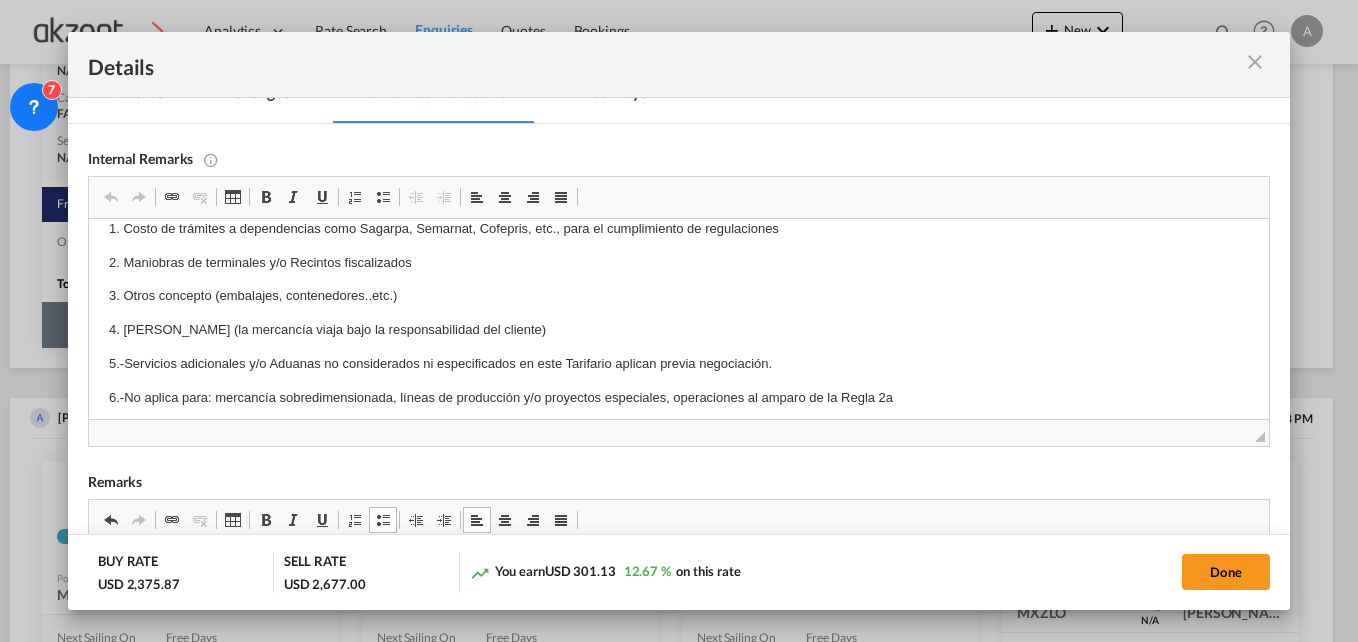 scroll, scrollTop: 358, scrollLeft: 0, axis: vertical 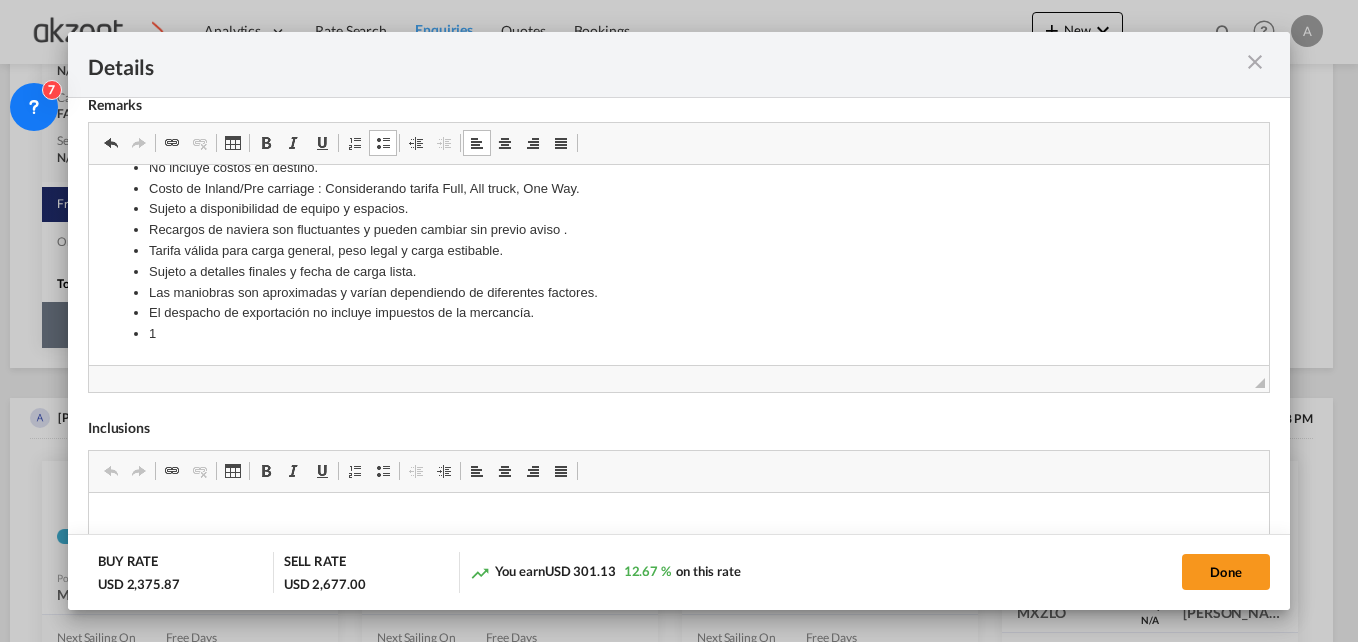 click on "1" at bounding box center [678, 334] 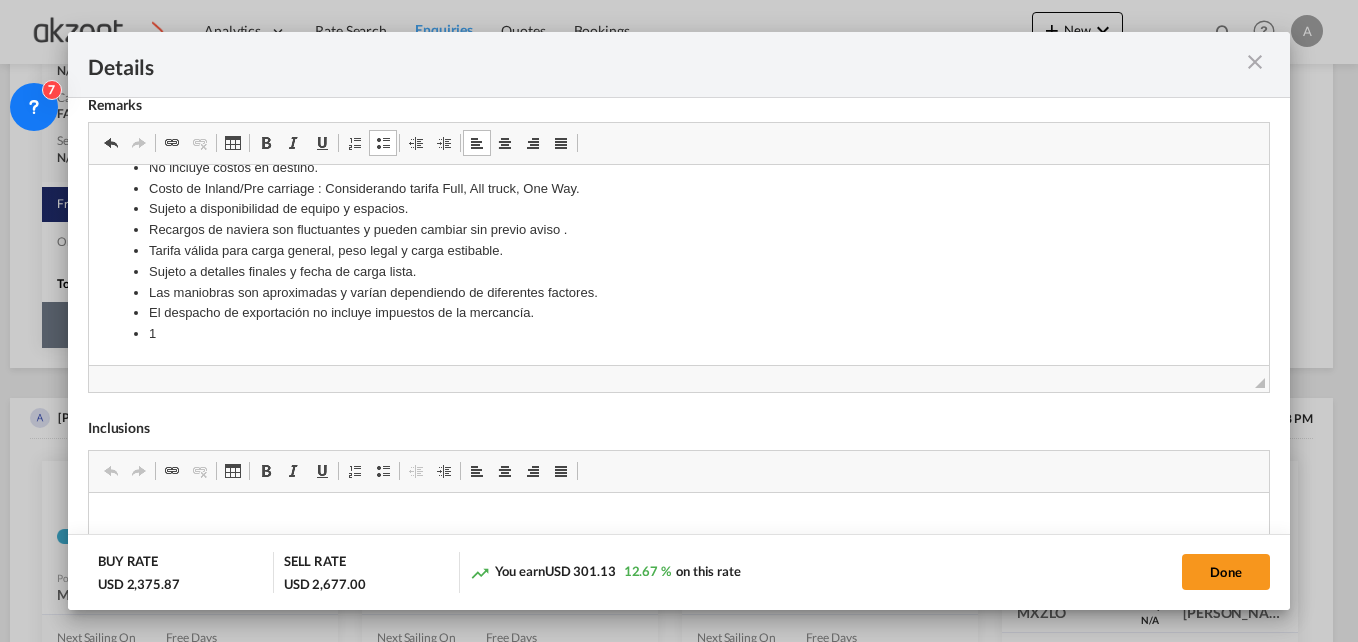 type 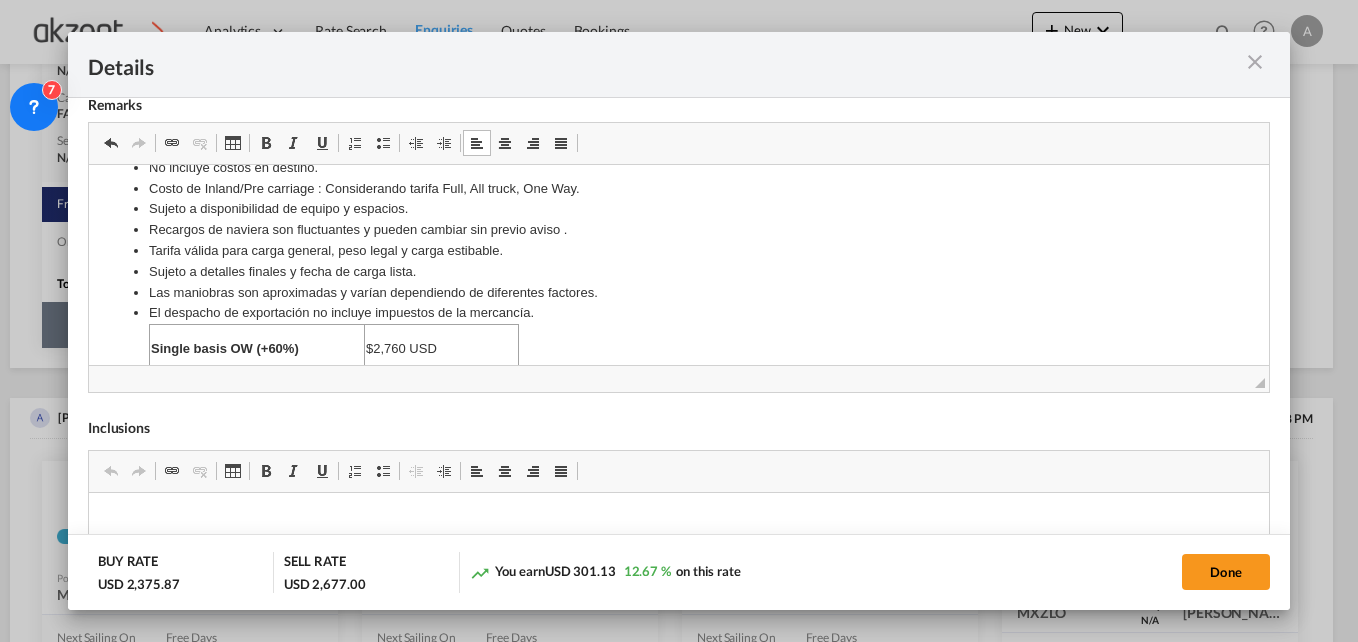 click on "$2,760 USD" at bounding box center [440, 349] 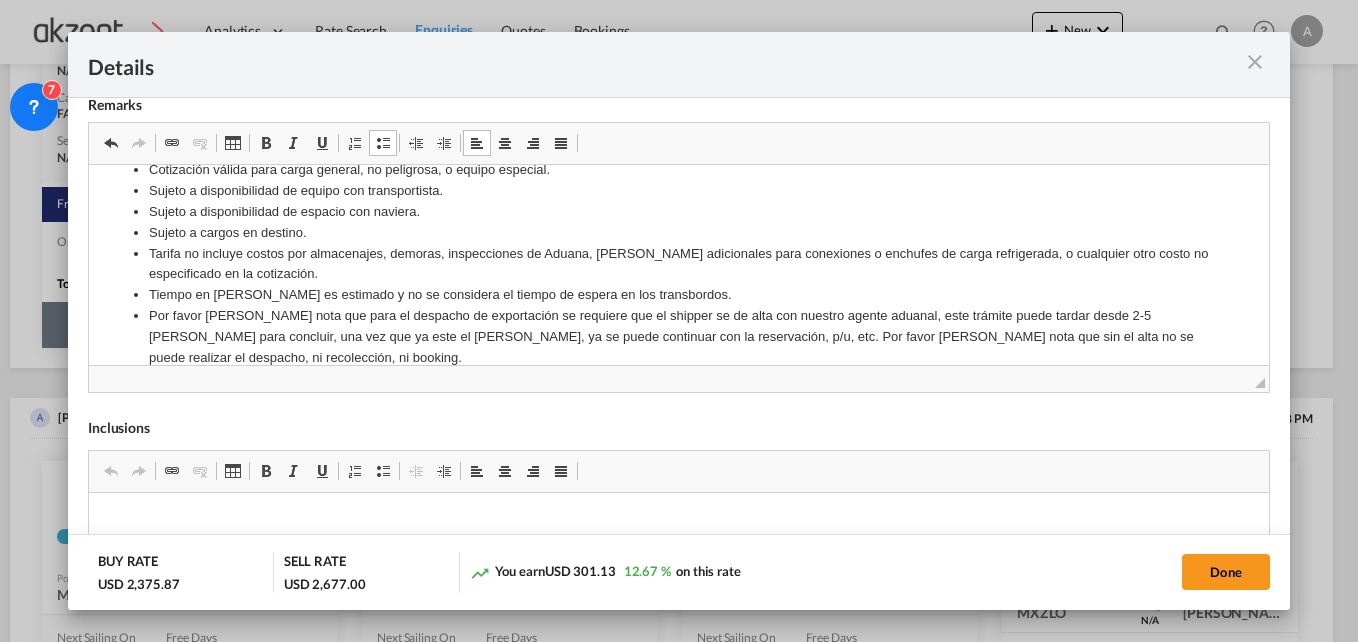 scroll, scrollTop: 0, scrollLeft: 0, axis: both 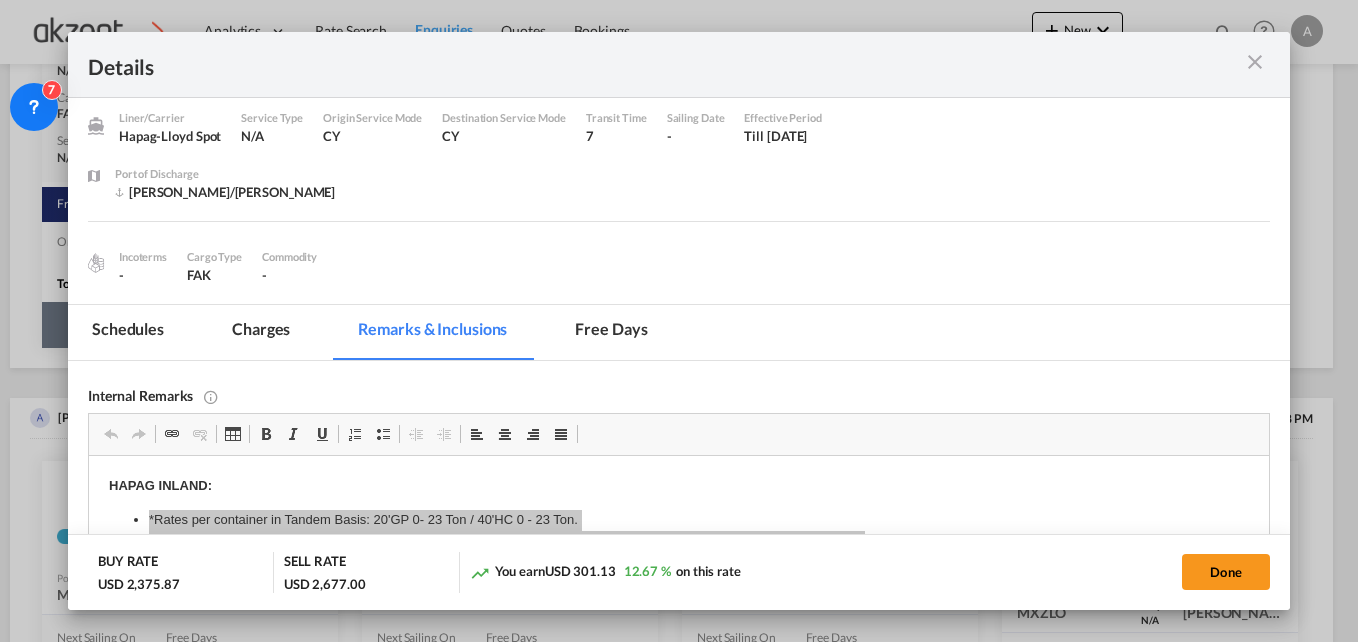 click on "Charges" at bounding box center [261, 332] 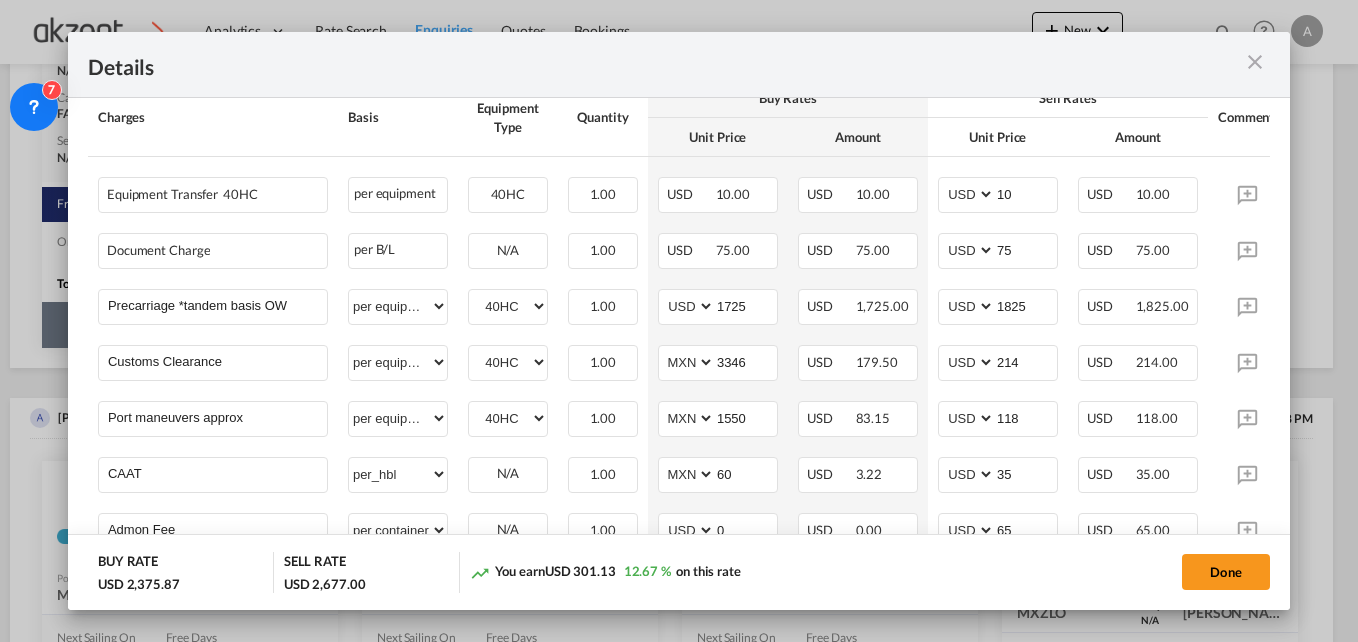 scroll, scrollTop: 838, scrollLeft: 0, axis: vertical 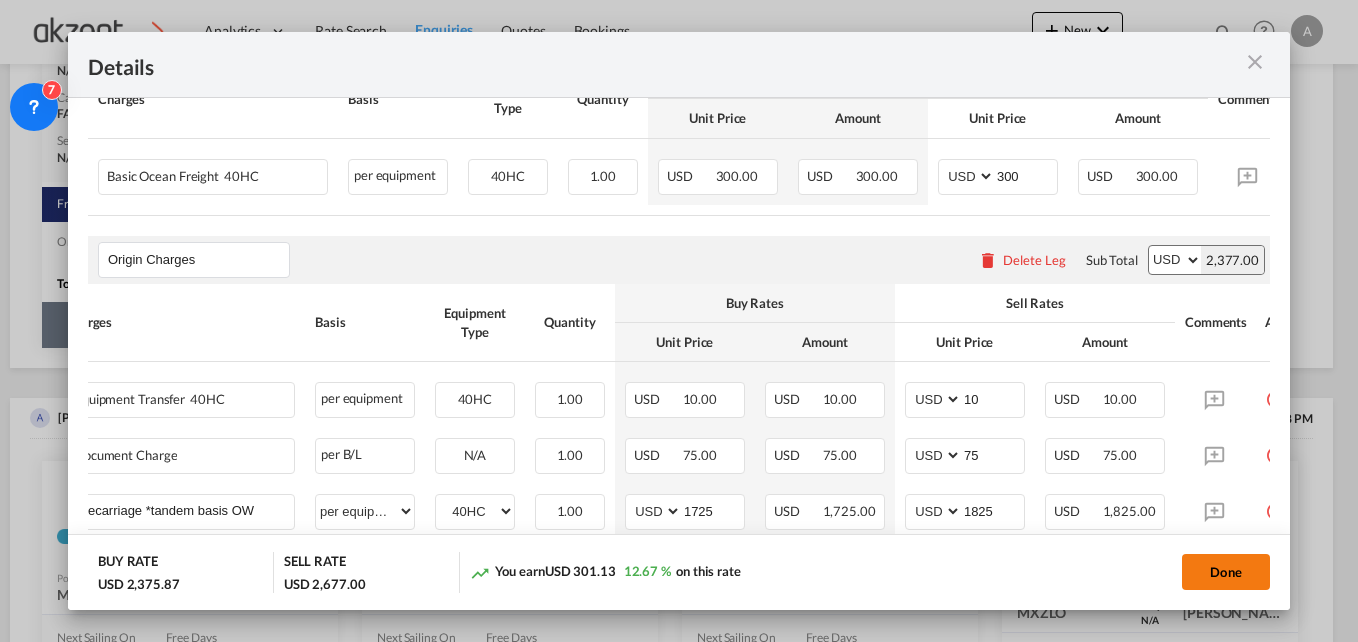 click on "Done" 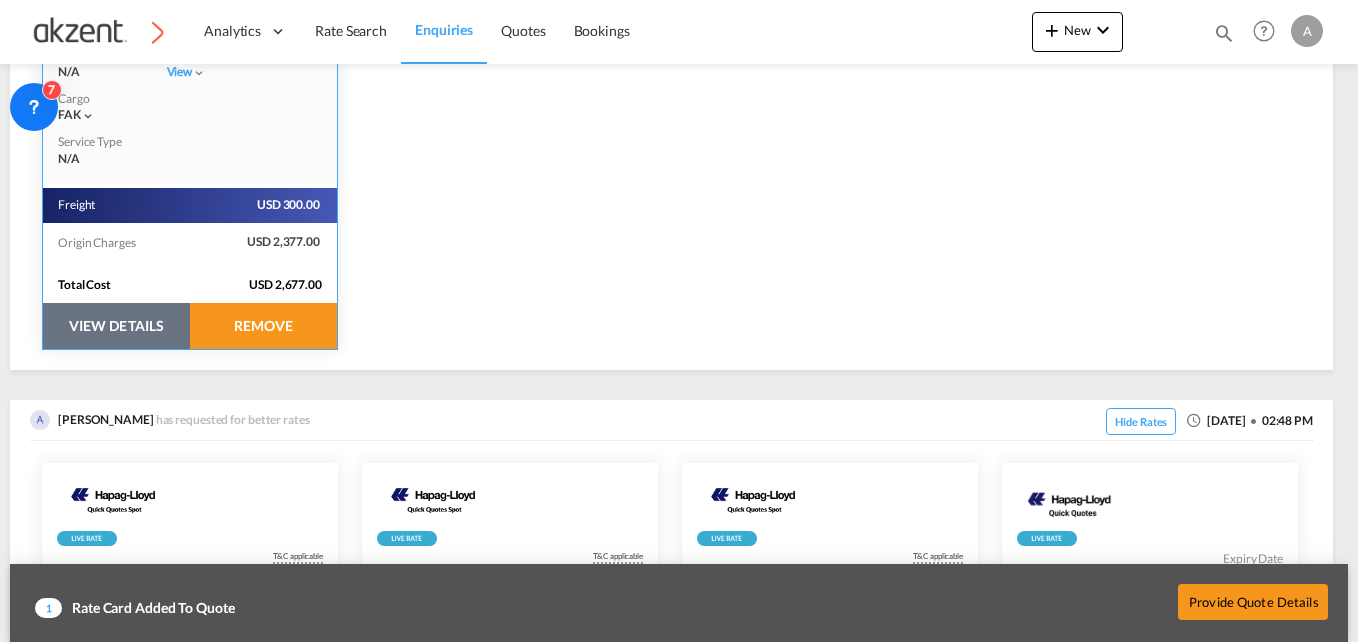 scroll, scrollTop: 683, scrollLeft: 0, axis: vertical 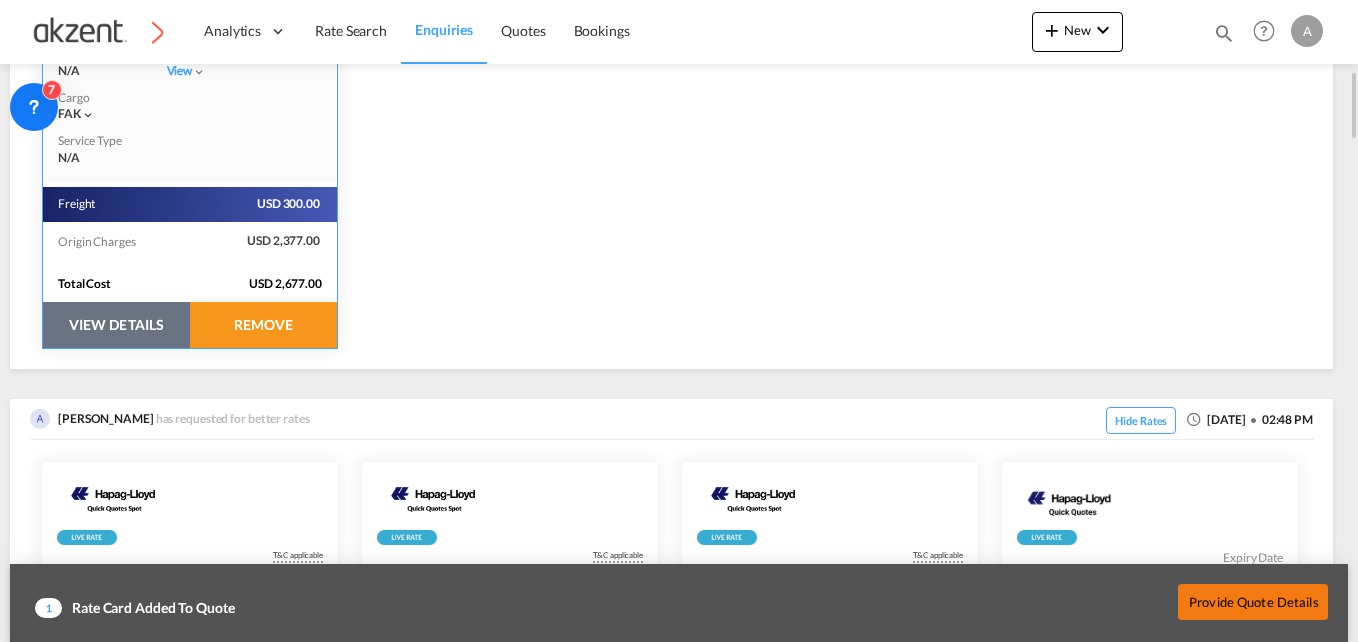 click on "Provide Quote Details" at bounding box center [1253, 602] 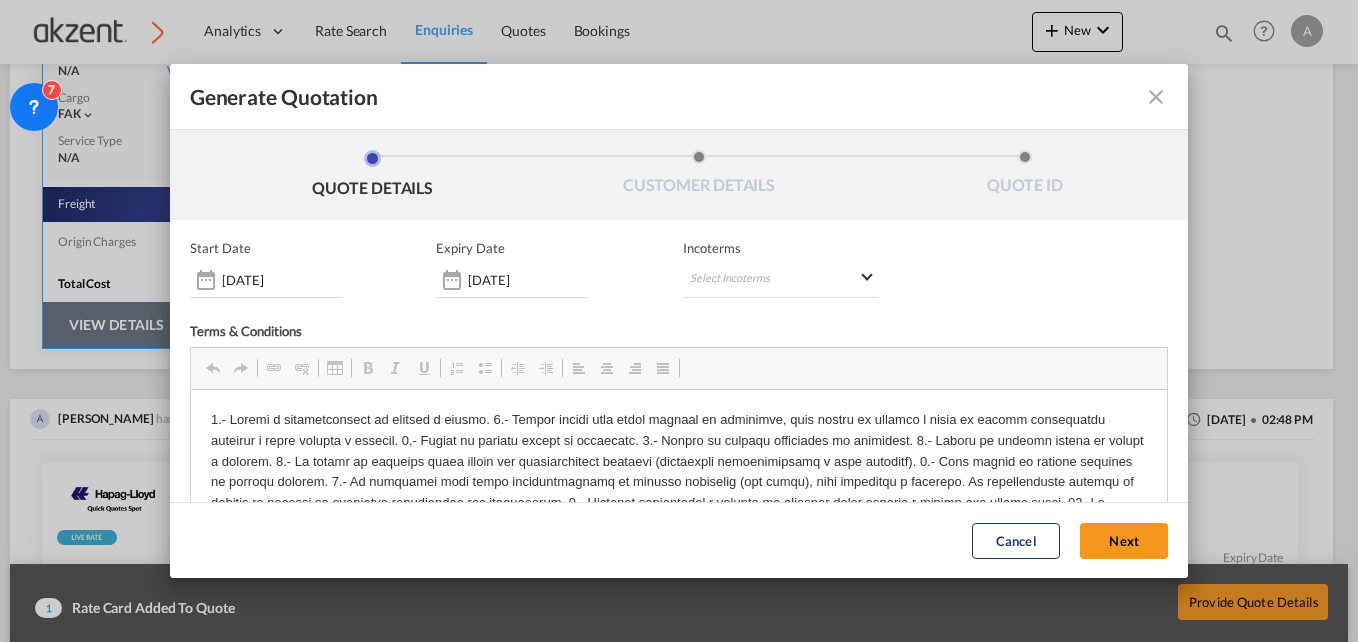 scroll, scrollTop: 0, scrollLeft: 0, axis: both 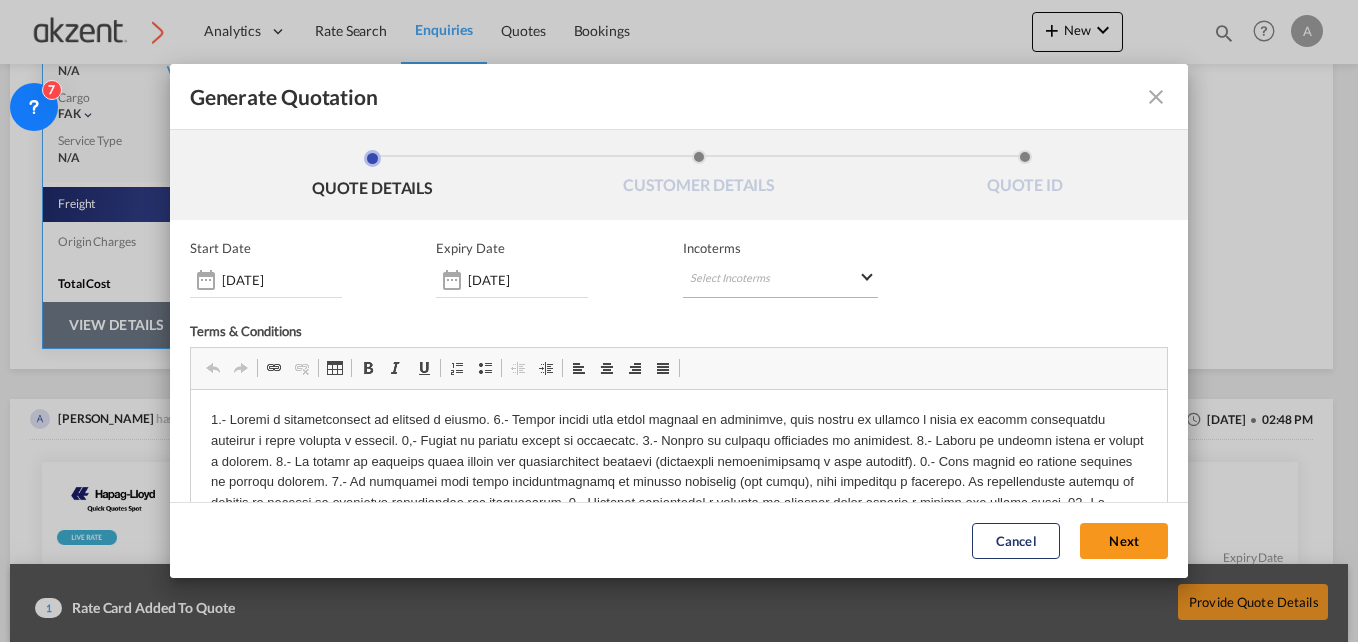 click on "Select Incoterms
FOB - import
Free on Board FOB - export
Free on Board DPU - export
Delivery at Place Unloaded CPT - export
Carrier Paid to CFR - import
Cost and Freight CIF - import
Cost,Insurance and Freight CPT - import
Carrier Paid to DAP - export
Delivered at Place CIP - export
Carriage and Insurance Paid to DDP - export
Delivery Duty Paid FAS - import
Free Alongside Ship CIF - export
Cost,Insurance and Freight EXW - import
Ex Works FCA - import
Free Carrier FAS - export
Free Alongside Ship DPU - import
Delivery at Place Unloaded DAP - import
Delivered at Place CIP - import
Carriage and Insurance Paid to CFR - export
Cost and Freight FCA - export
Free Carrier" at bounding box center (781, 280) 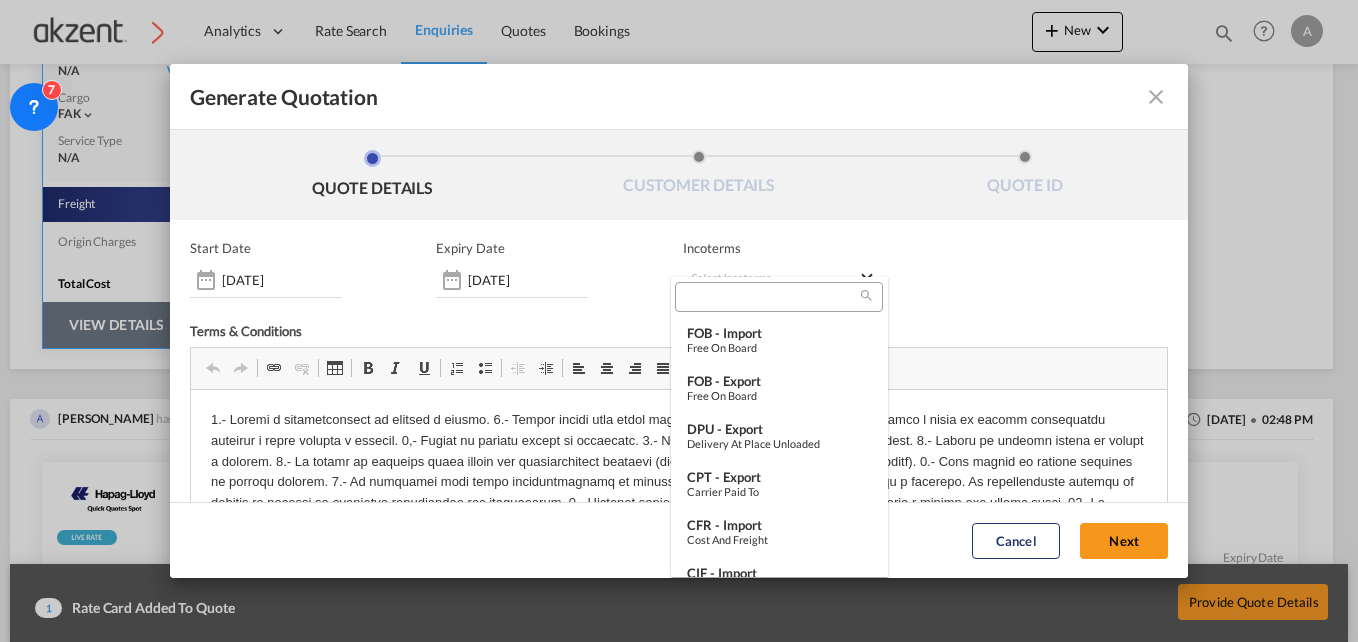 click at bounding box center (779, 297) 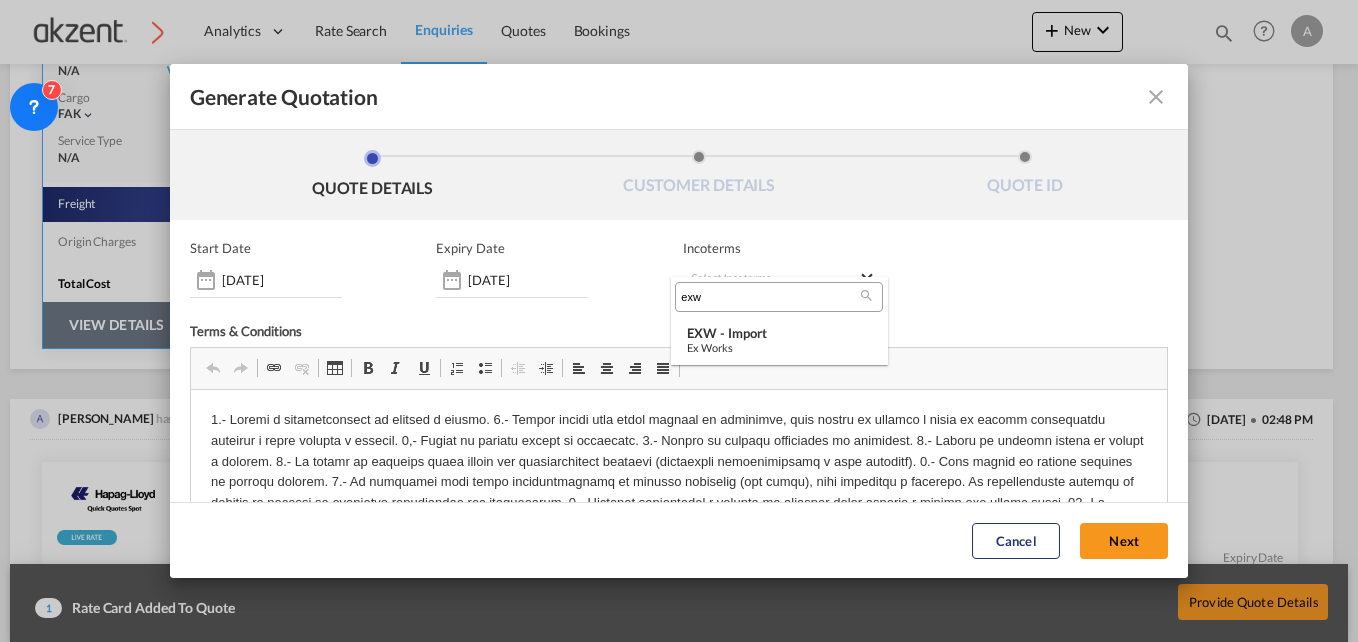 type on "exw" 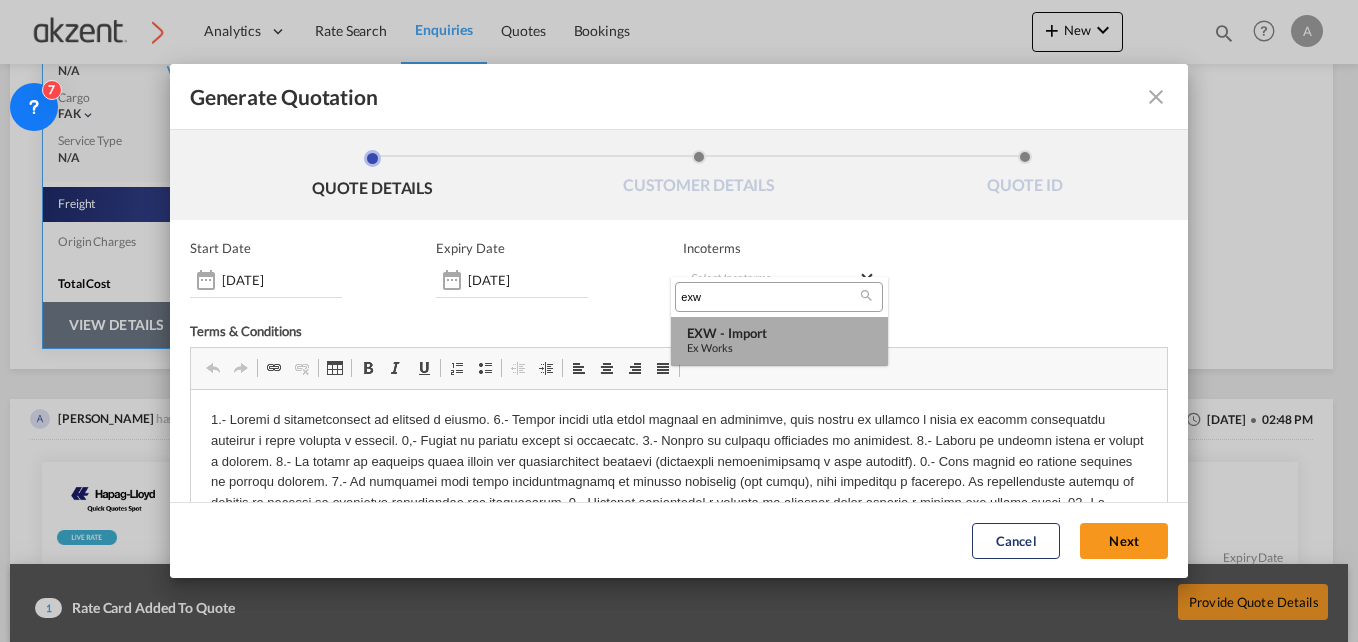 click on "Ex Works" at bounding box center (779, 347) 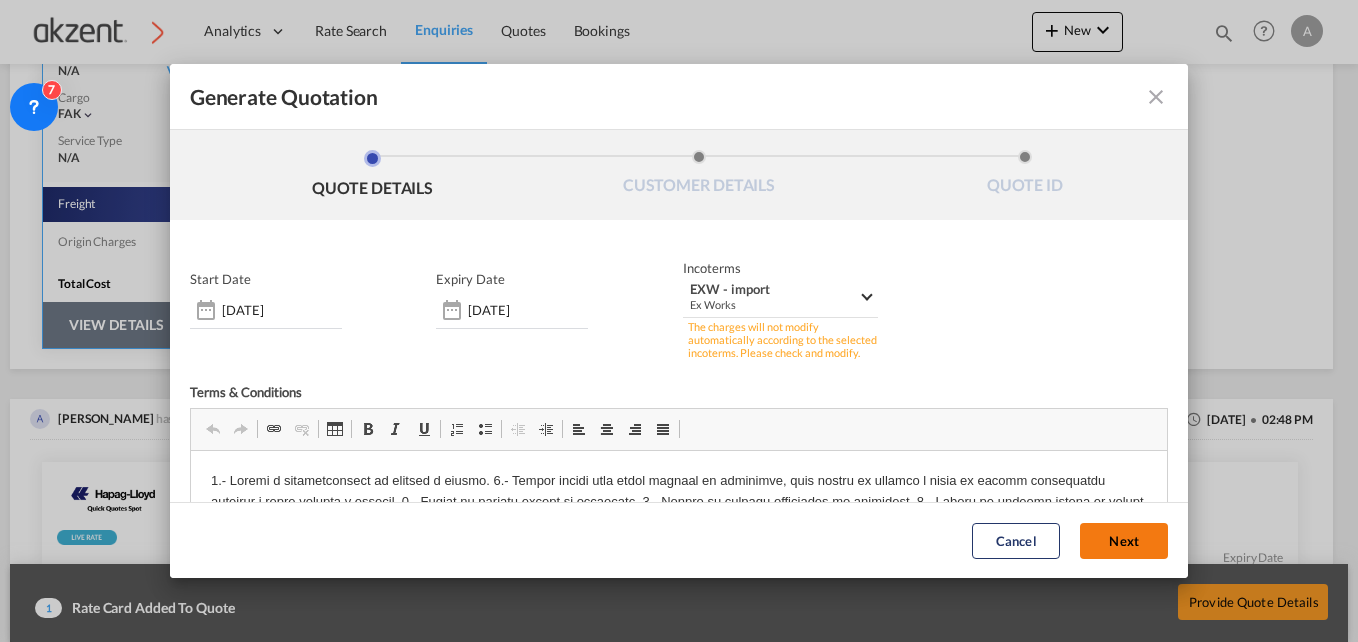 click on "Next" at bounding box center [1124, 541] 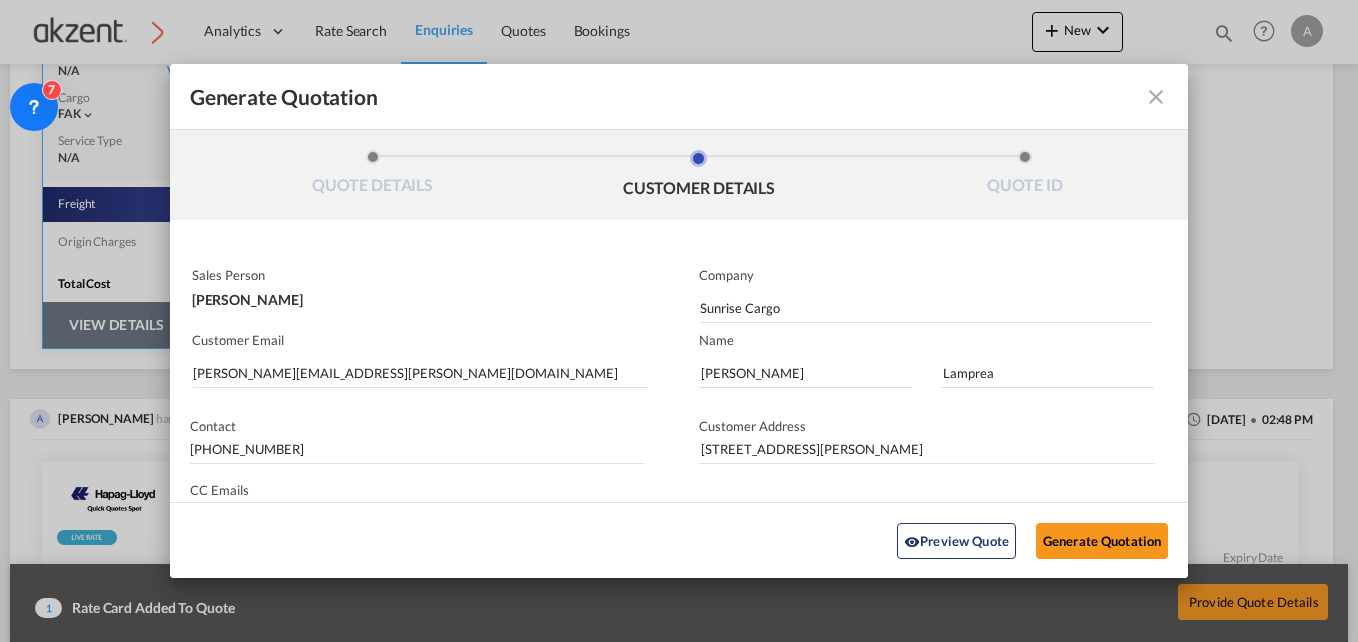 click on "Generate Quotation" at bounding box center [1102, 540] 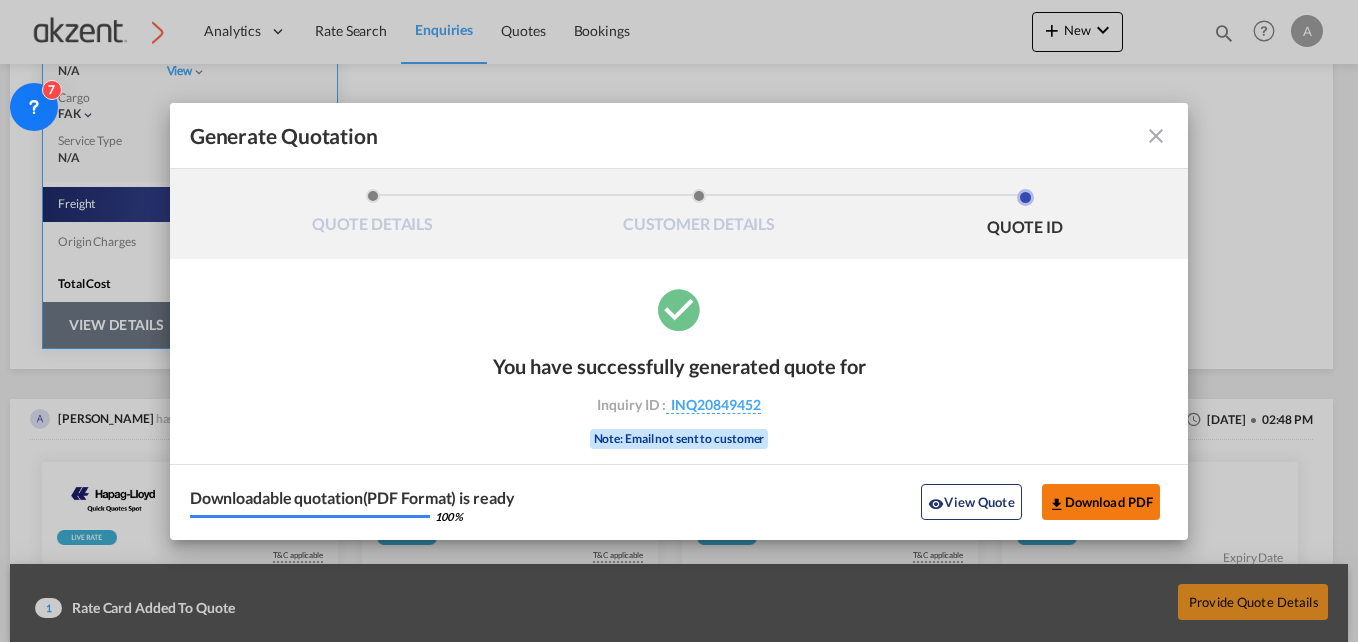 click on "Download PDF" at bounding box center (1101, 502) 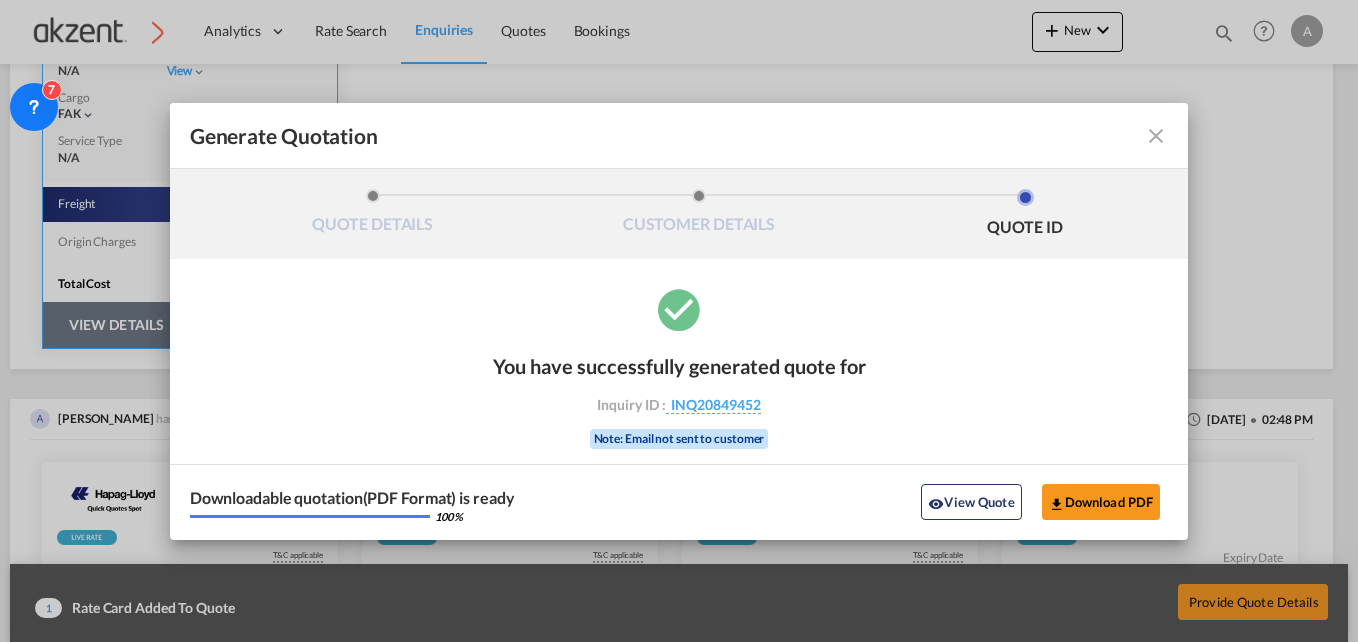 click at bounding box center (1156, 136) 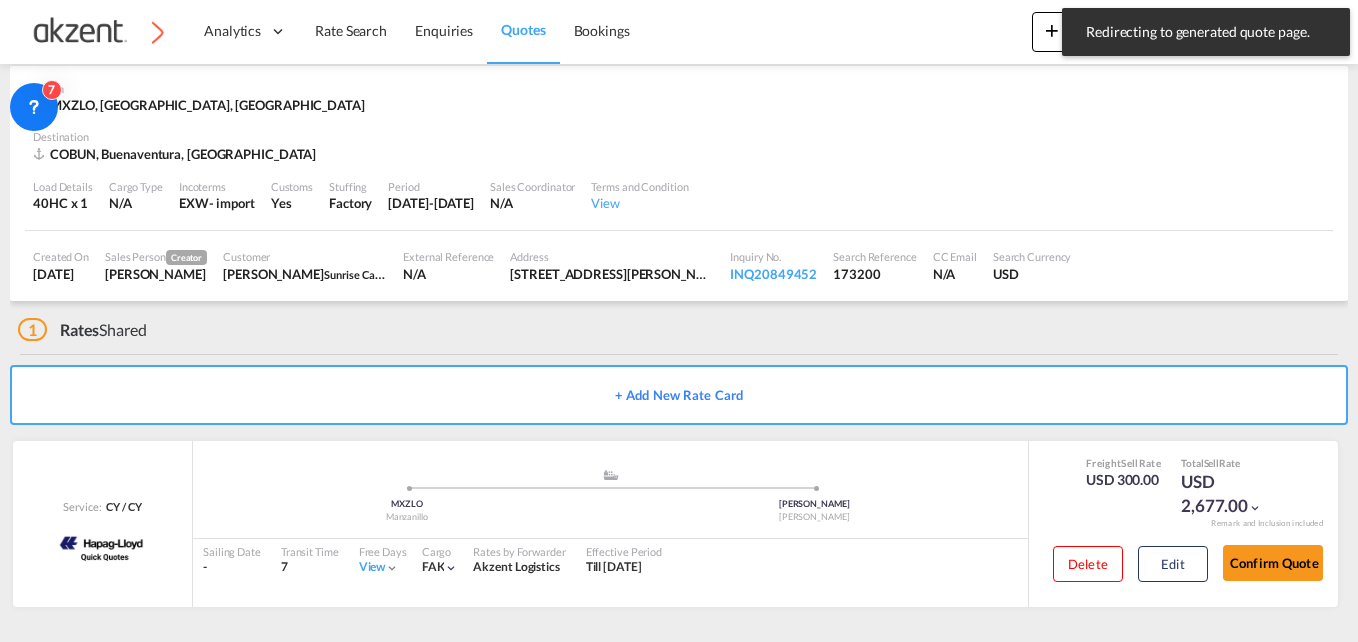 scroll, scrollTop: 86, scrollLeft: 0, axis: vertical 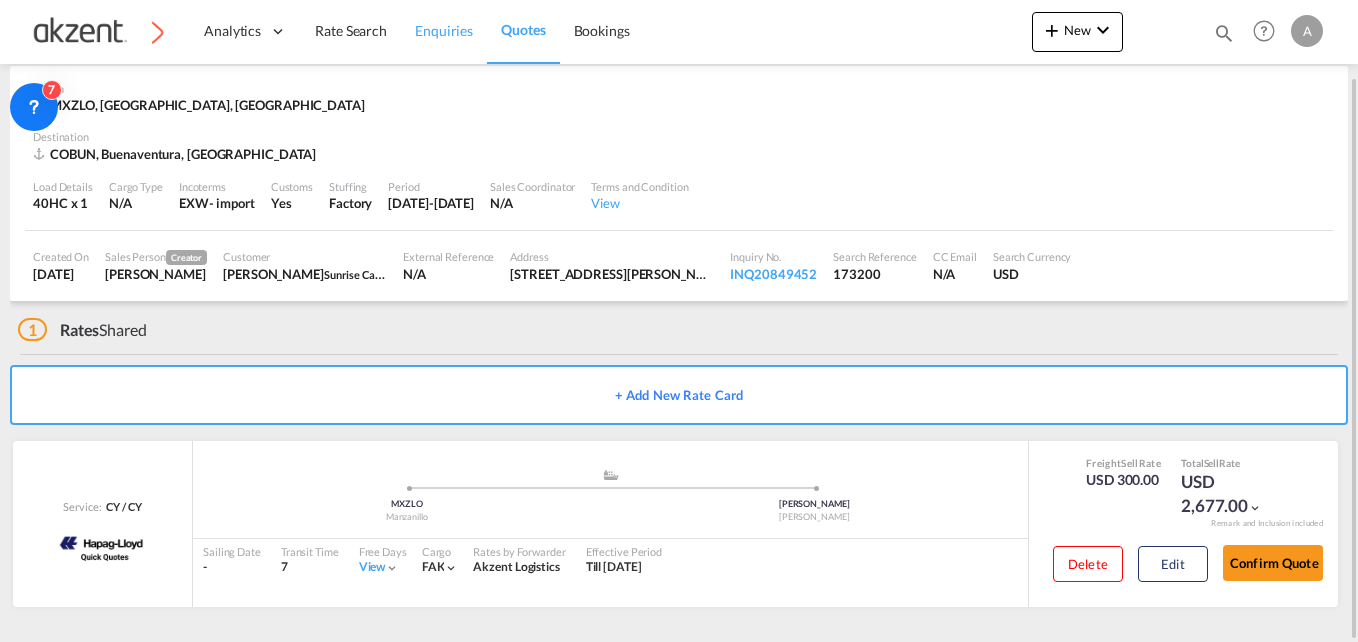 click on "Enquiries" at bounding box center (444, 30) 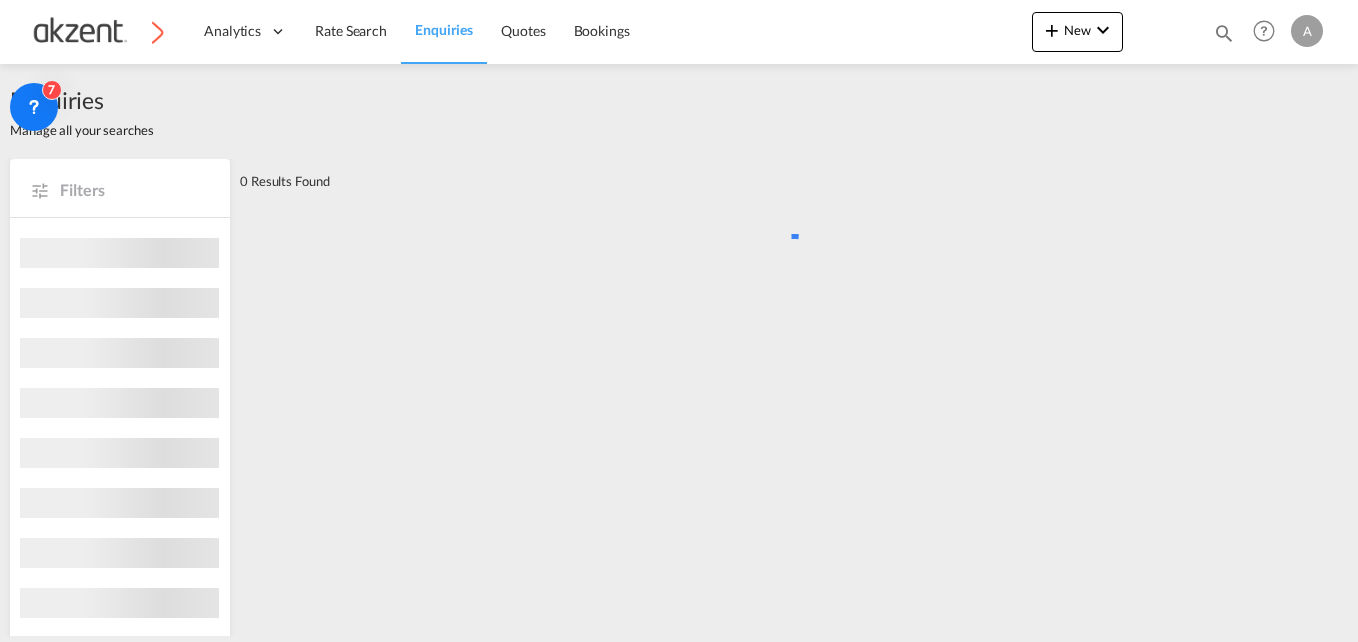 scroll, scrollTop: 0, scrollLeft: 0, axis: both 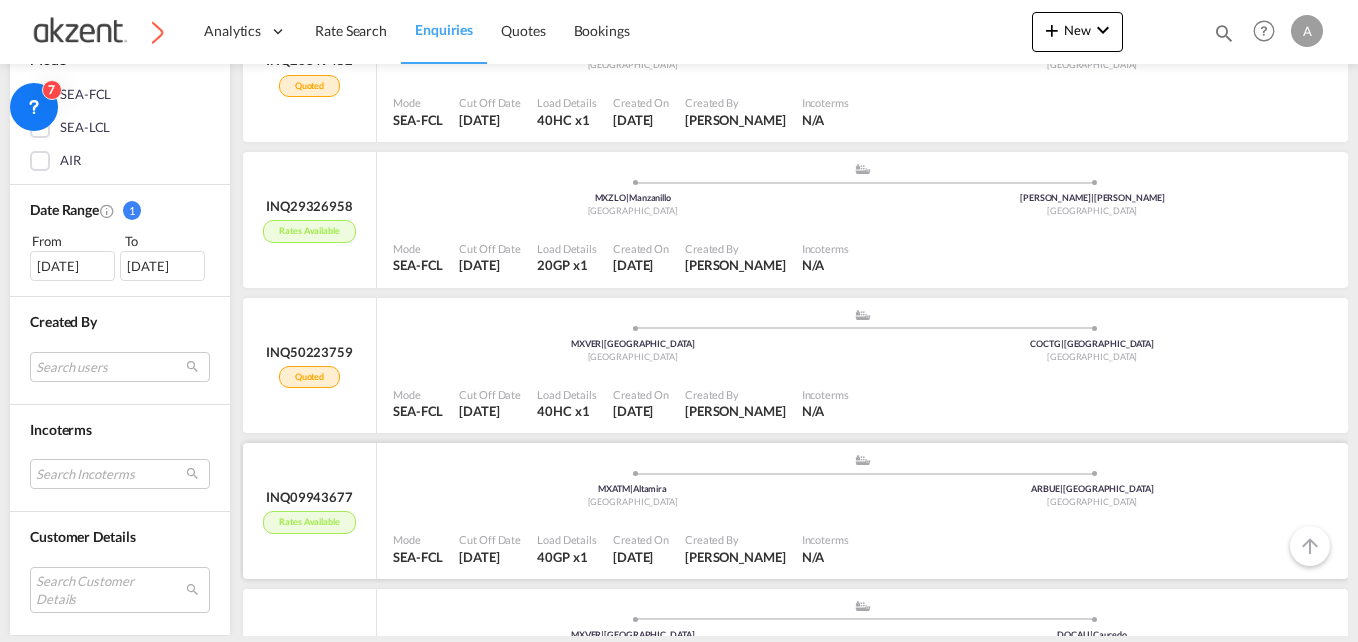 click on "[GEOGRAPHIC_DATA]" at bounding box center [633, -517] 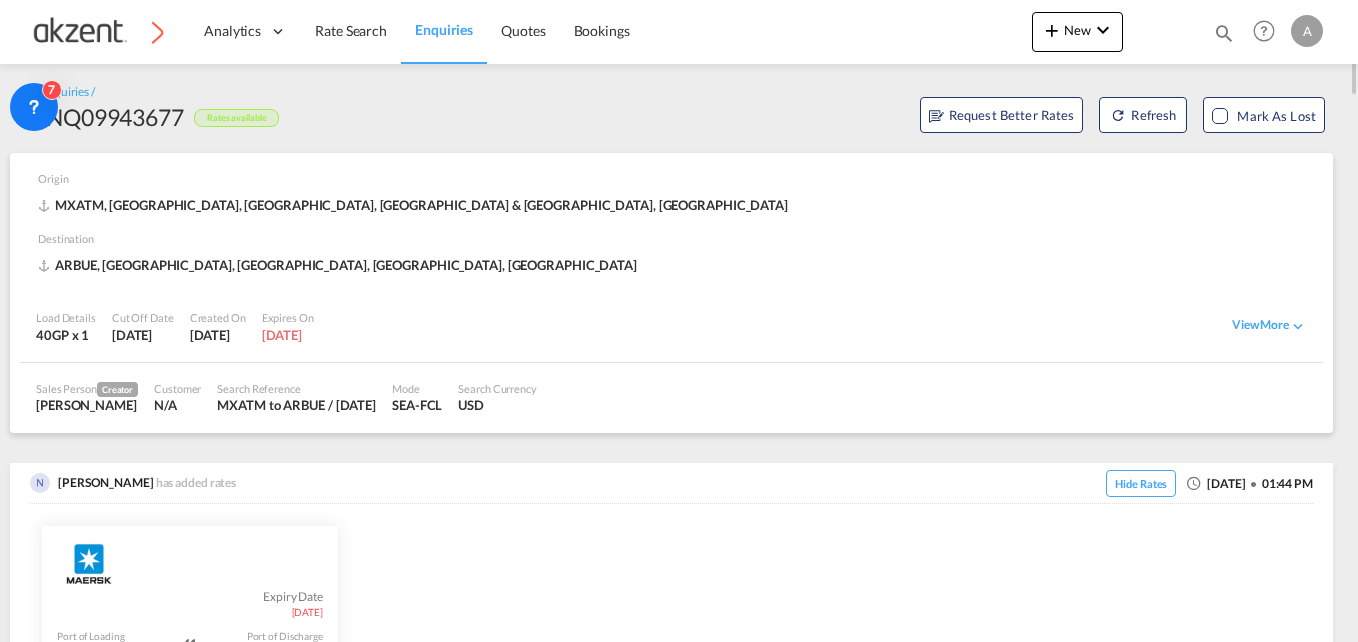 click on "Enquiries" at bounding box center [444, 29] 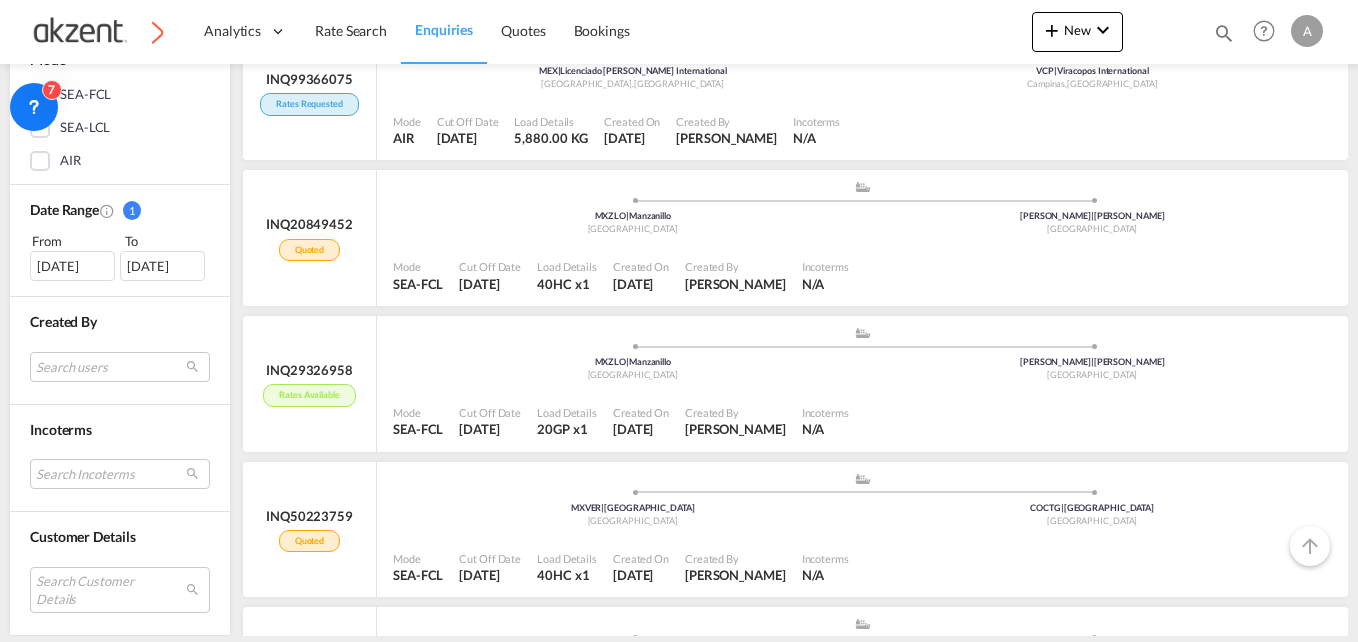 scroll, scrollTop: 762, scrollLeft: 0, axis: vertical 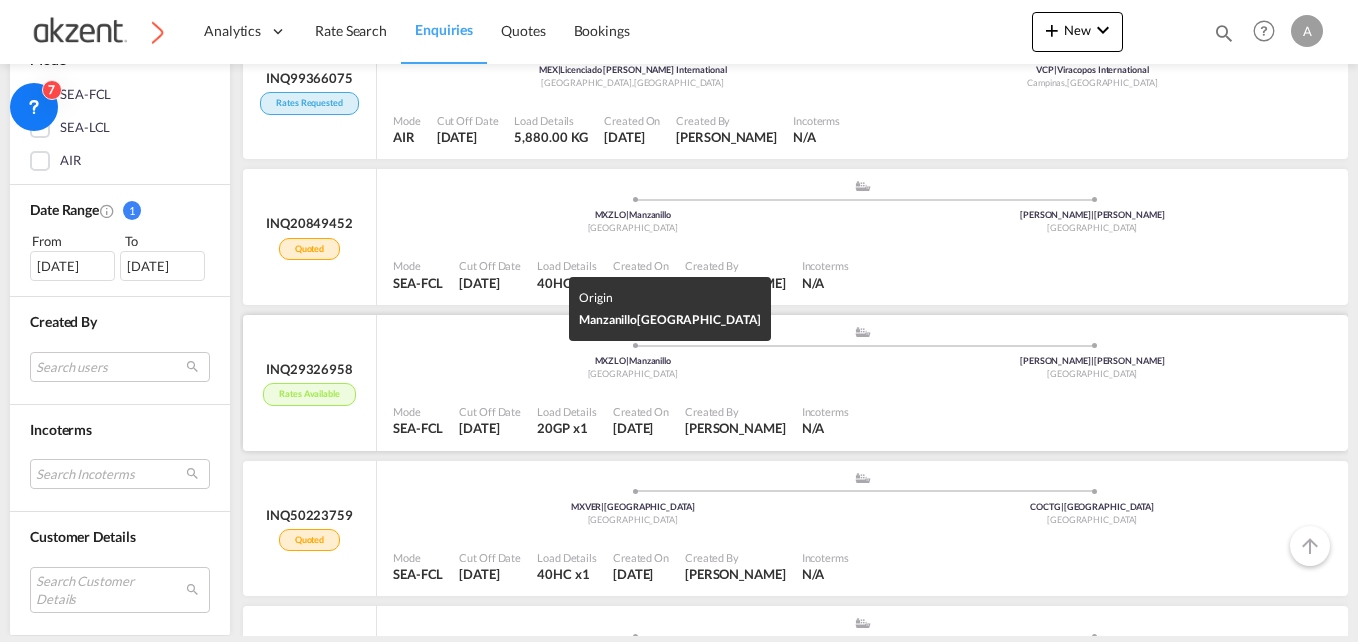 click on "[GEOGRAPHIC_DATA]" at bounding box center [633, -499] 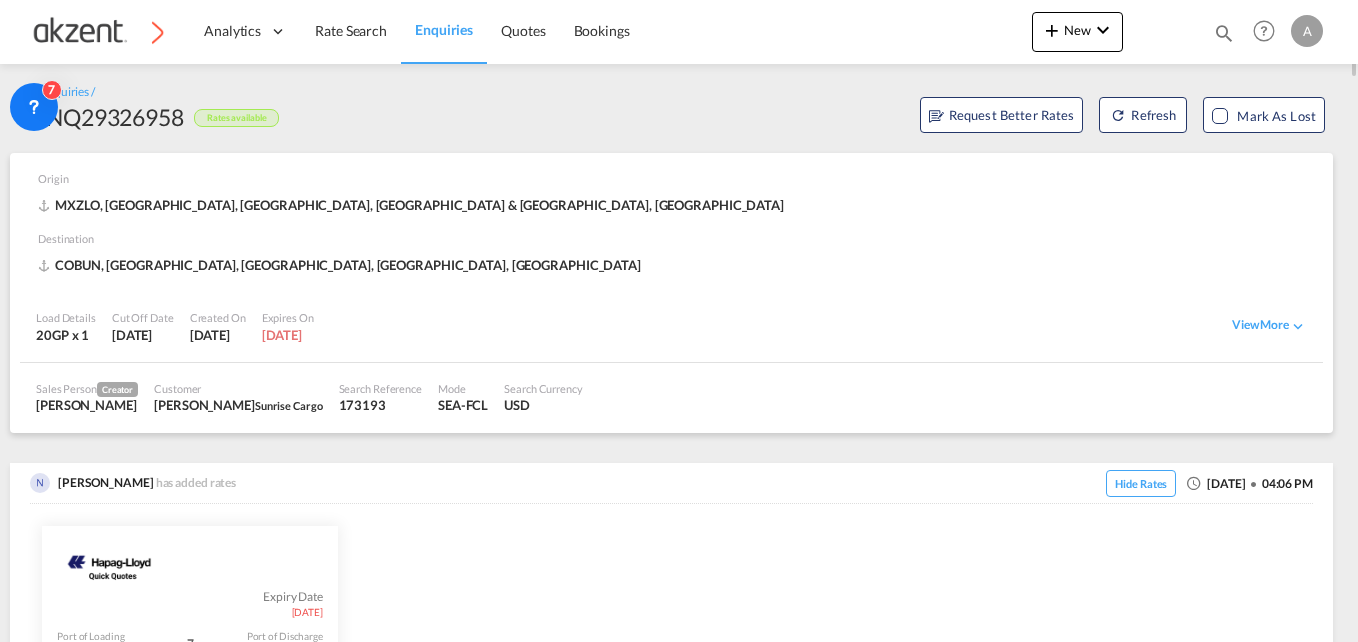 click on "Enquiries" at bounding box center [444, 29] 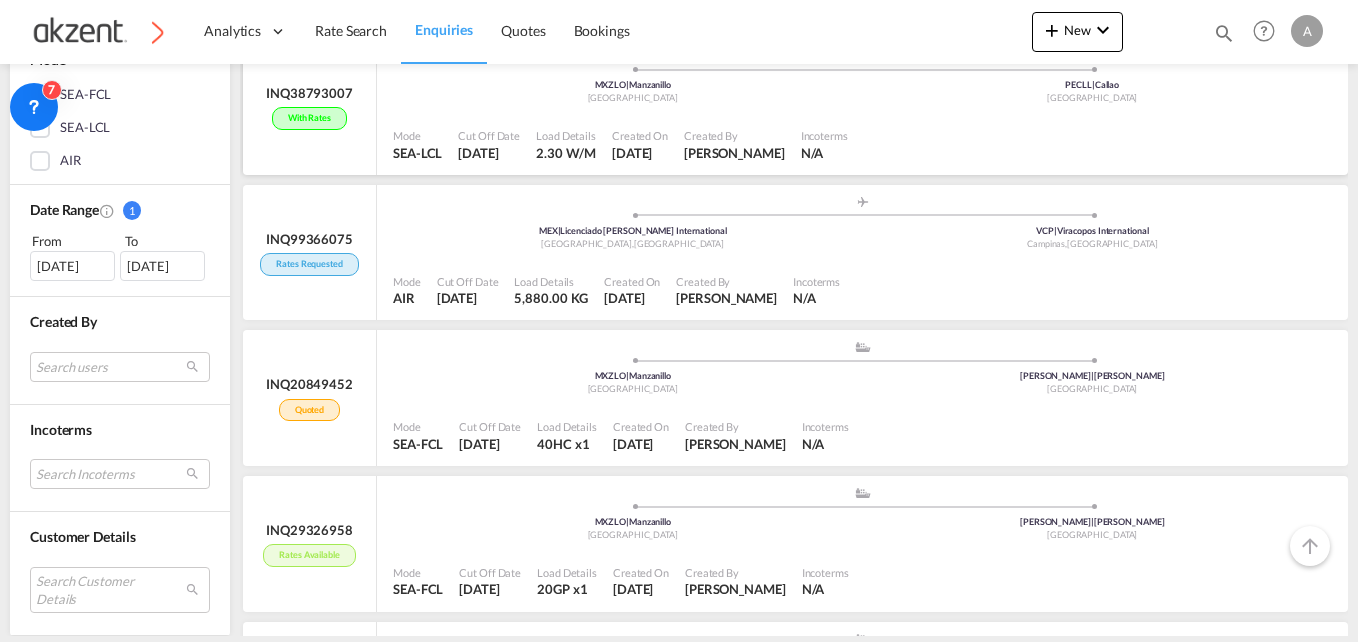 scroll, scrollTop: 600, scrollLeft: 0, axis: vertical 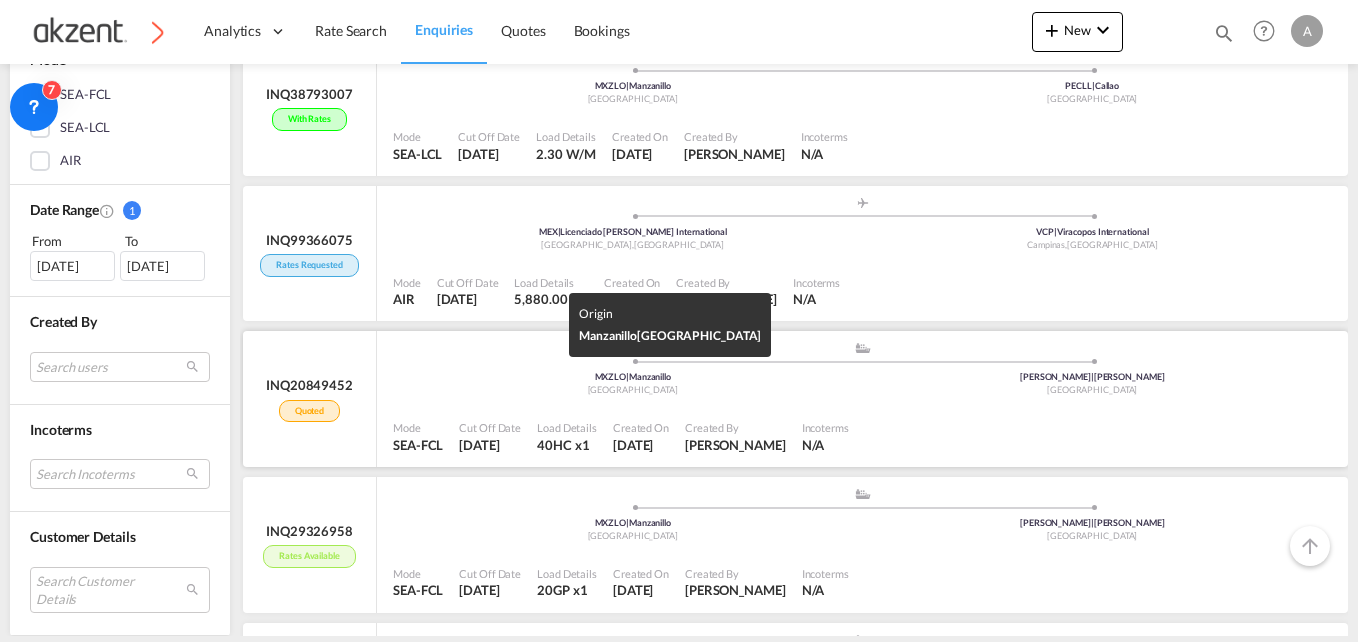 click on "MXZLO  |  Manzanillo" at bounding box center (633, -350) 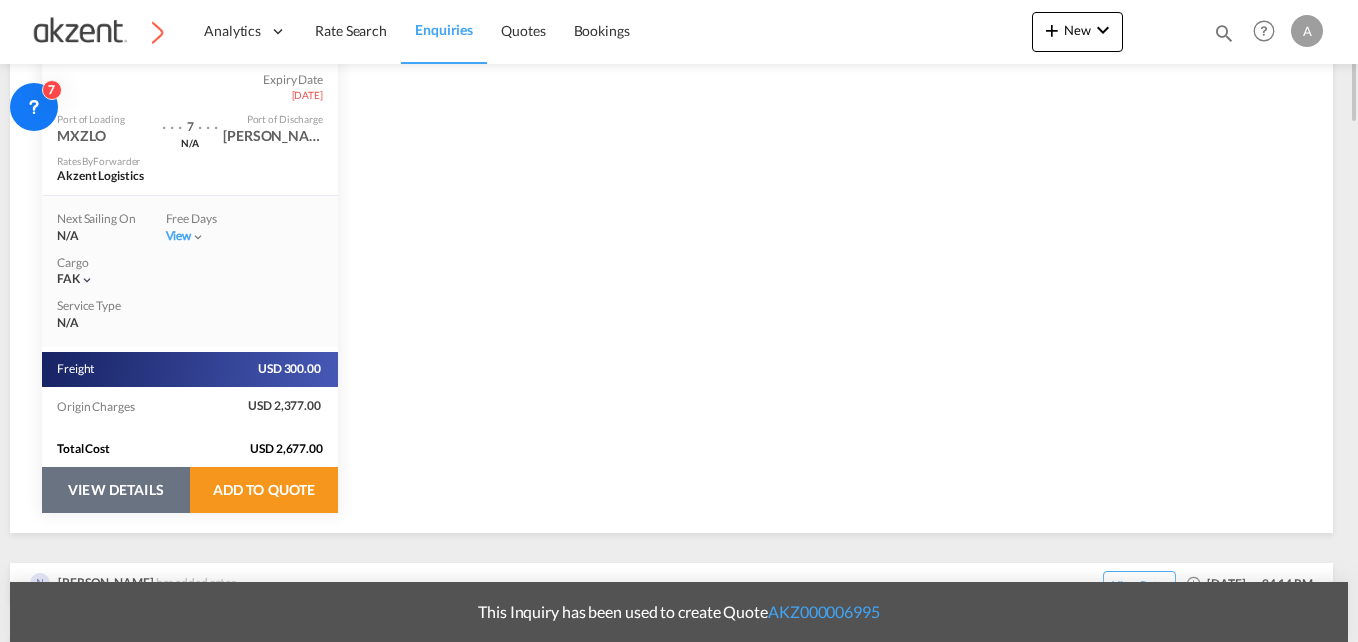scroll, scrollTop: 518, scrollLeft: 0, axis: vertical 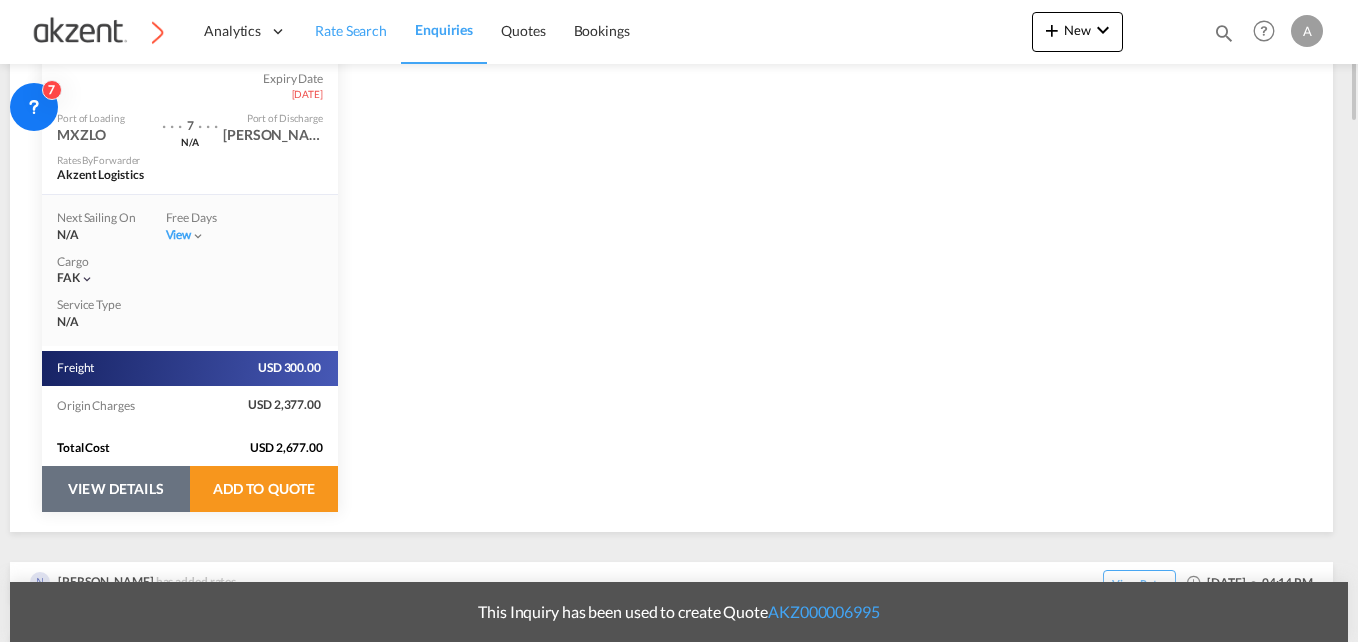click on "Rate Search" at bounding box center (351, 30) 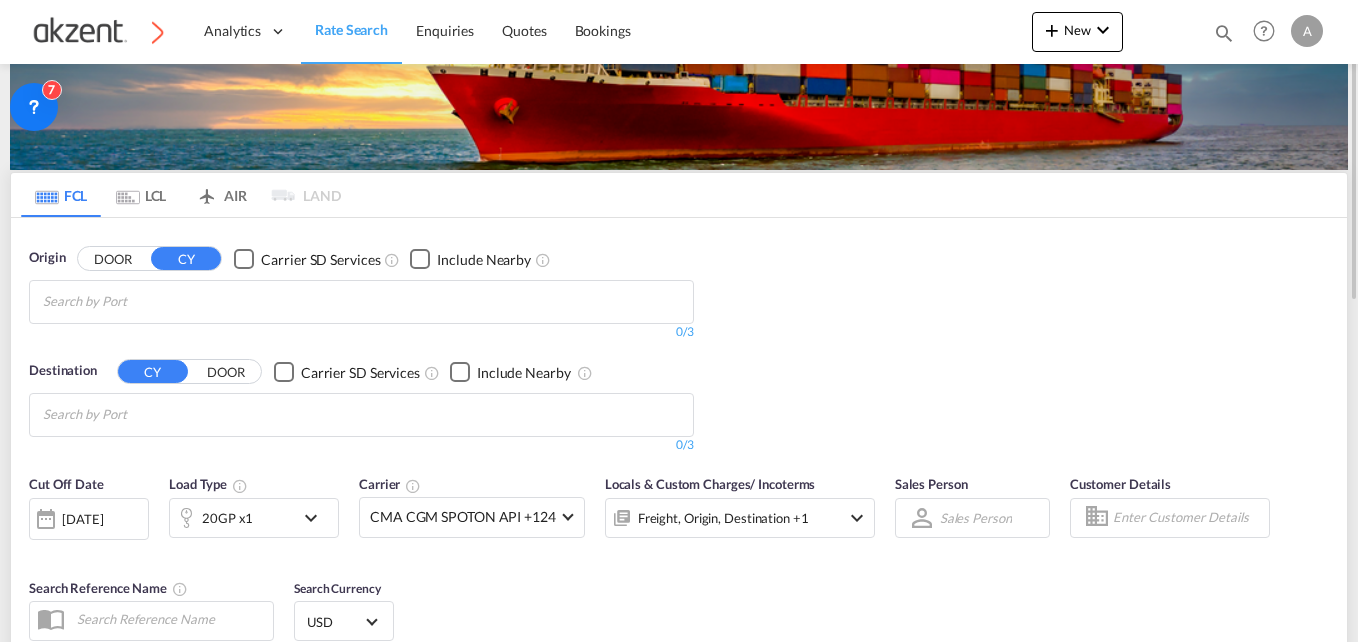 scroll, scrollTop: 0, scrollLeft: 0, axis: both 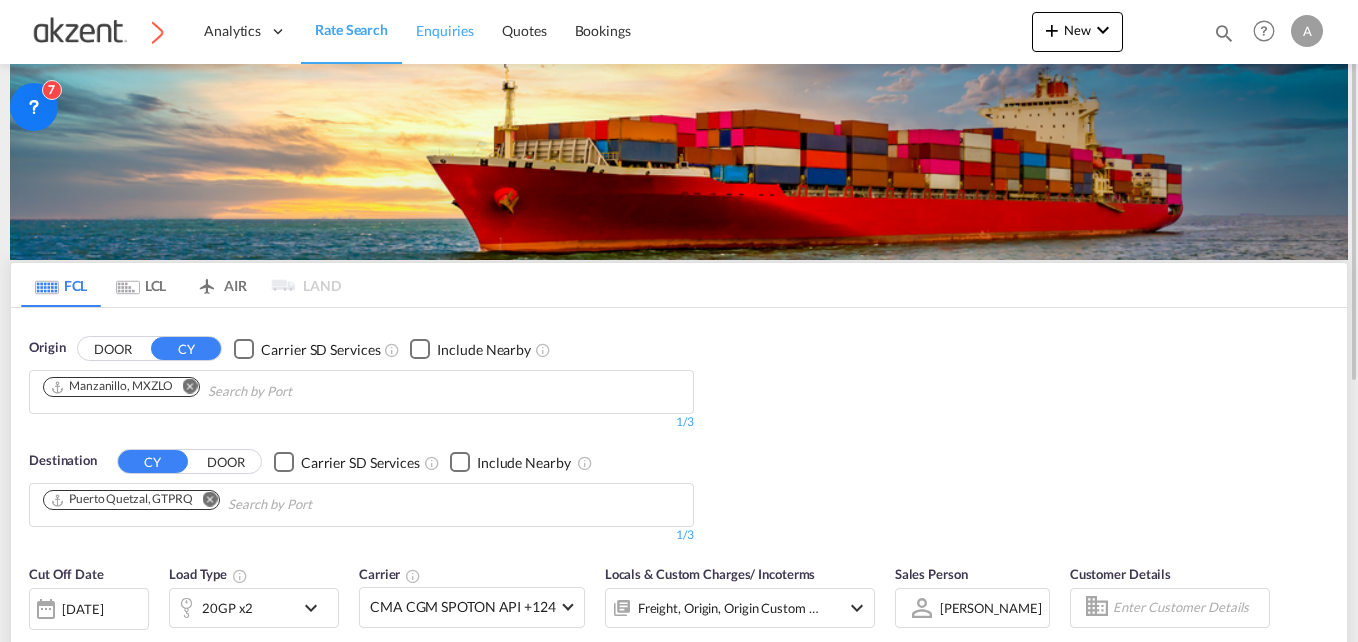 click on "Enquiries" at bounding box center (445, 30) 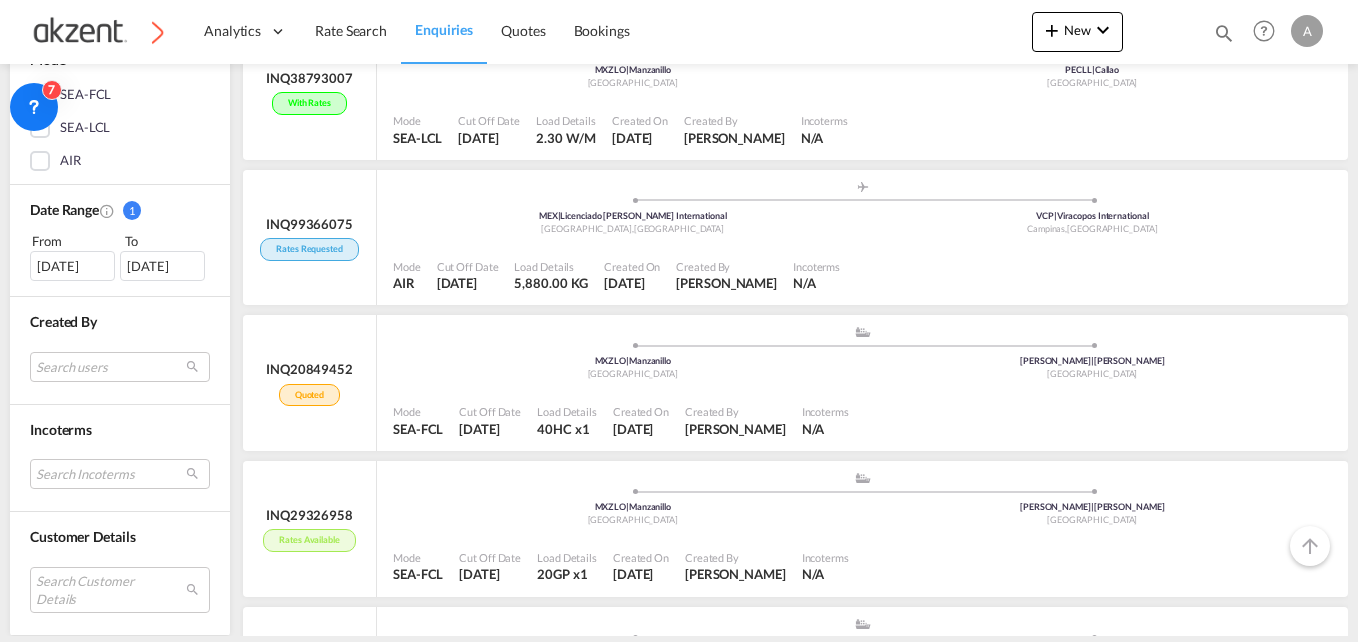 scroll, scrollTop: 760, scrollLeft: 0, axis: vertical 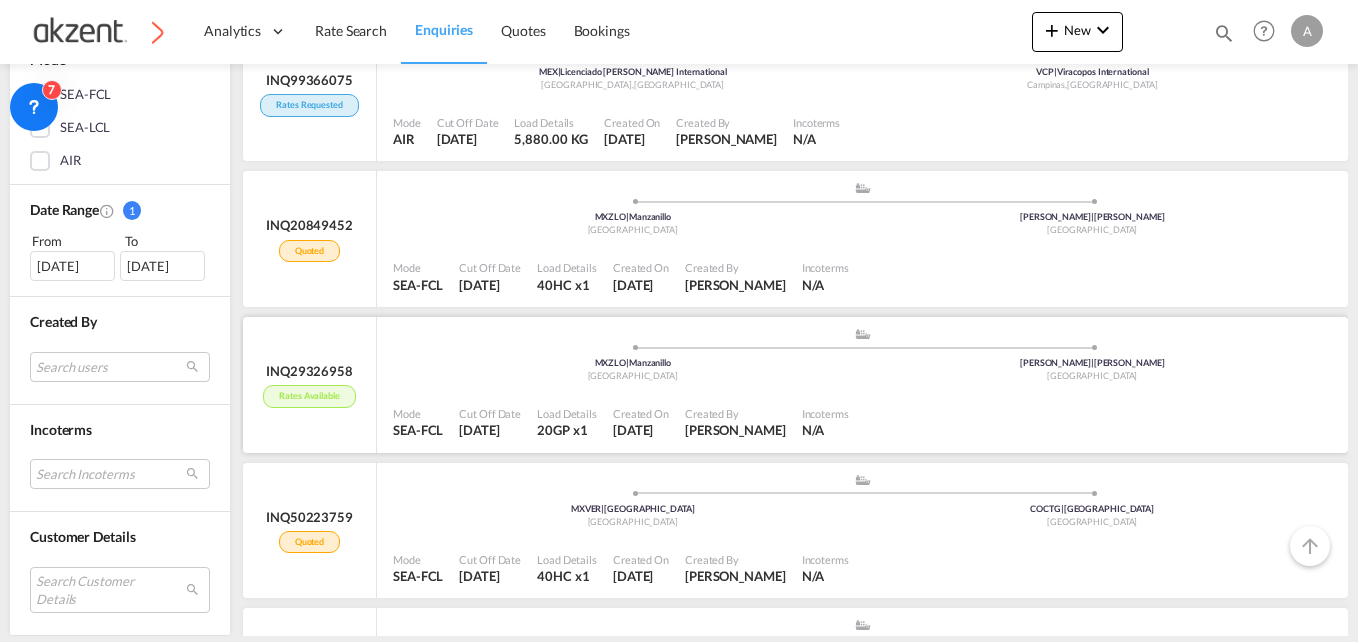 click on "Mode
SEA-FCL Cut Off Date [DATE] Load Details
20GP x1
Created On [DATE]
Created By [PERSON_NAME]
Incoterms N/A" at bounding box center (862, 422) 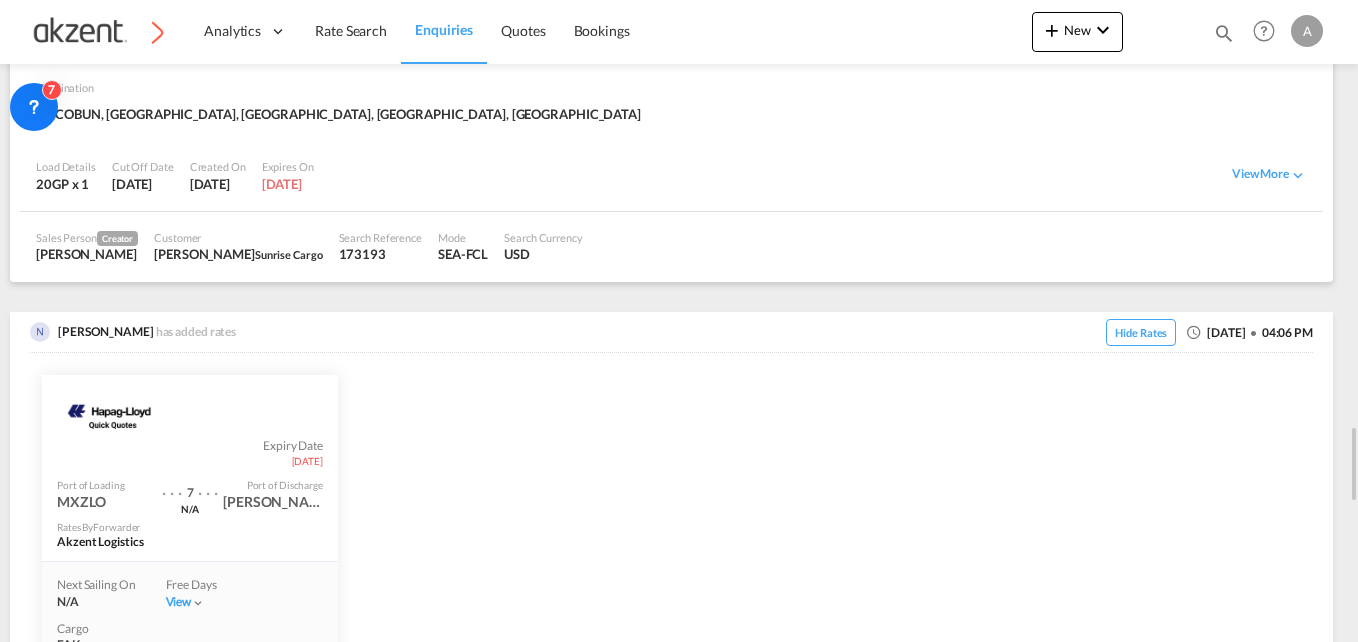 scroll, scrollTop: 517, scrollLeft: 0, axis: vertical 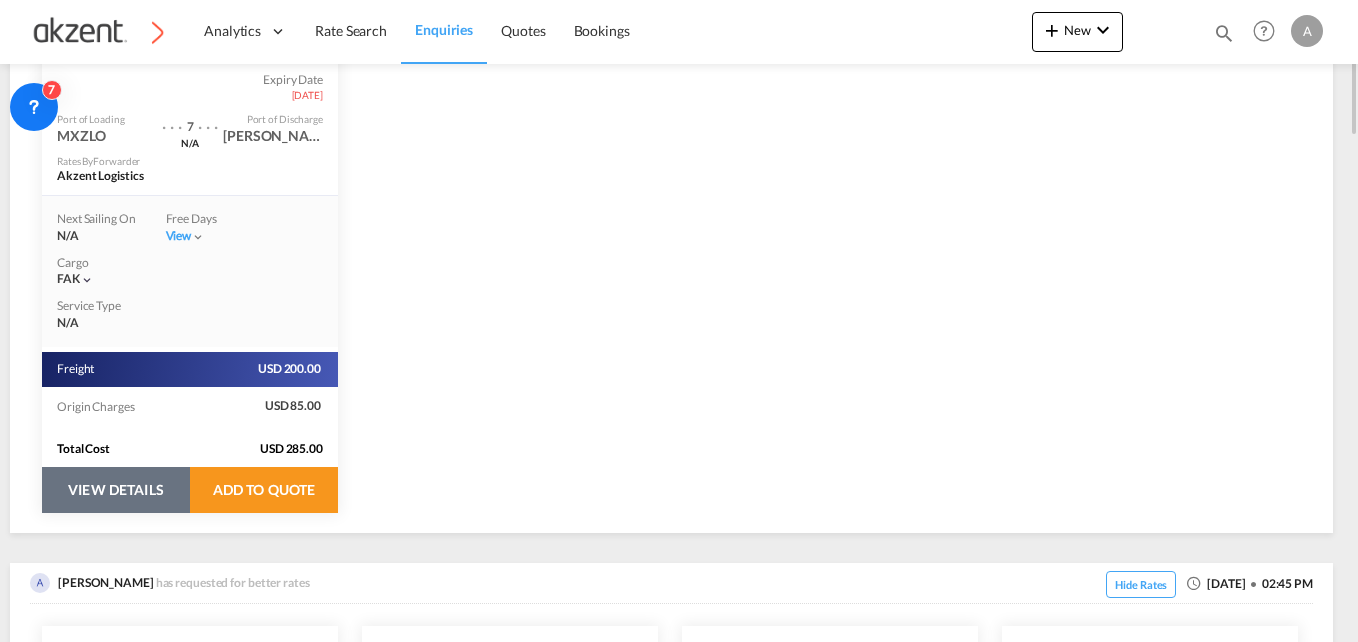 click on "VIEW DETAILS" at bounding box center (116, 490) 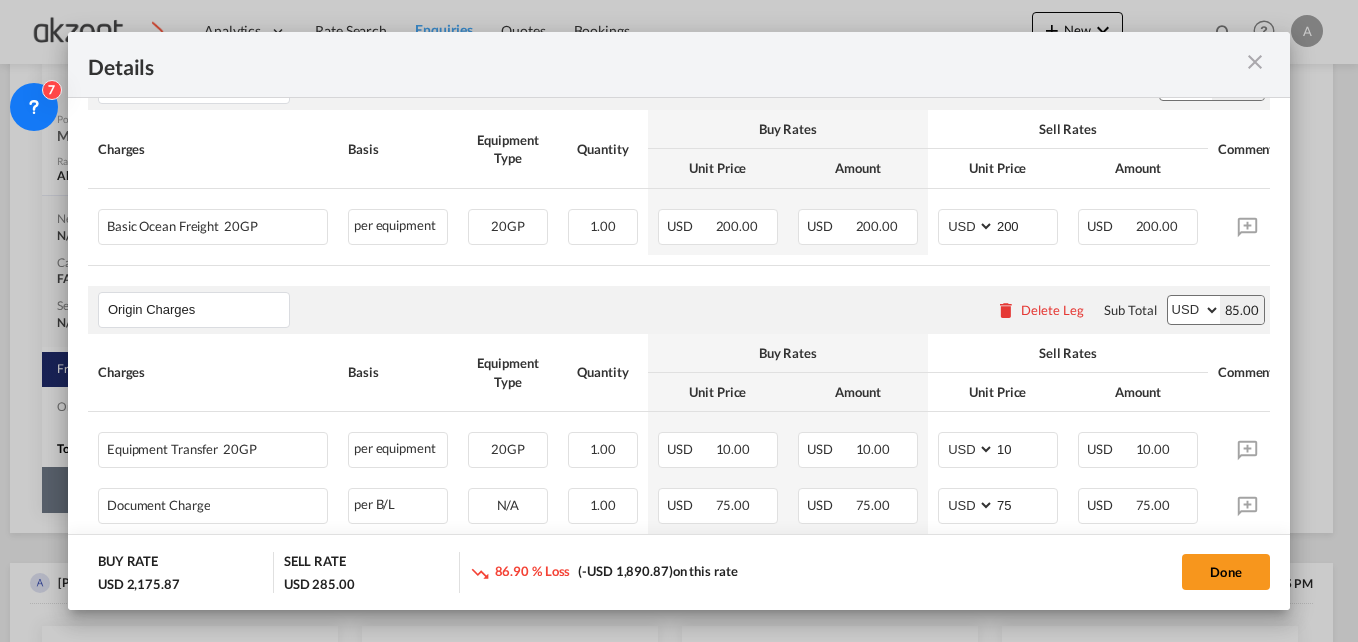 scroll, scrollTop: 0, scrollLeft: 0, axis: both 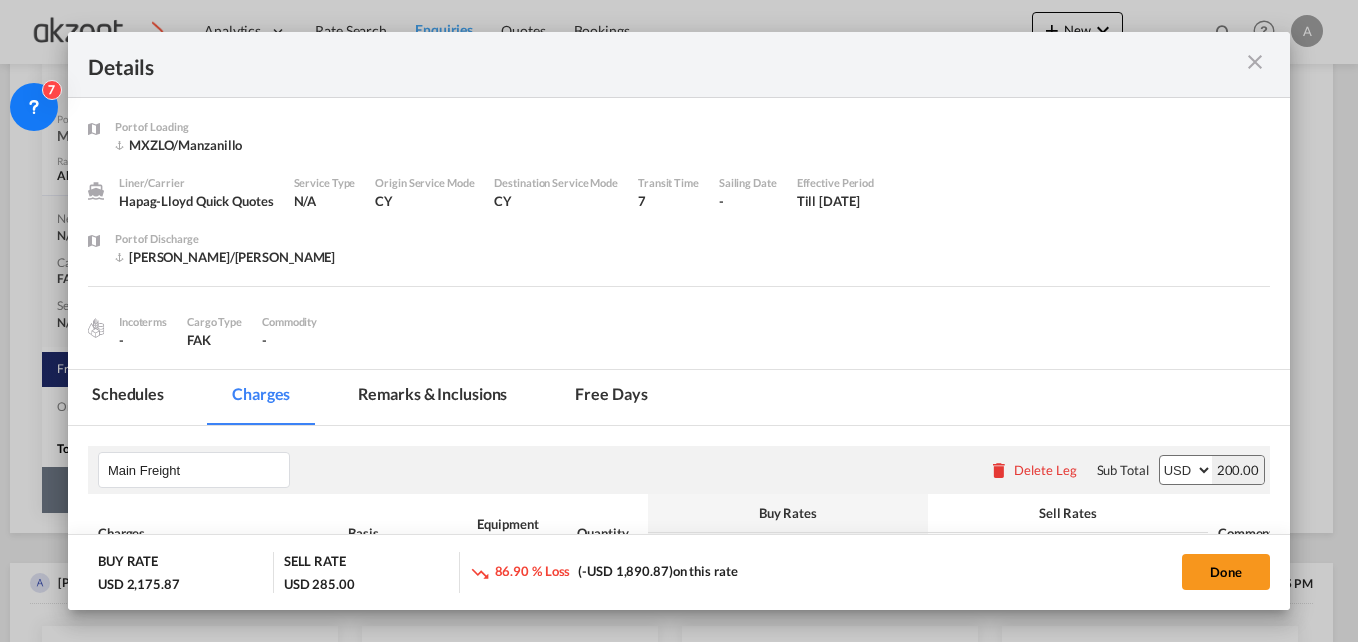 click at bounding box center (1211, 64) 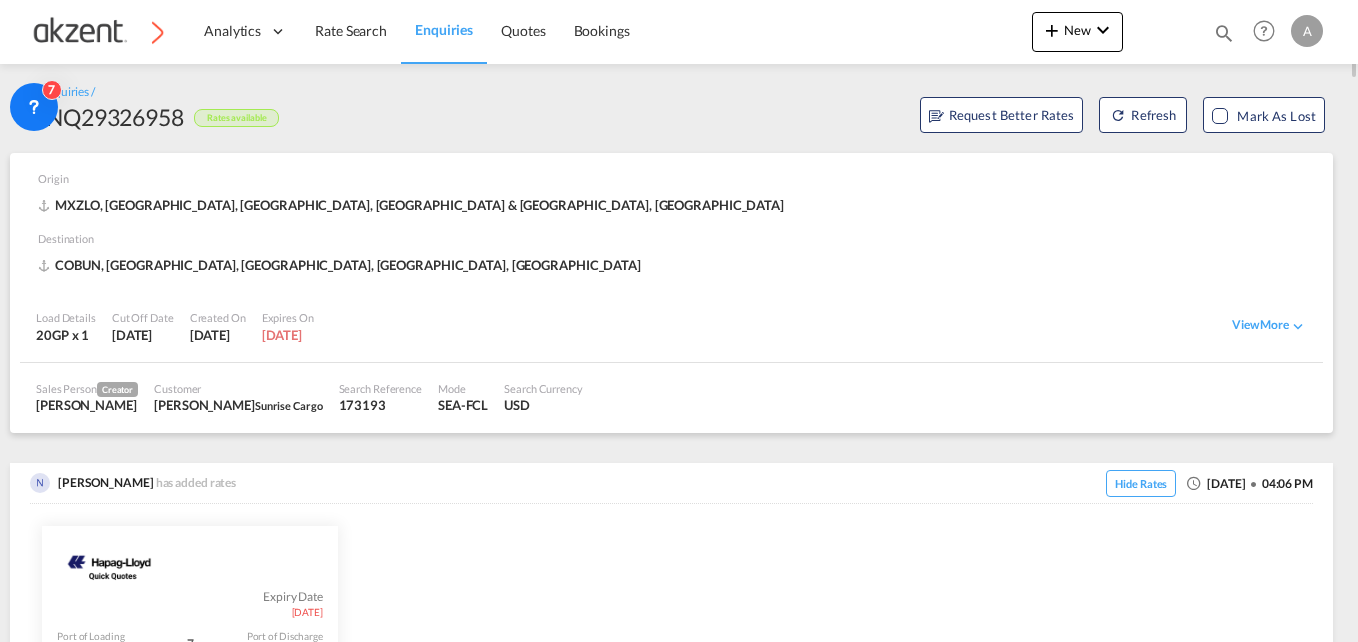 scroll, scrollTop: 1, scrollLeft: 0, axis: vertical 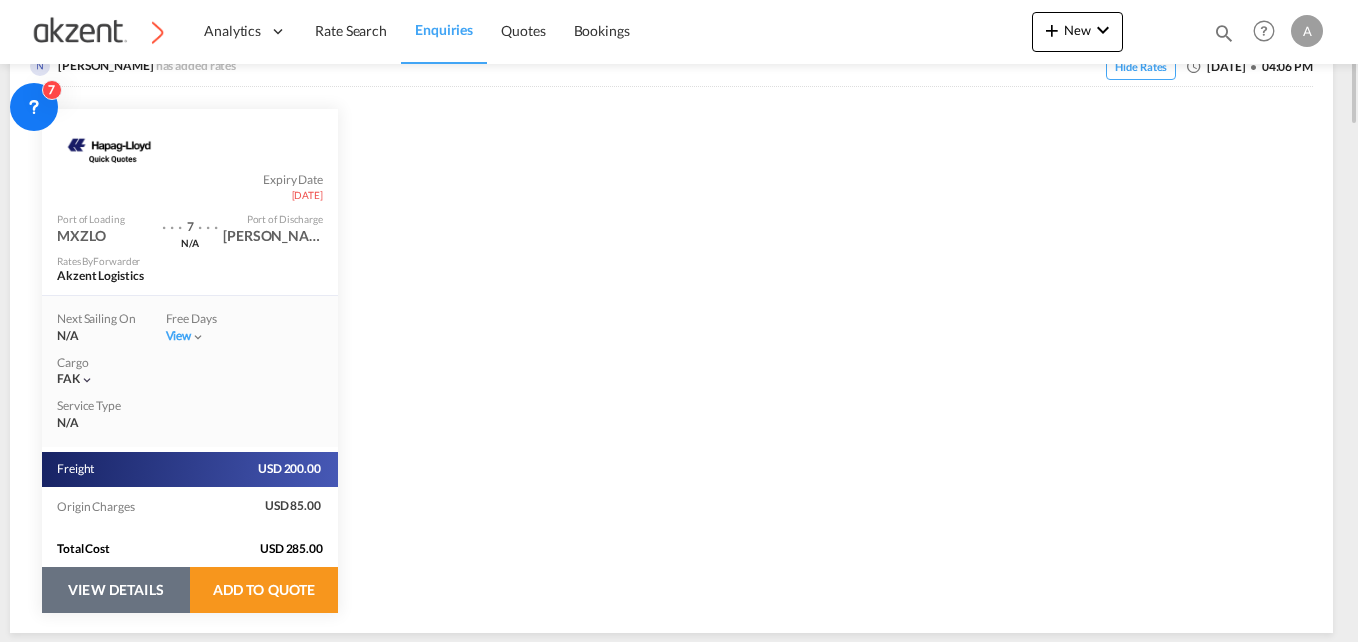click on "VIEW DETAILS" at bounding box center [116, 590] 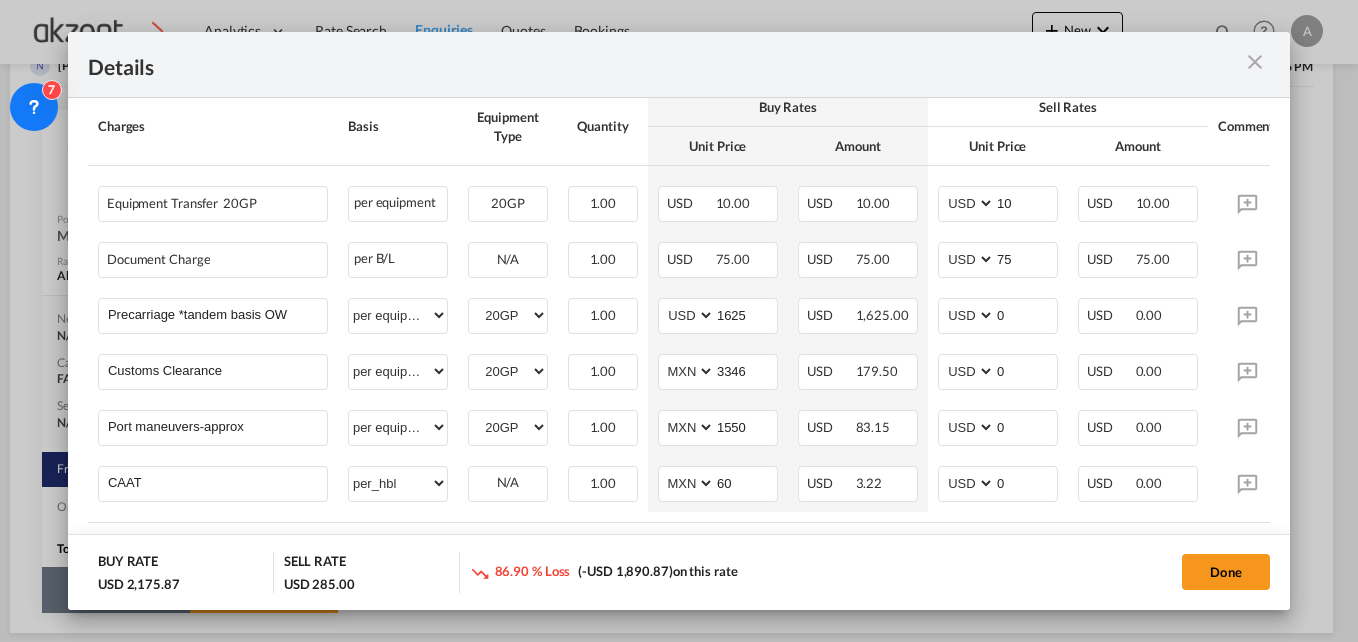 scroll, scrollTop: 631, scrollLeft: 0, axis: vertical 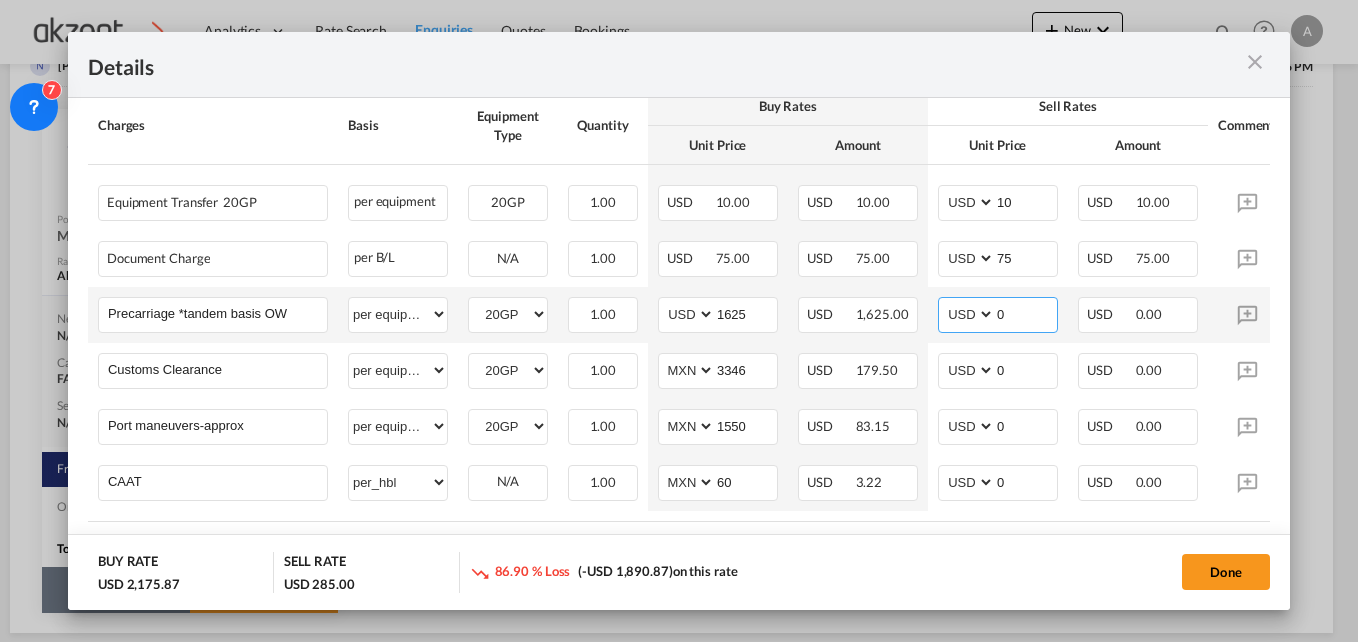 click on "0" at bounding box center [1026, 313] 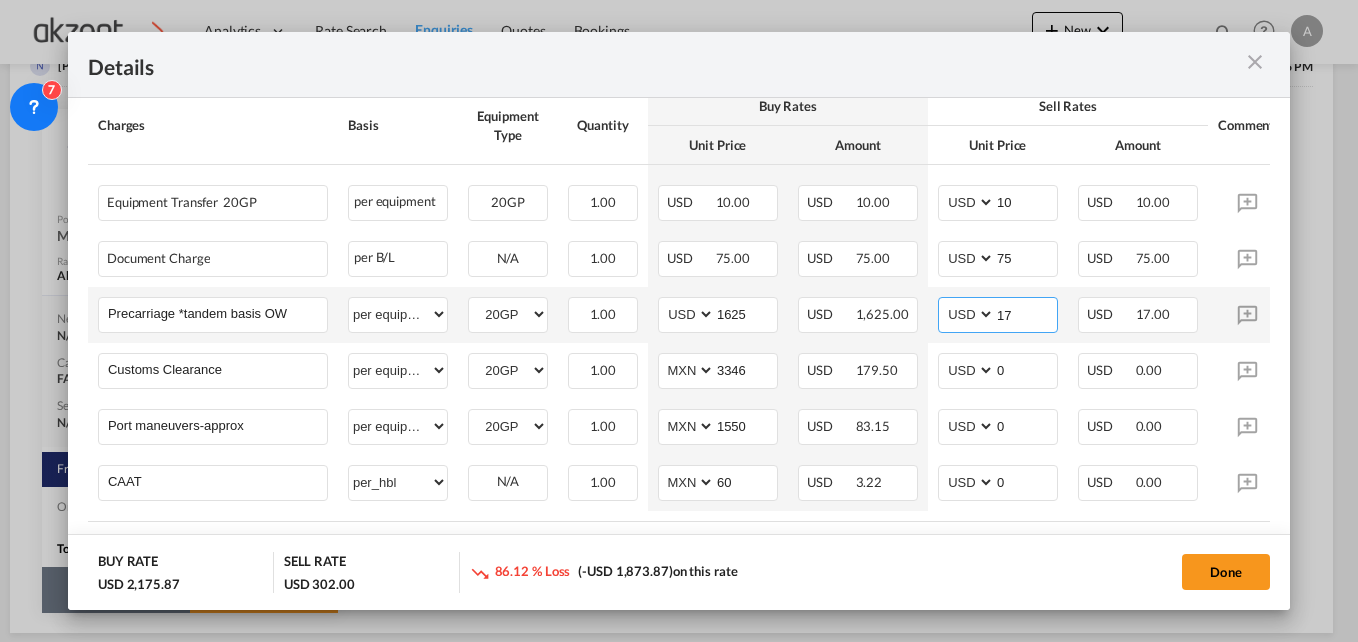 type on "1725" 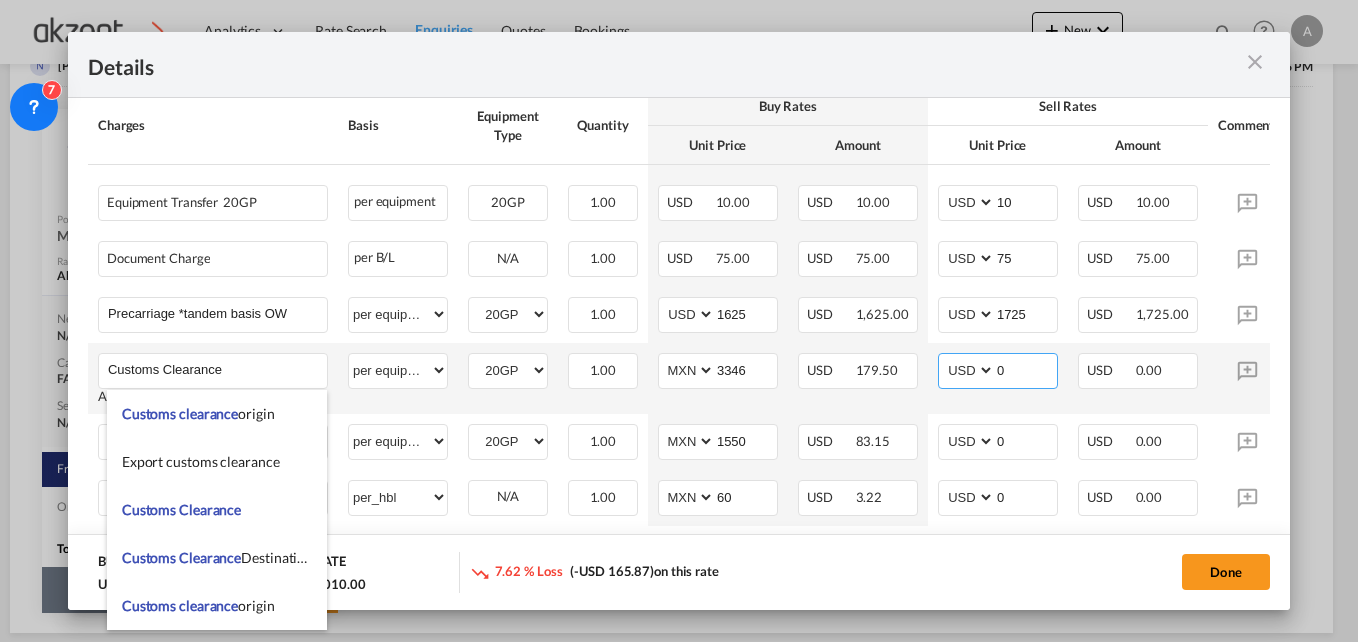 click on "0" at bounding box center [1026, 369] 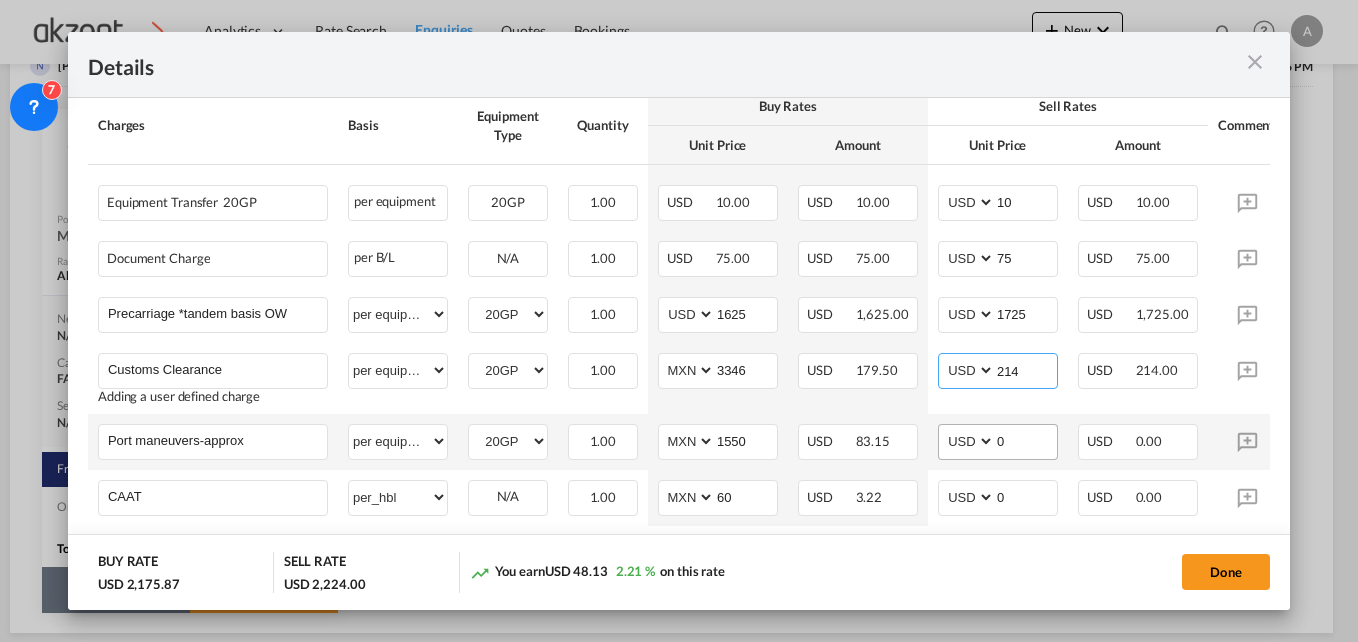 type on "214" 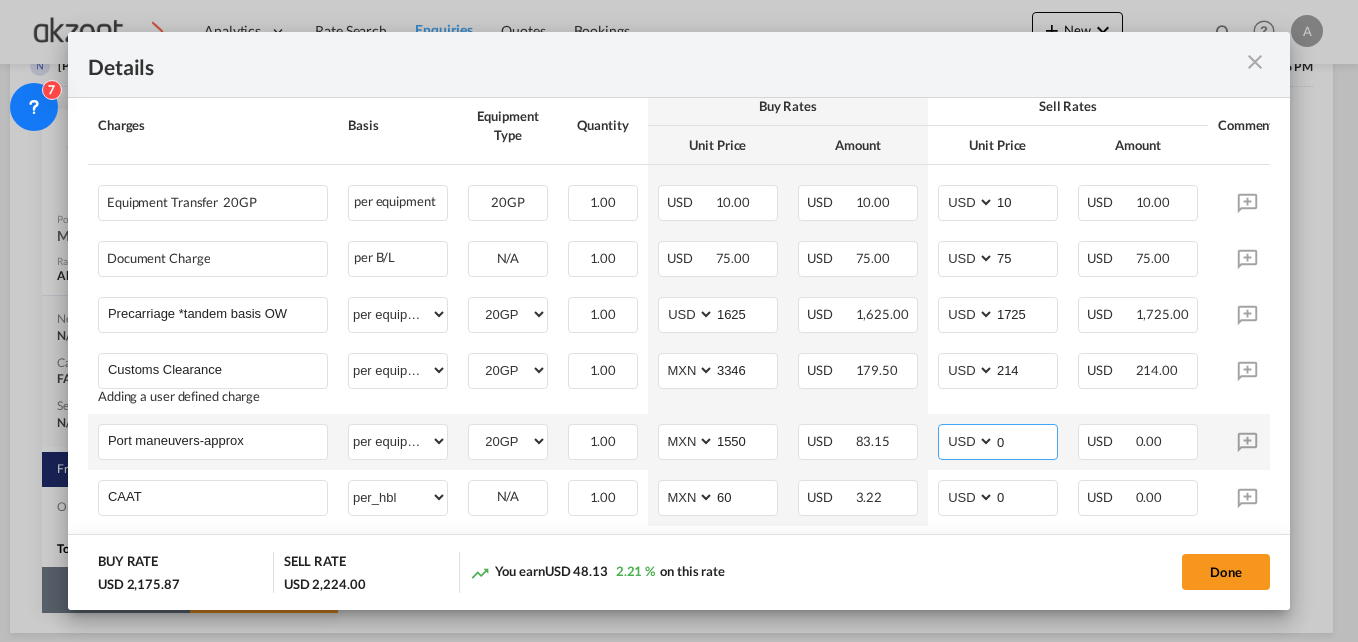click on "0" at bounding box center (1026, 440) 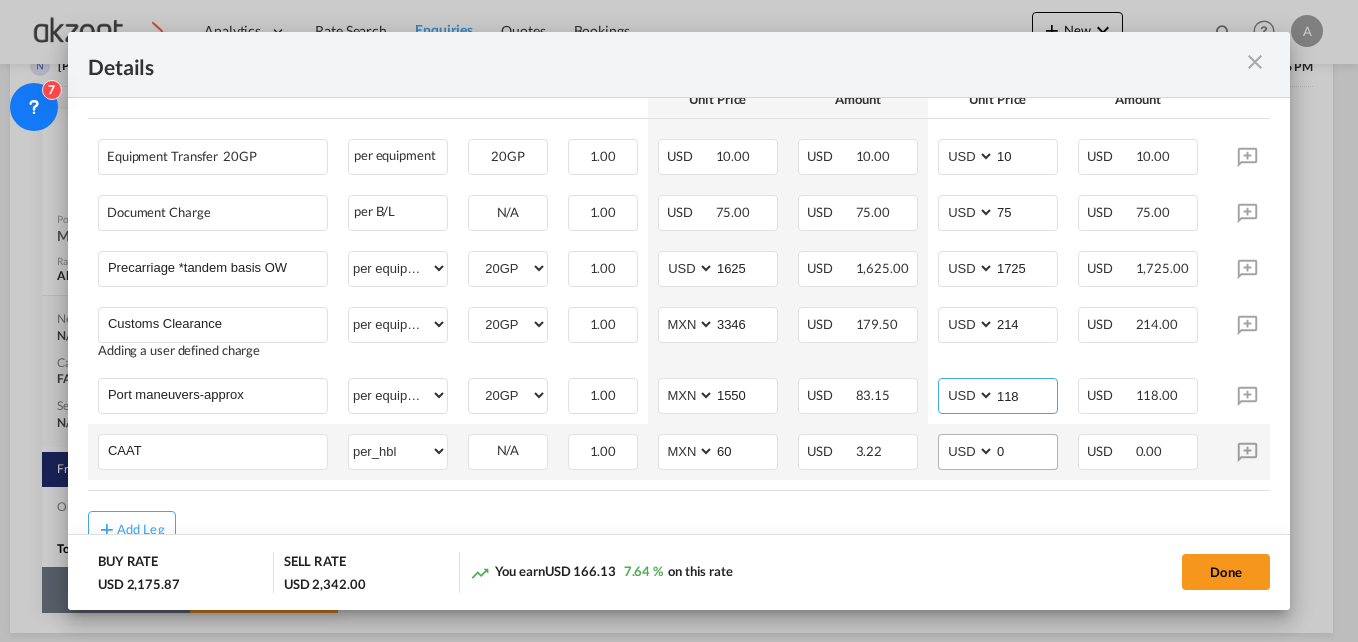 scroll, scrollTop: 678, scrollLeft: 0, axis: vertical 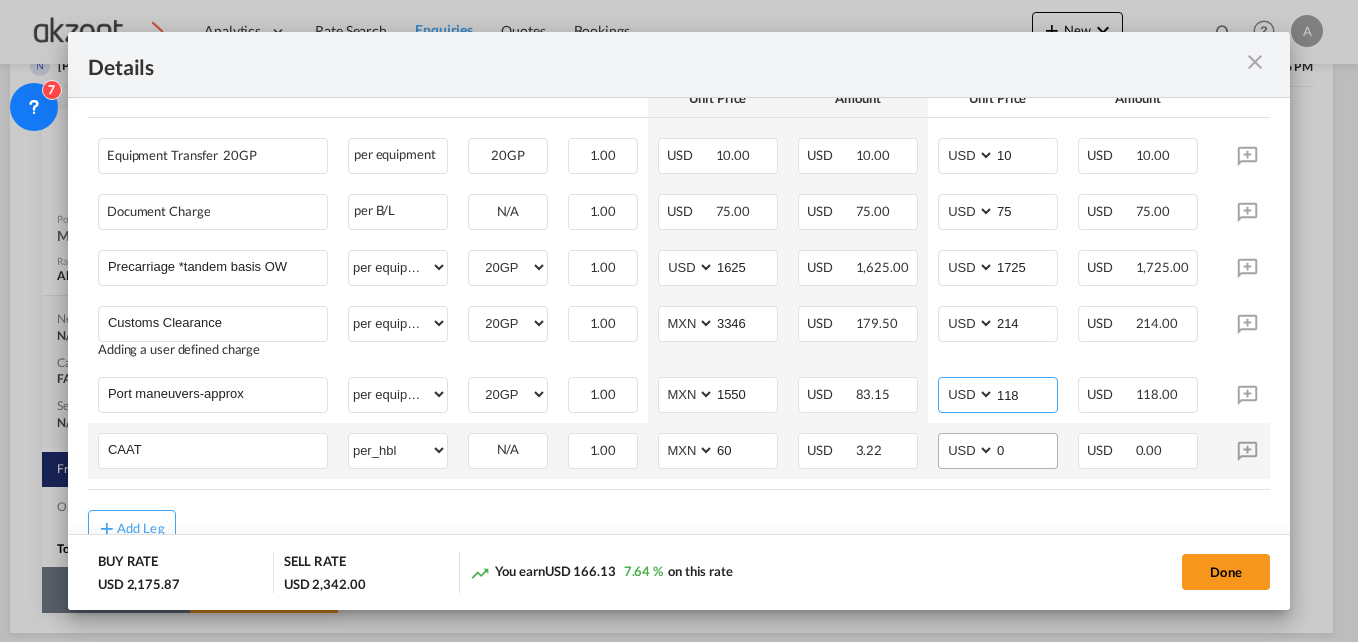 type on "118" 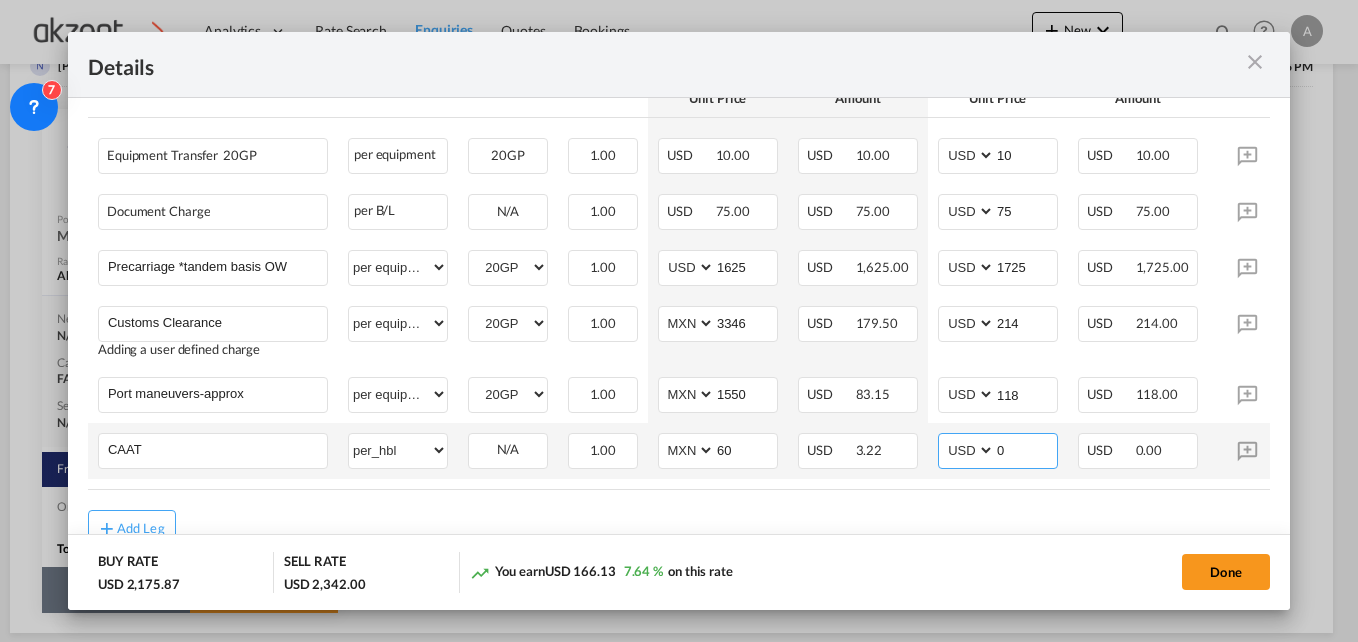 click on "0" at bounding box center (1026, 449) 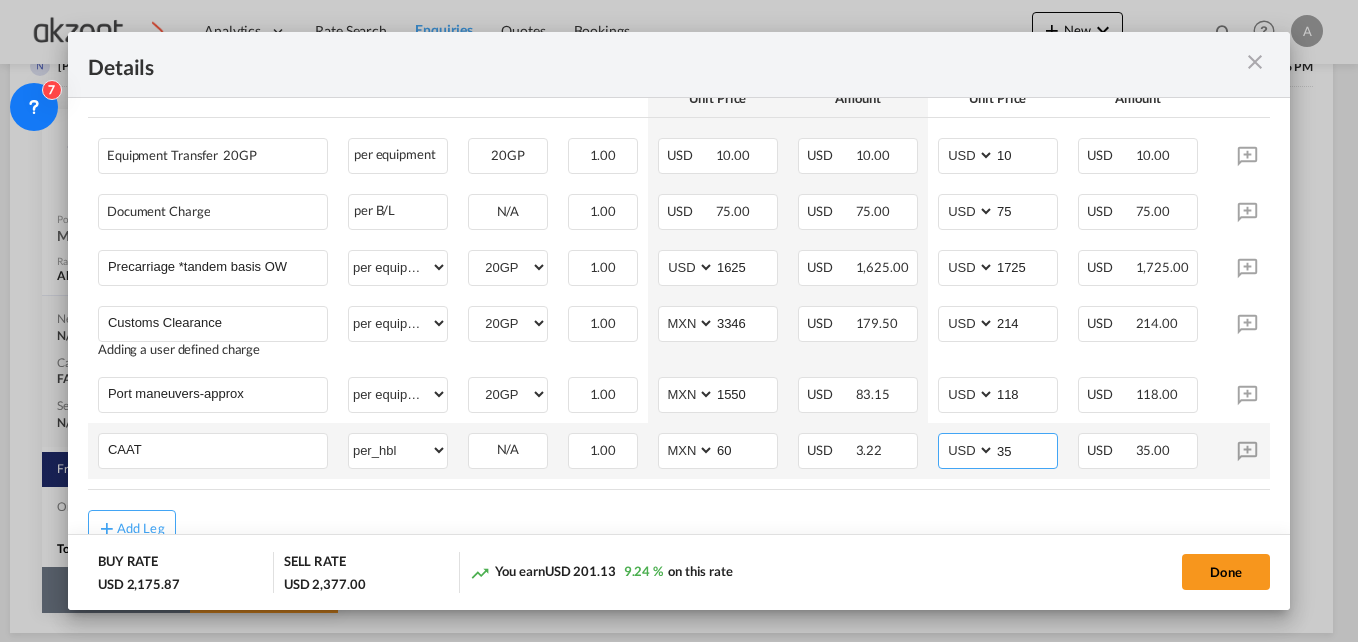 scroll, scrollTop: 0, scrollLeft: 100, axis: horizontal 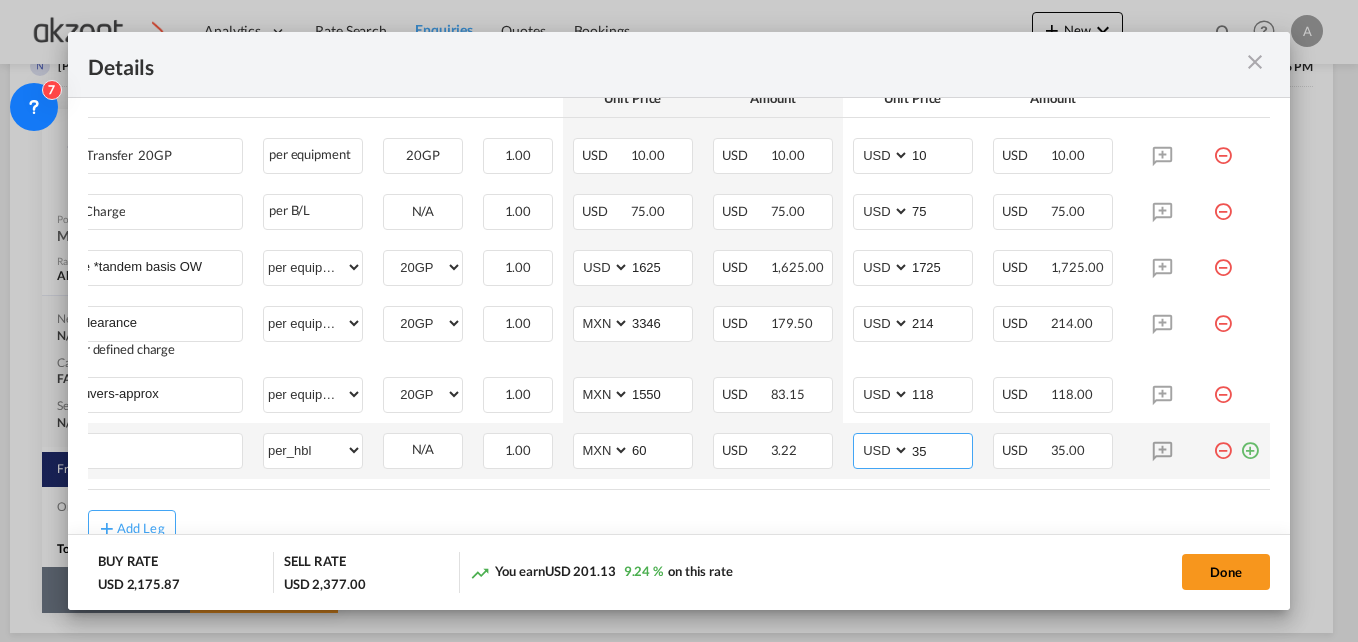 type on "35" 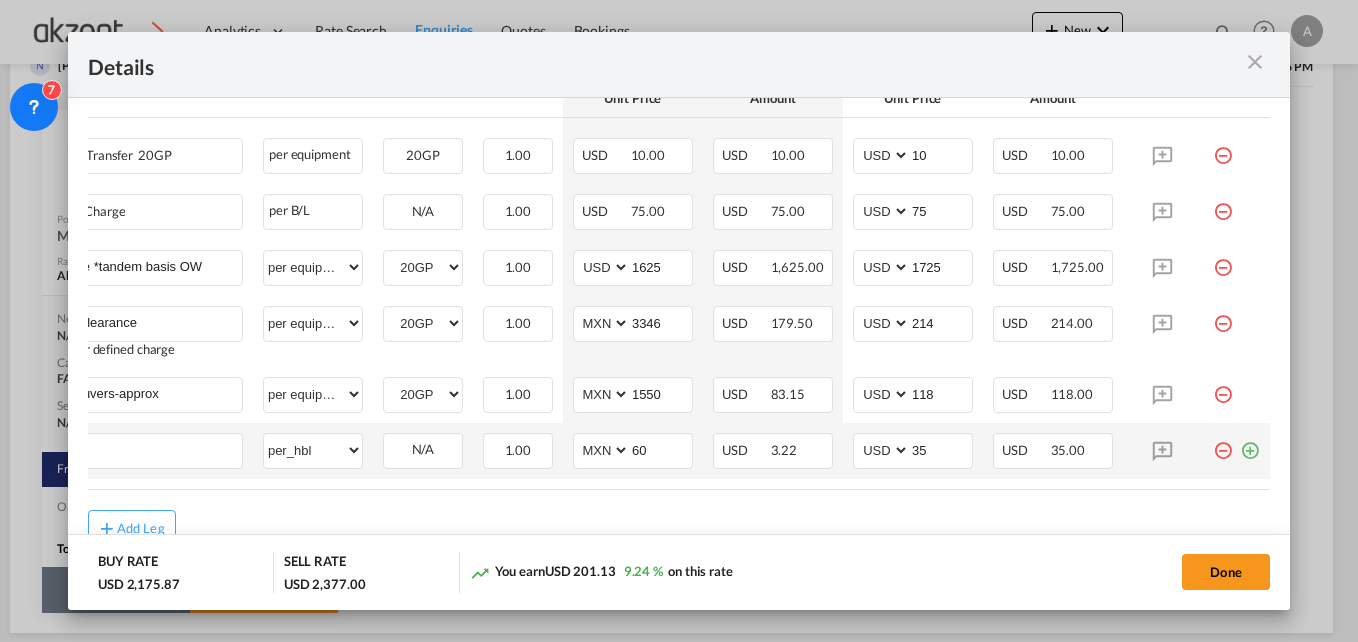 click at bounding box center [1250, 443] 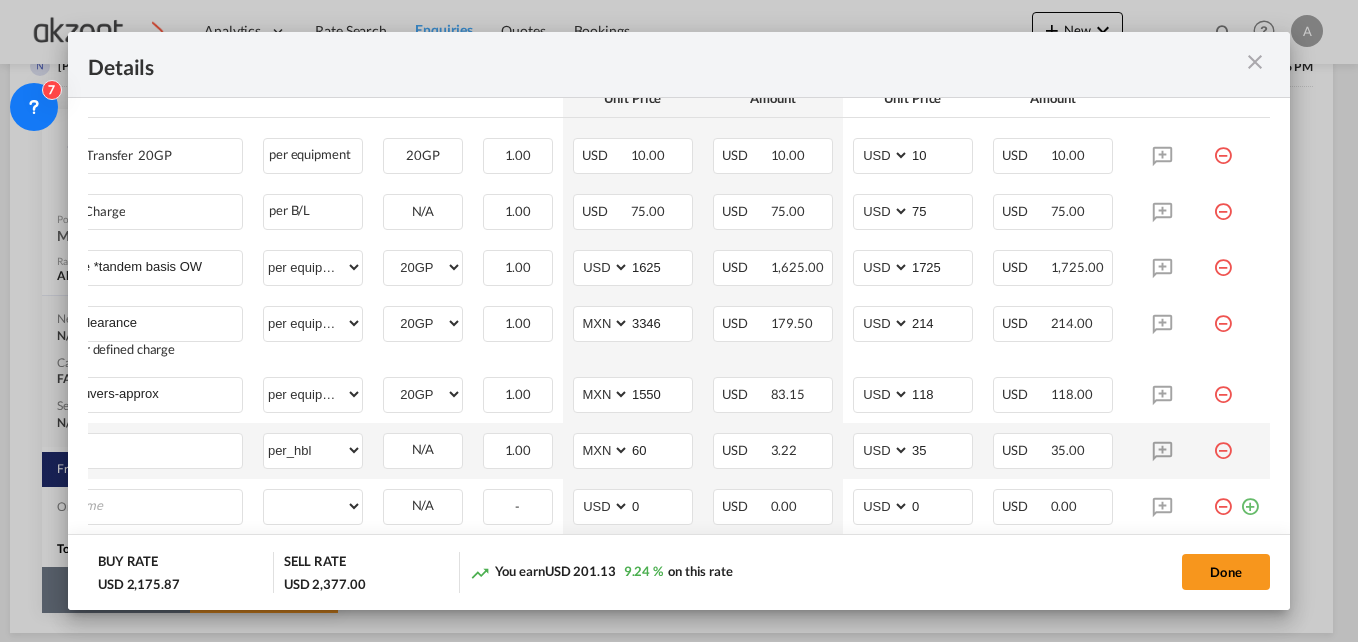 scroll, scrollTop: 0, scrollLeft: 20, axis: horizontal 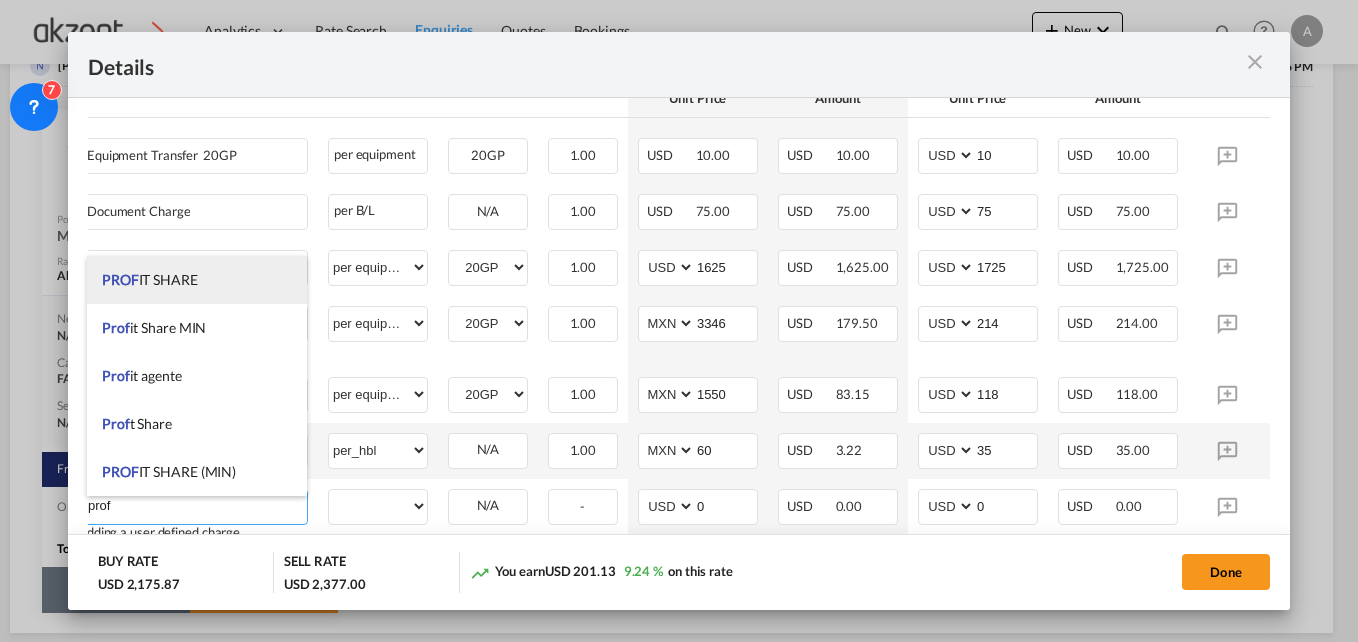 click on "PROF IT SHARE" at bounding box center [197, 280] 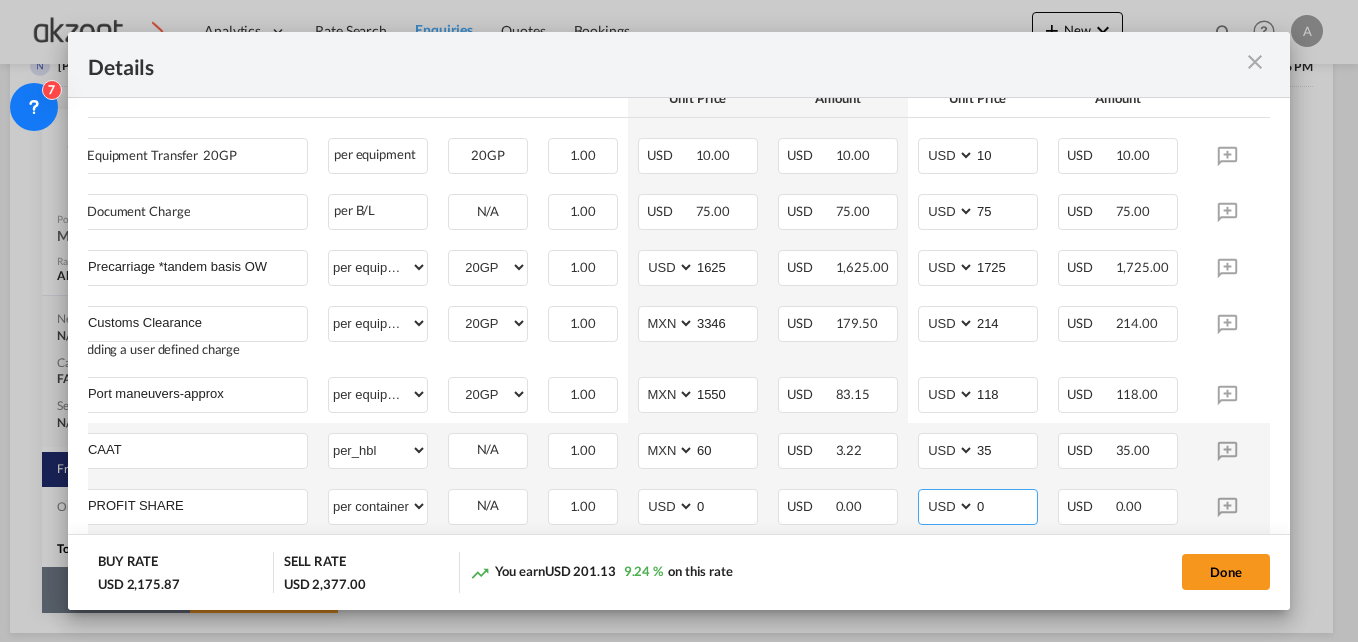 click on "0" at bounding box center [1006, 505] 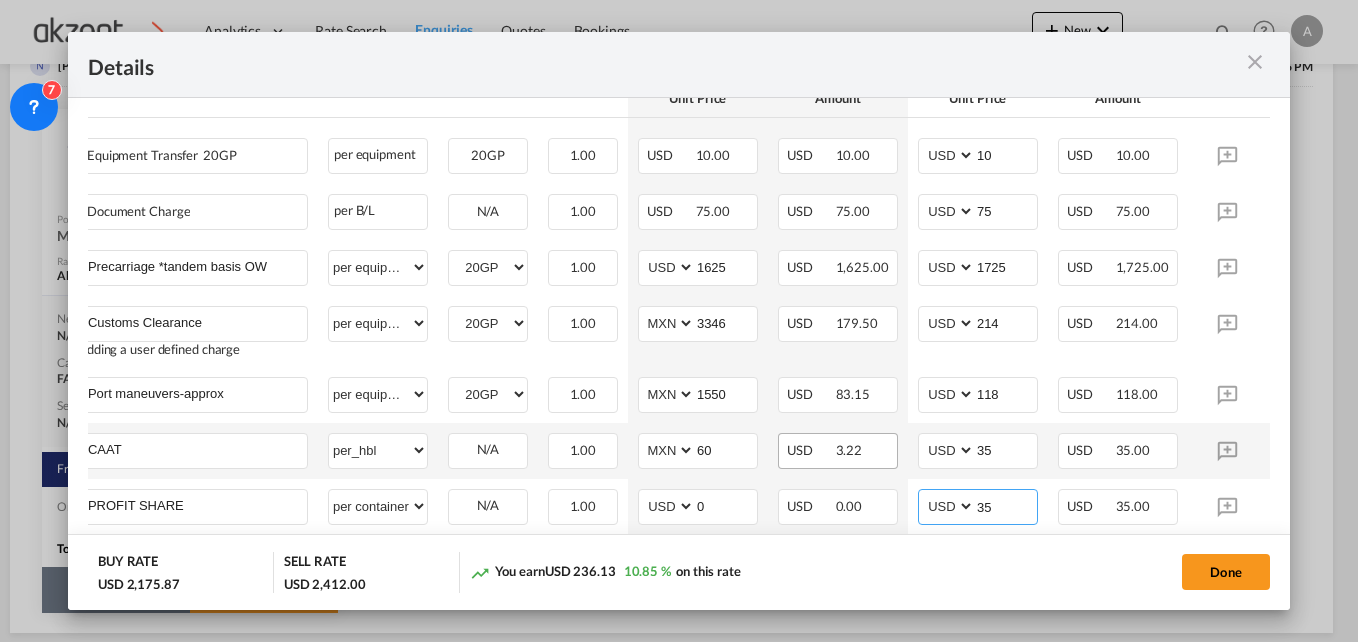scroll, scrollTop: 0, scrollLeft: 100, axis: horizontal 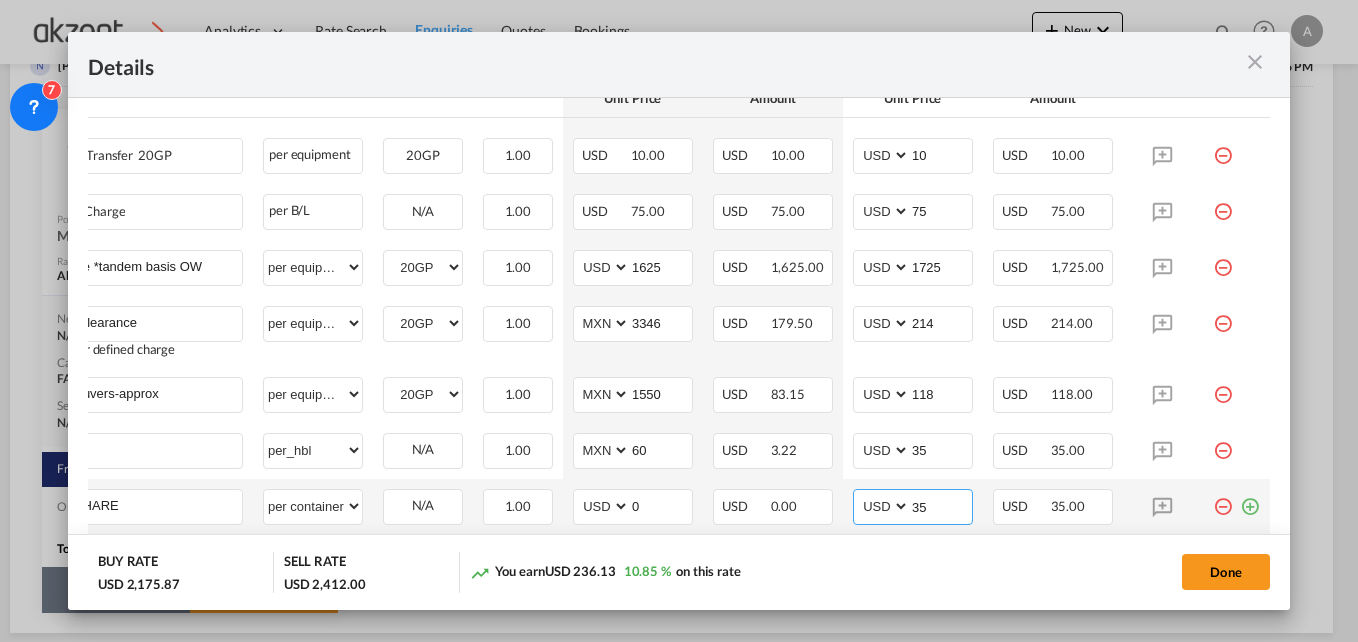 type on "35" 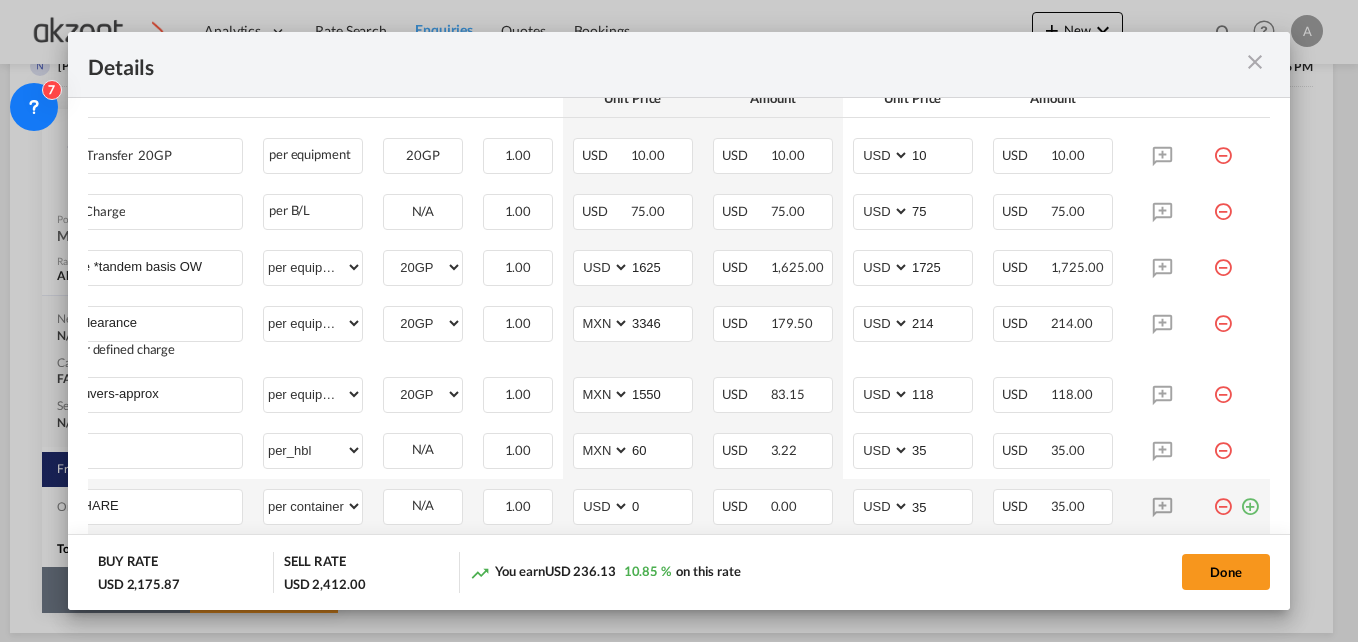 click at bounding box center (1250, 499) 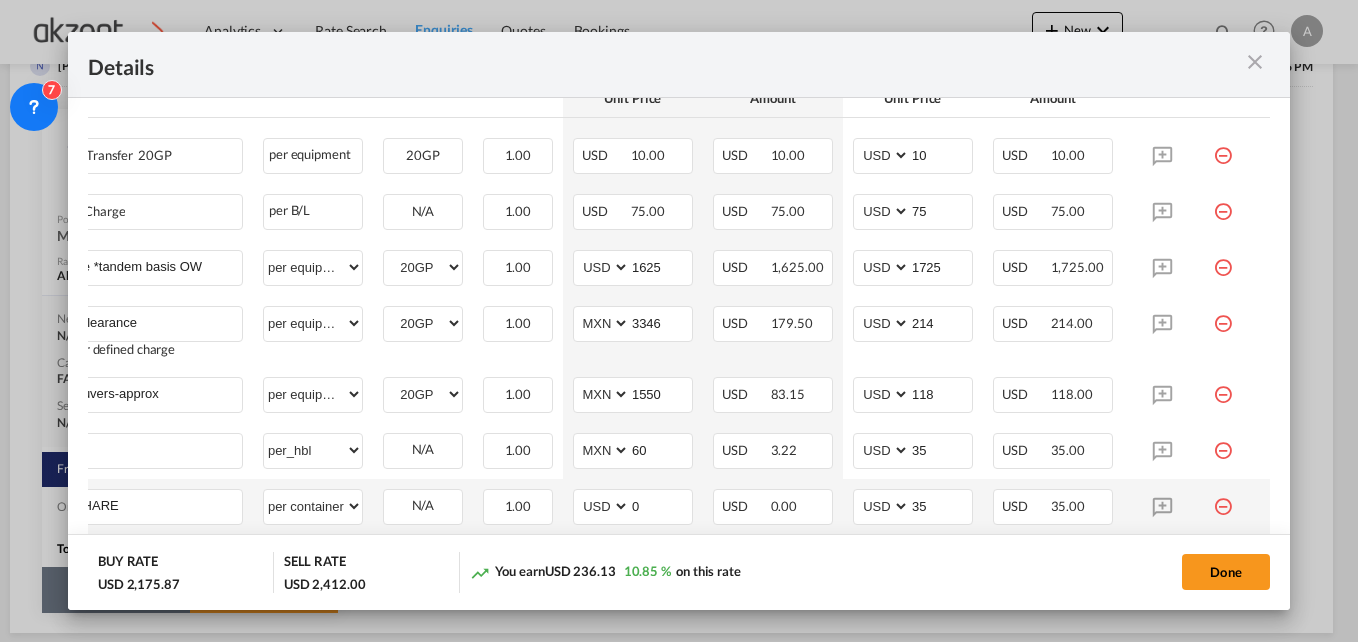 scroll, scrollTop: 0, scrollLeft: 20, axis: horizontal 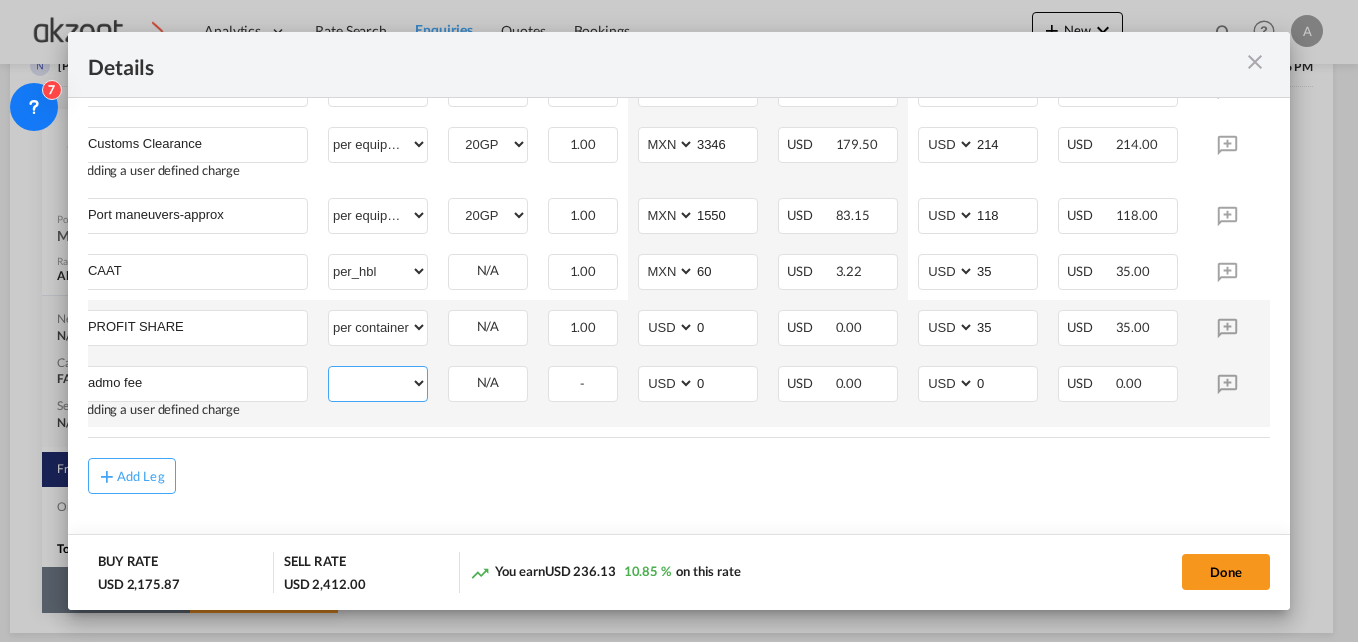 click on "per equipment
per container
per B/L
per shipping bill
per shipment
per pallet
per carton
per vehicle
per shift
per invoice
per package
per day
per revalidation
per teu
per kg
per ton
per hour
flat
per_hbl
per belt
% on freight total
per_declaration
per_document
per chasis split
per clearance" at bounding box center (378, 383) 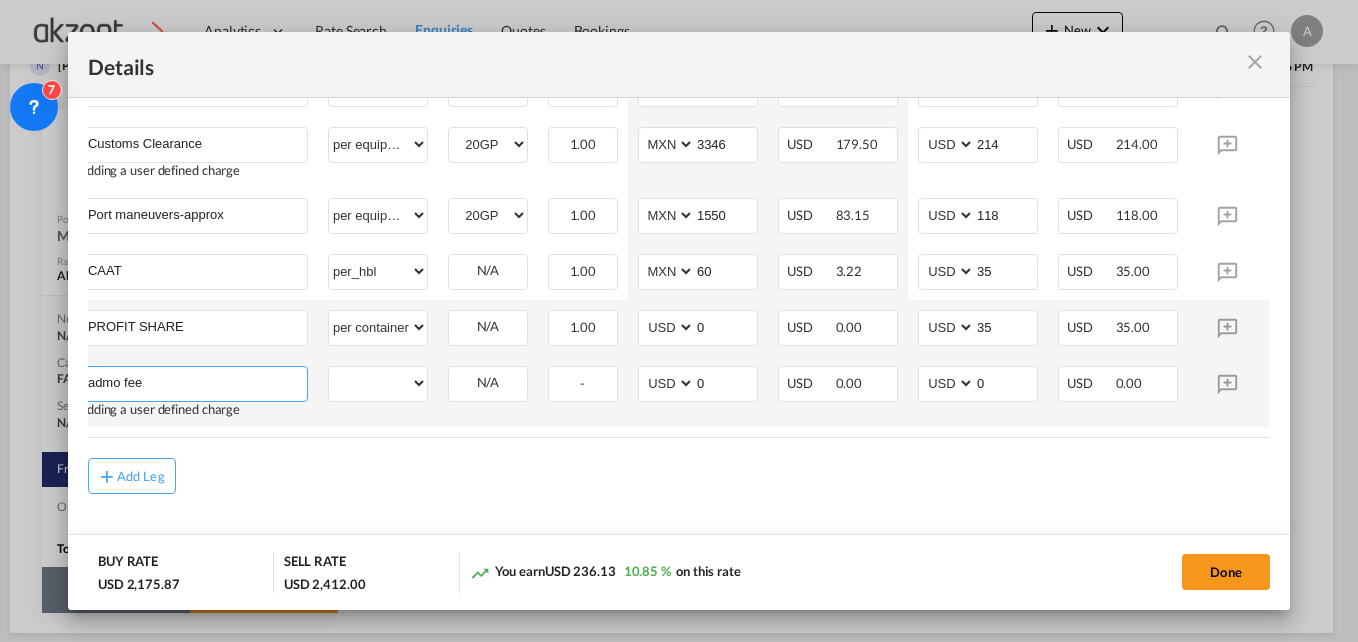 click on "admo fee" at bounding box center (197, 382) 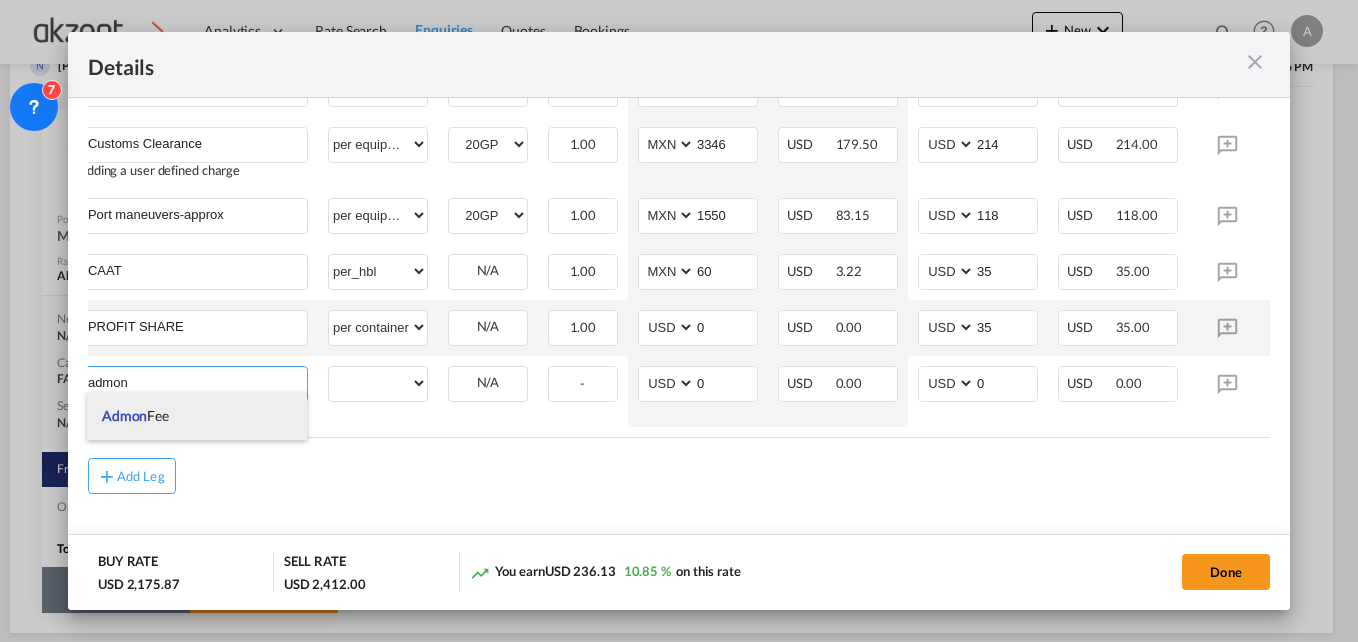 click on "Admon  Fee" at bounding box center [197, 416] 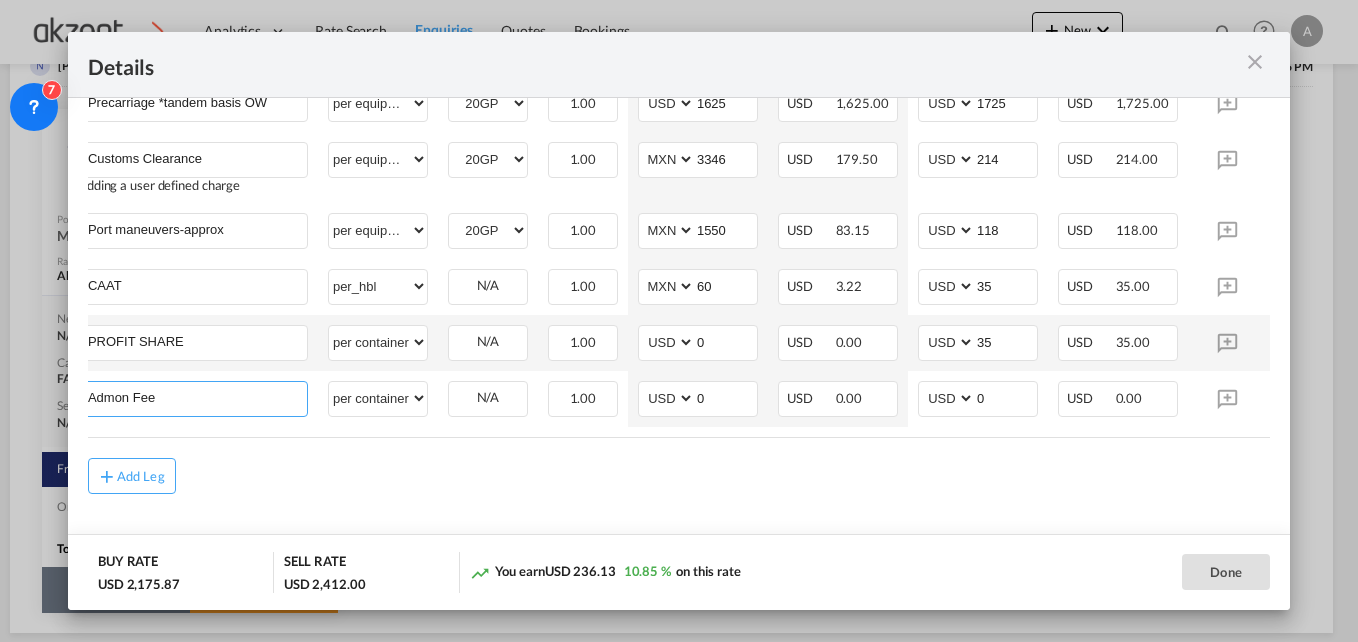scroll, scrollTop: 853, scrollLeft: 0, axis: vertical 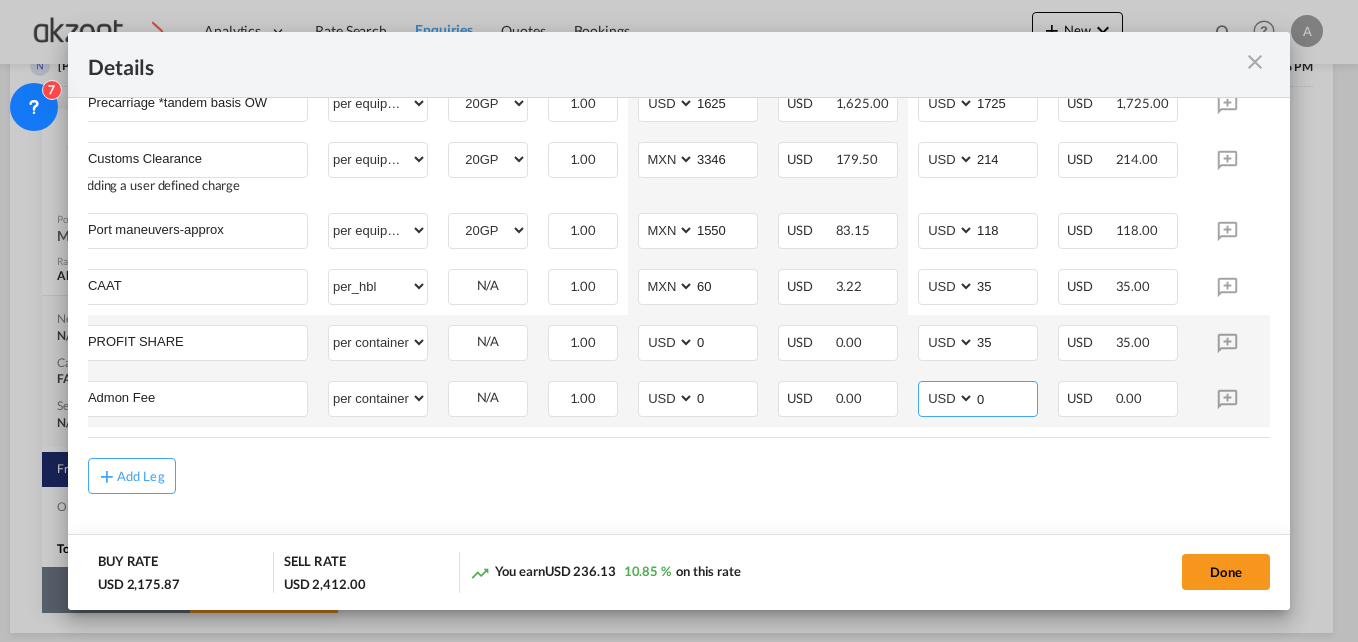 click on "0" at bounding box center (1006, 397) 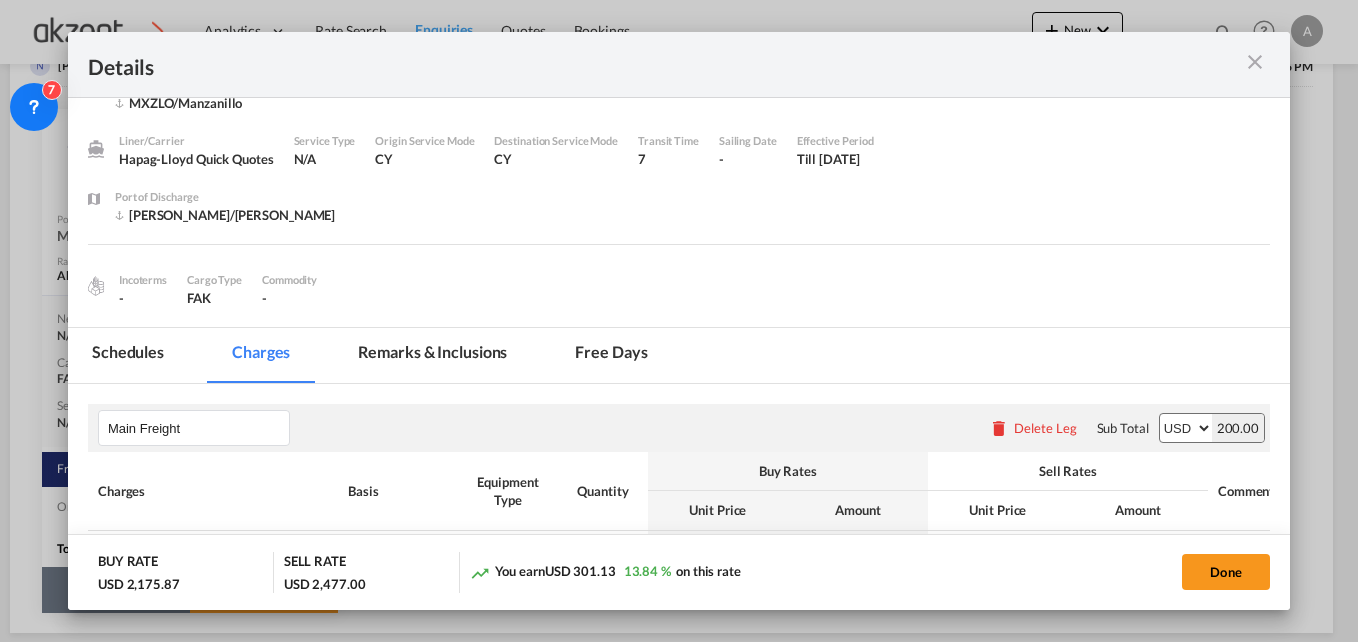 scroll, scrollTop: 38, scrollLeft: 0, axis: vertical 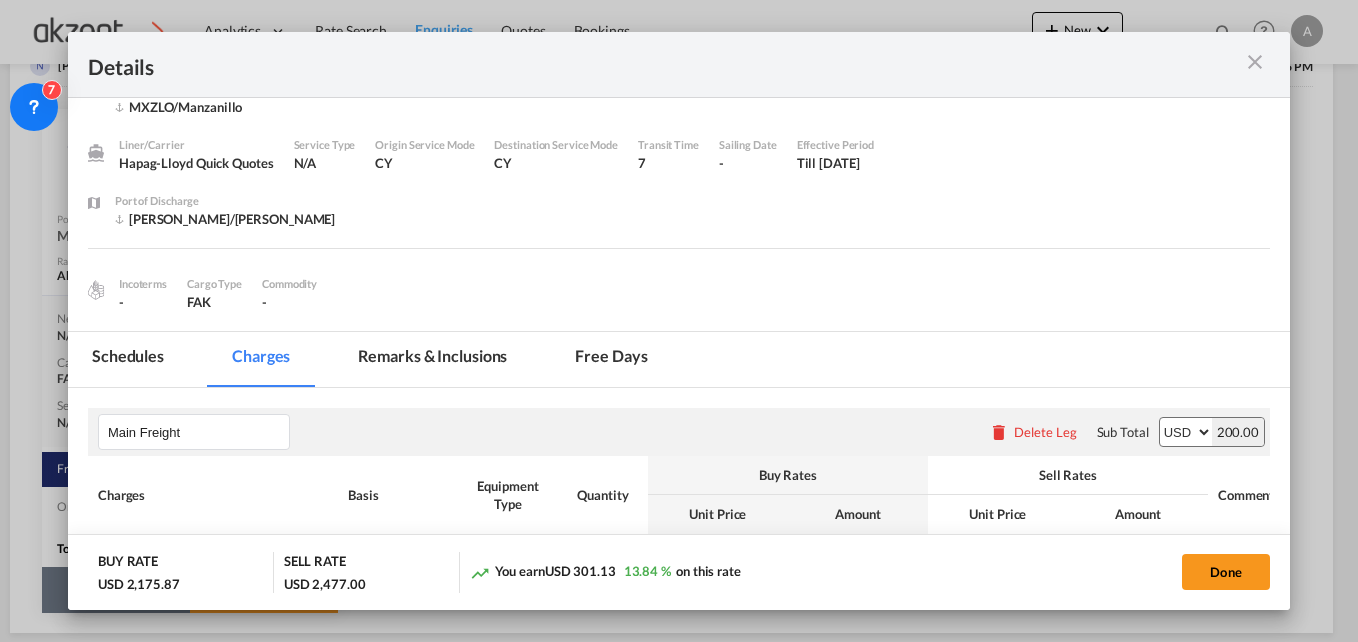 type on "65" 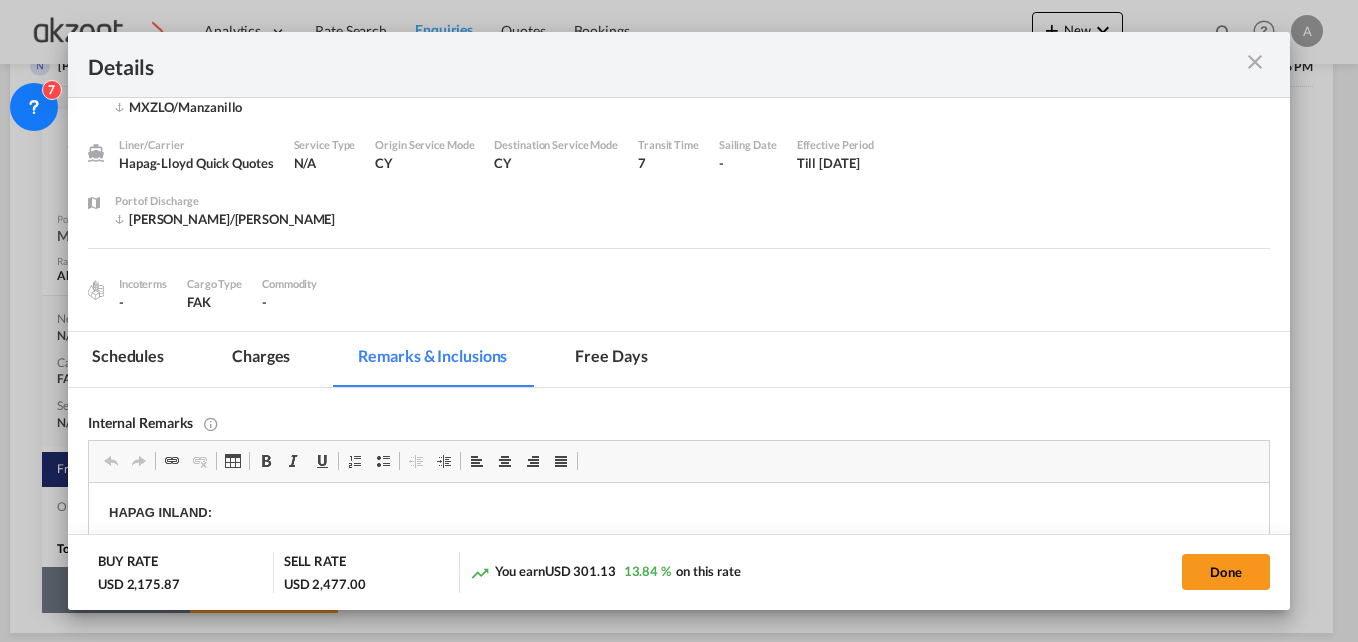 scroll, scrollTop: 0, scrollLeft: 0, axis: both 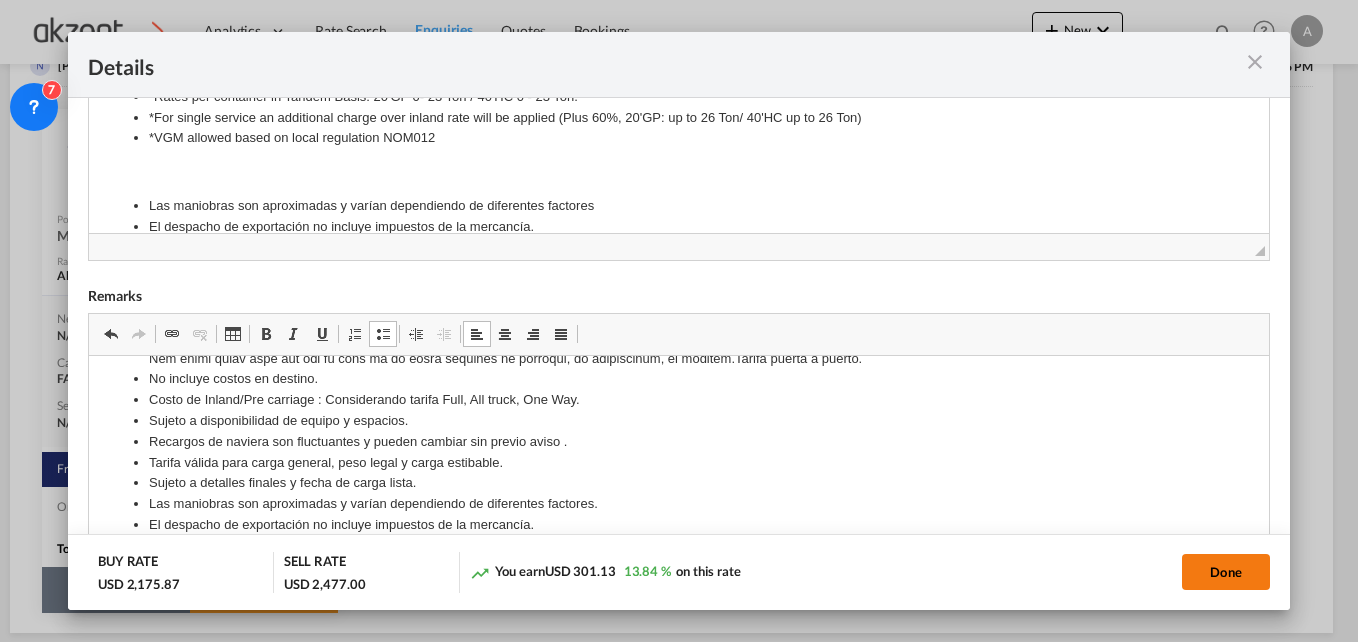 click on "Done" 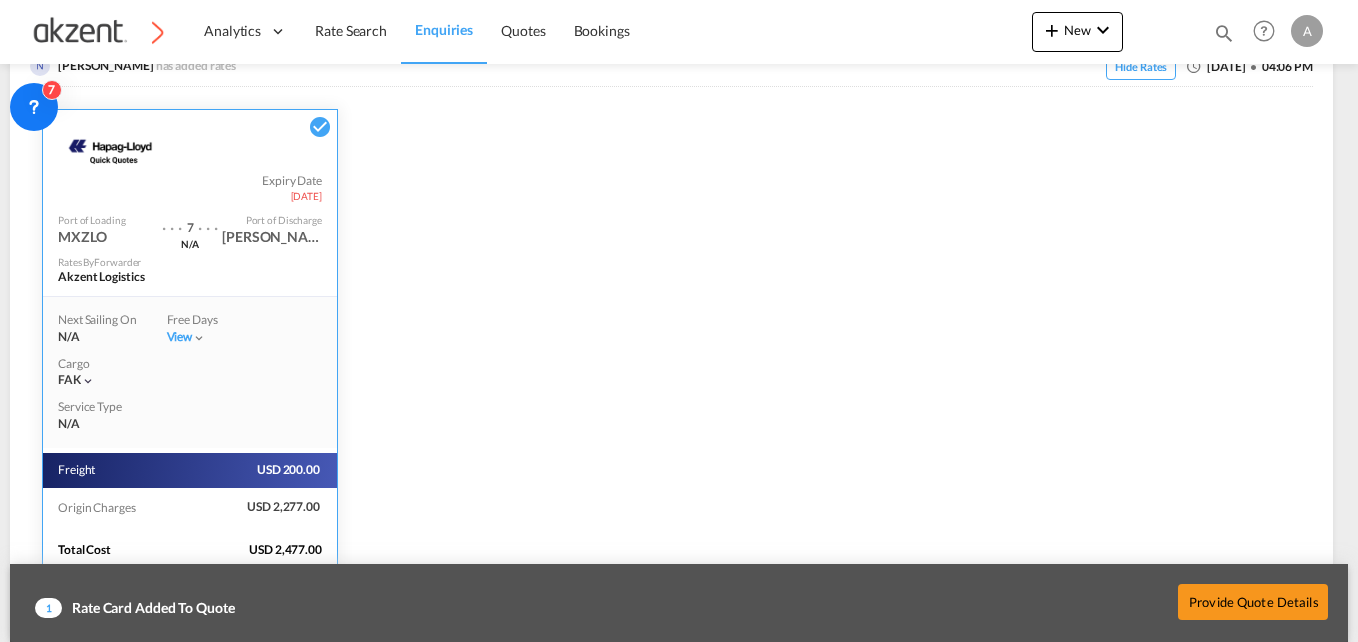 scroll, scrollTop: 137, scrollLeft: 0, axis: vertical 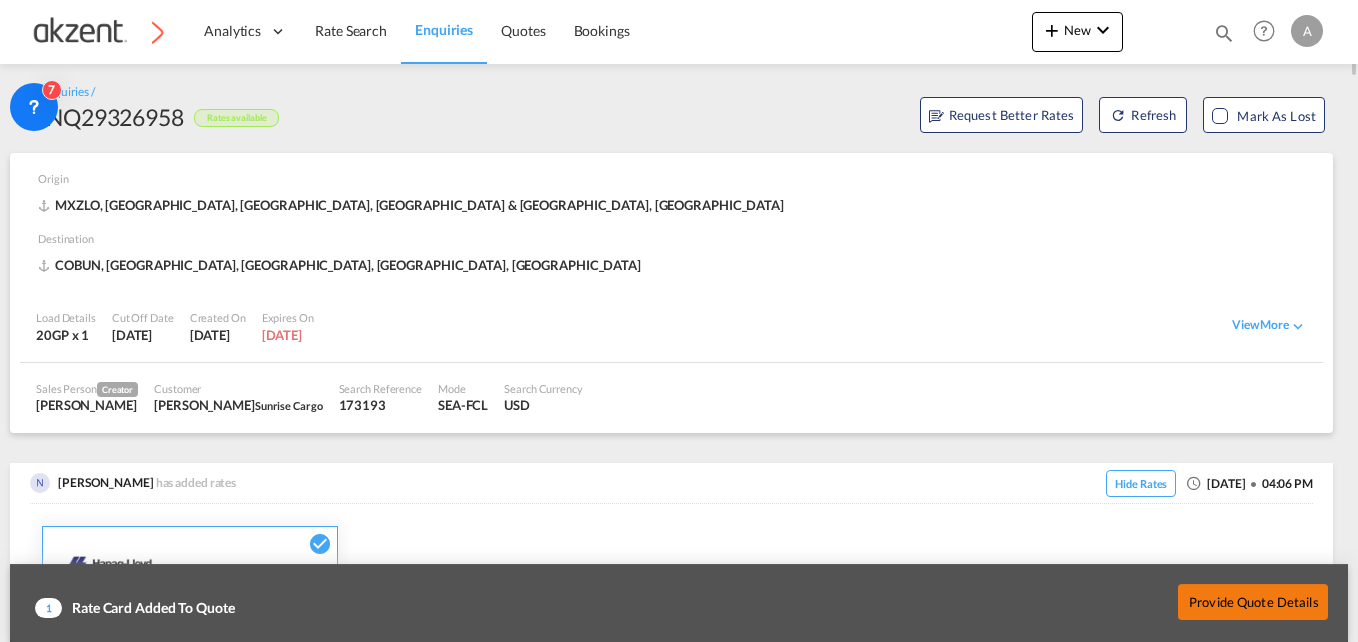 click on "Provide Quote Details" at bounding box center (1253, 602) 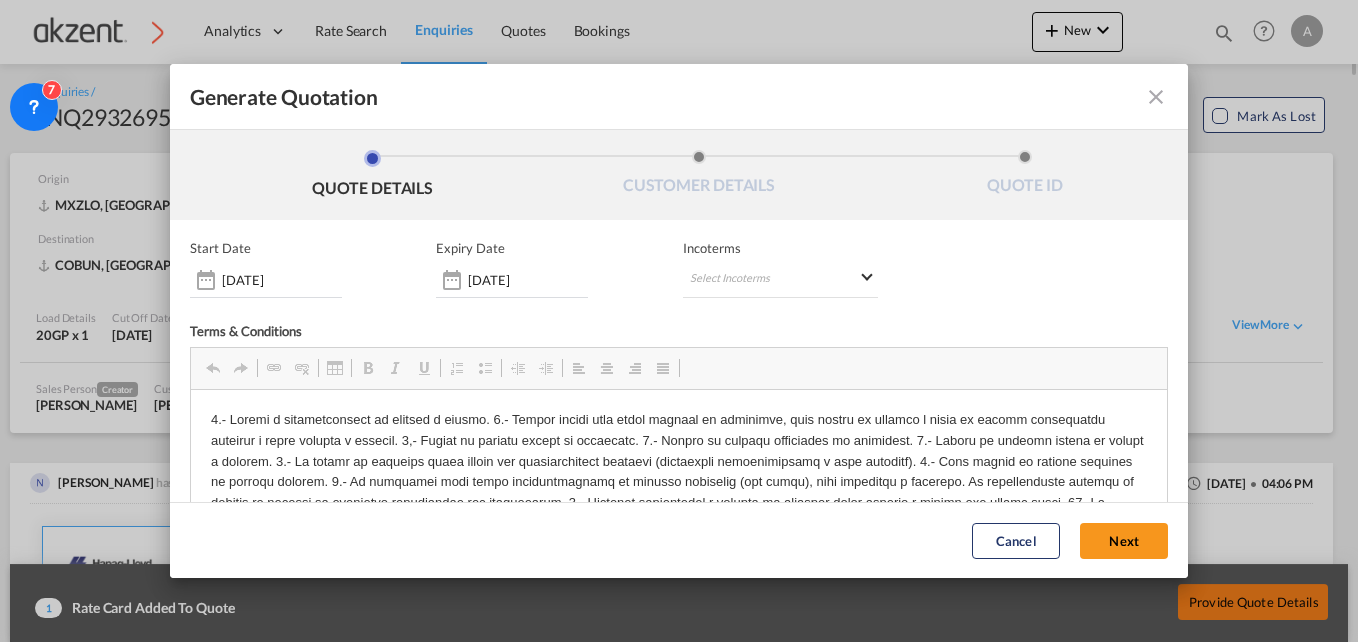 scroll, scrollTop: 0, scrollLeft: 0, axis: both 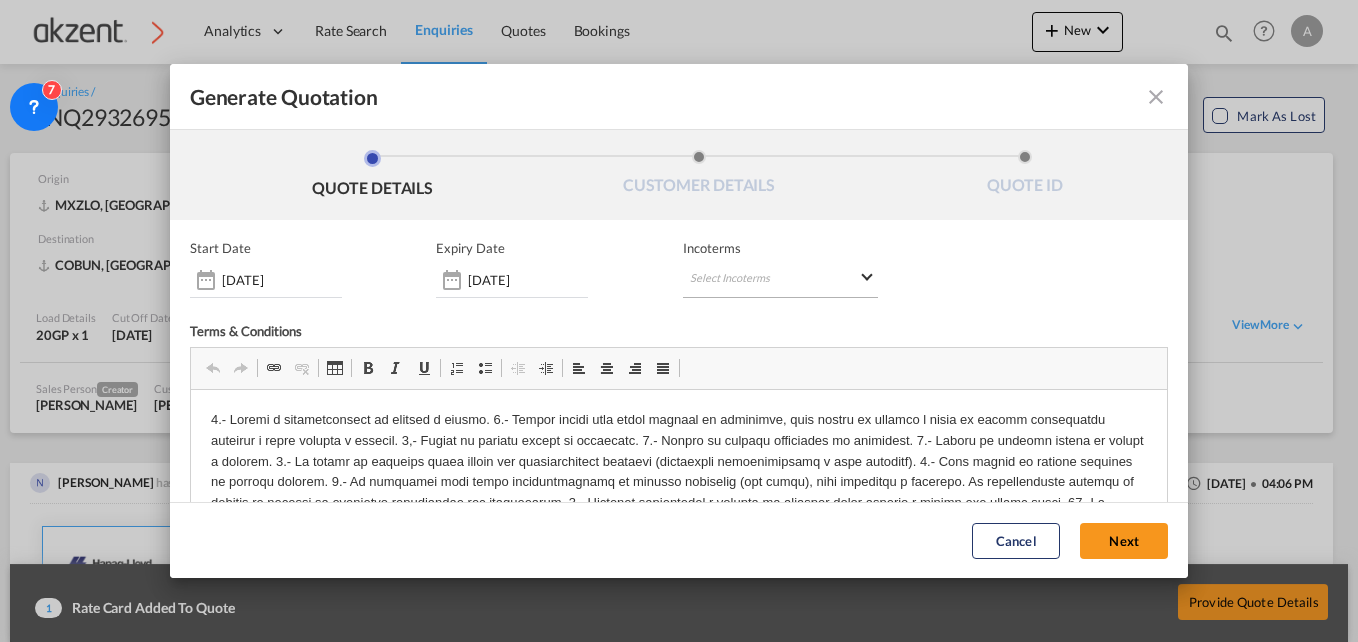 click on "Select Incoterms
FOB - import
Free on Board FOB - export
Free on Board DPU - export
Delivery at Place Unloaded CPT - export
Carrier Paid to CFR - import
Cost and Freight CIF - import
Cost,Insurance and Freight CPT - import
Carrier Paid to DAP - export
Delivered at Place CIP - export
Carriage and Insurance Paid to DDP - export
Delivery Duty Paid FAS - import
Free Alongside Ship CIF - export
Cost,Insurance and Freight EXW - import
Ex Works FCA - import
Free Carrier FAS - export
Free Alongside Ship DPU - import
Delivery at Place Unloaded DAP - import
Delivered at Place CIP - import
Carriage and Insurance Paid to CFR - export
Cost and Freight FCA - export
Free Carrier" at bounding box center [781, 280] 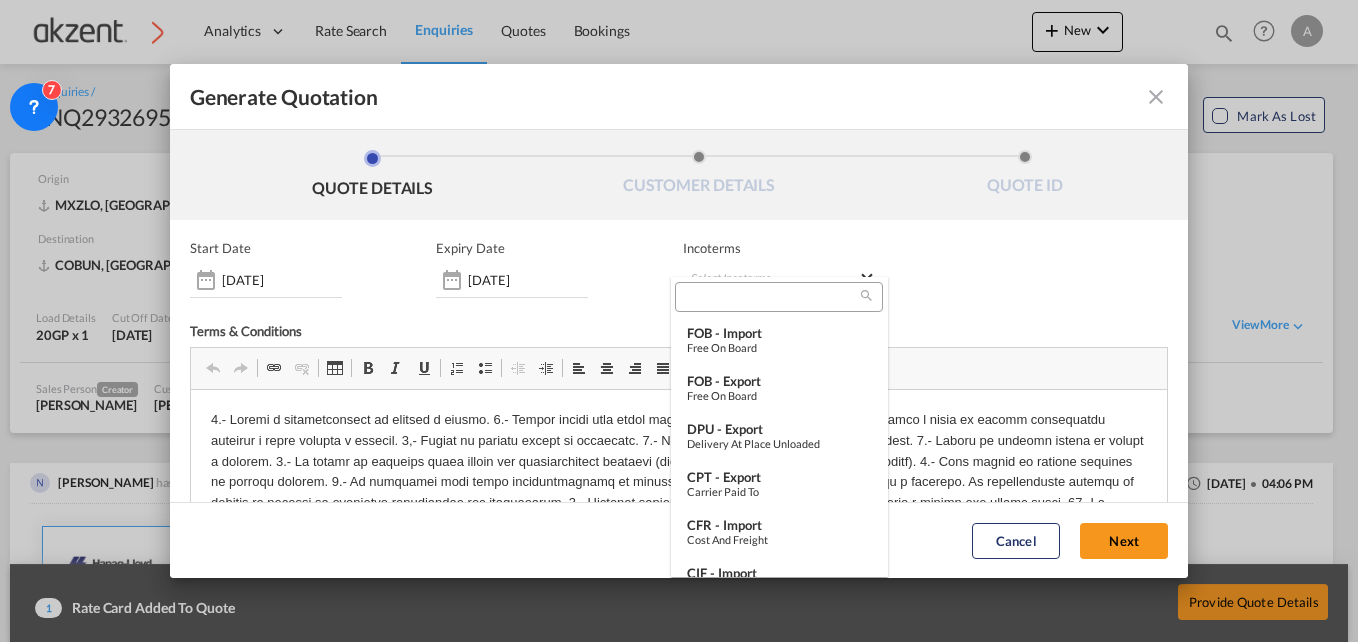 type on "[object Object]" 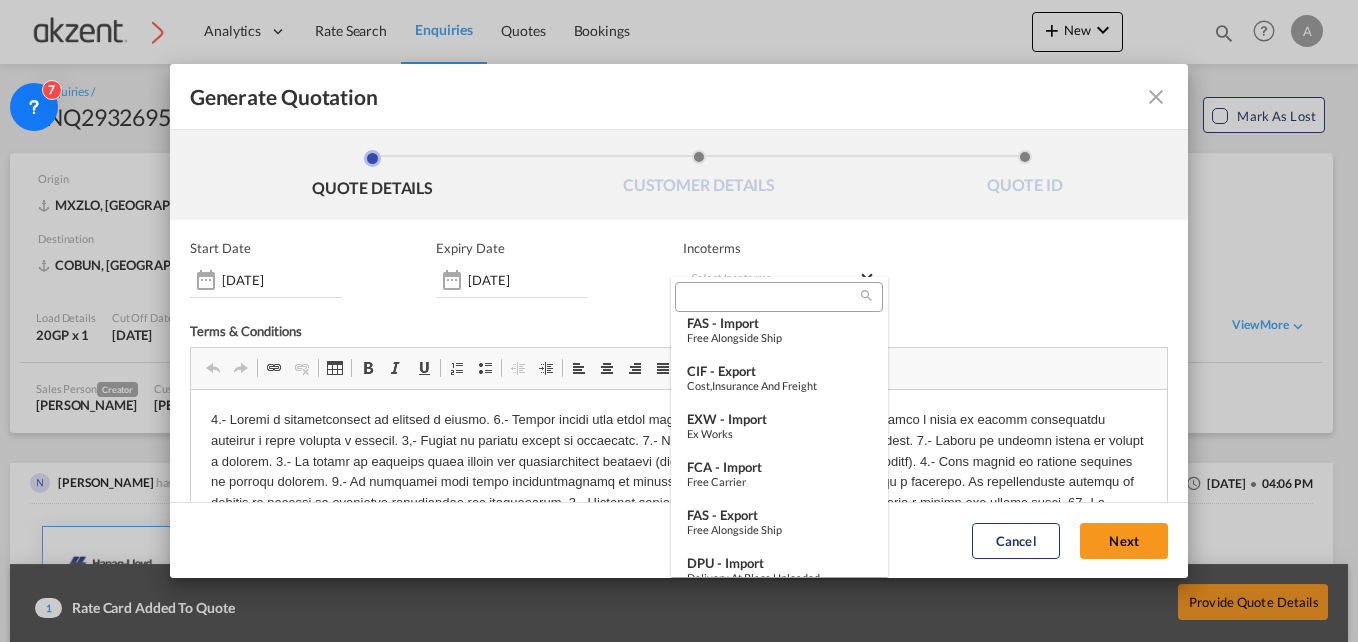 click at bounding box center [771, 297] 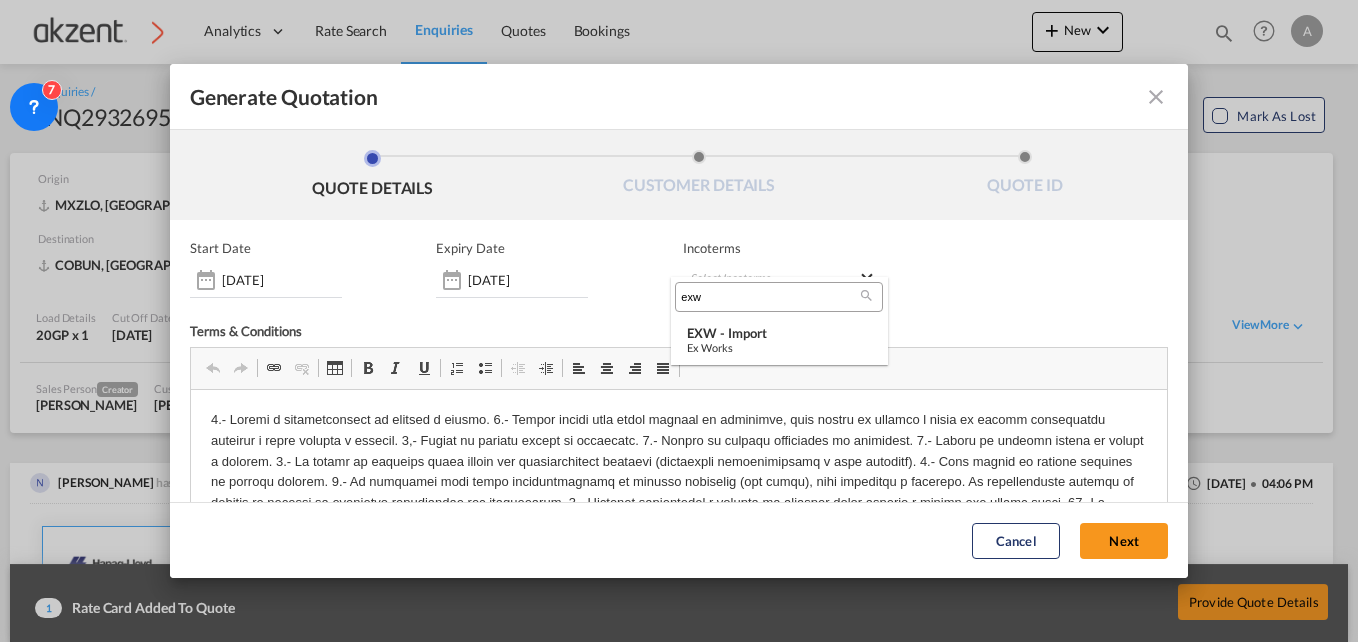 scroll, scrollTop: 0, scrollLeft: 0, axis: both 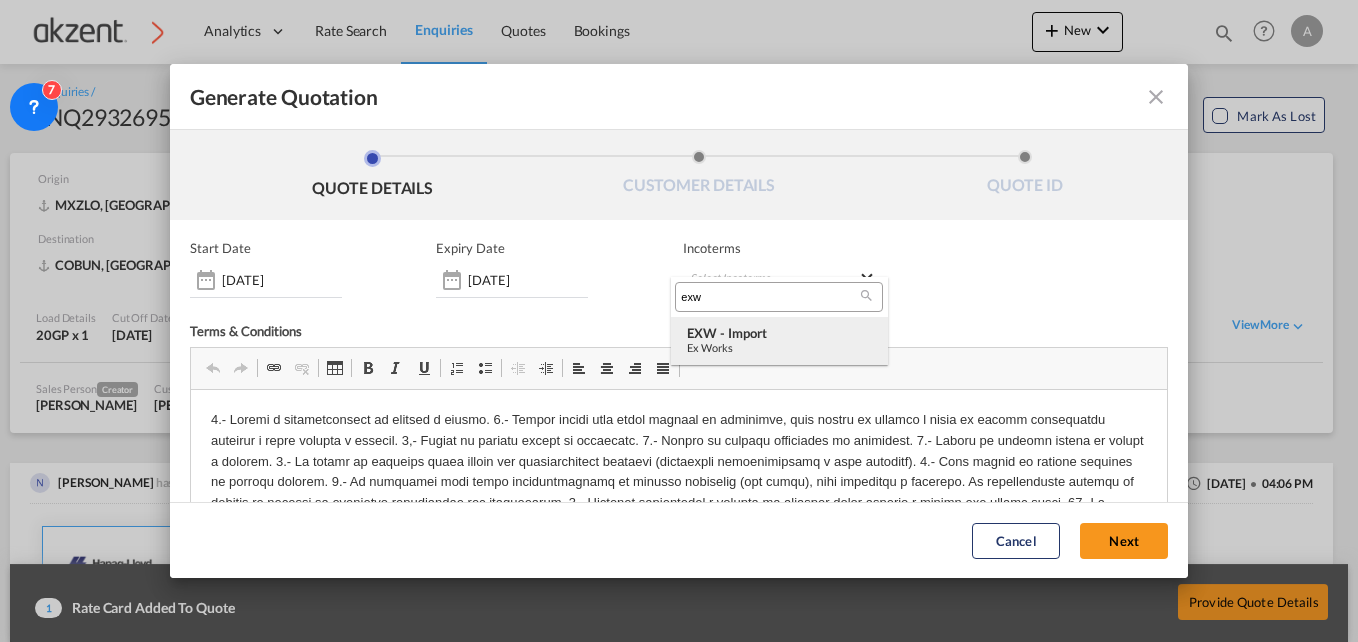 type on "exw" 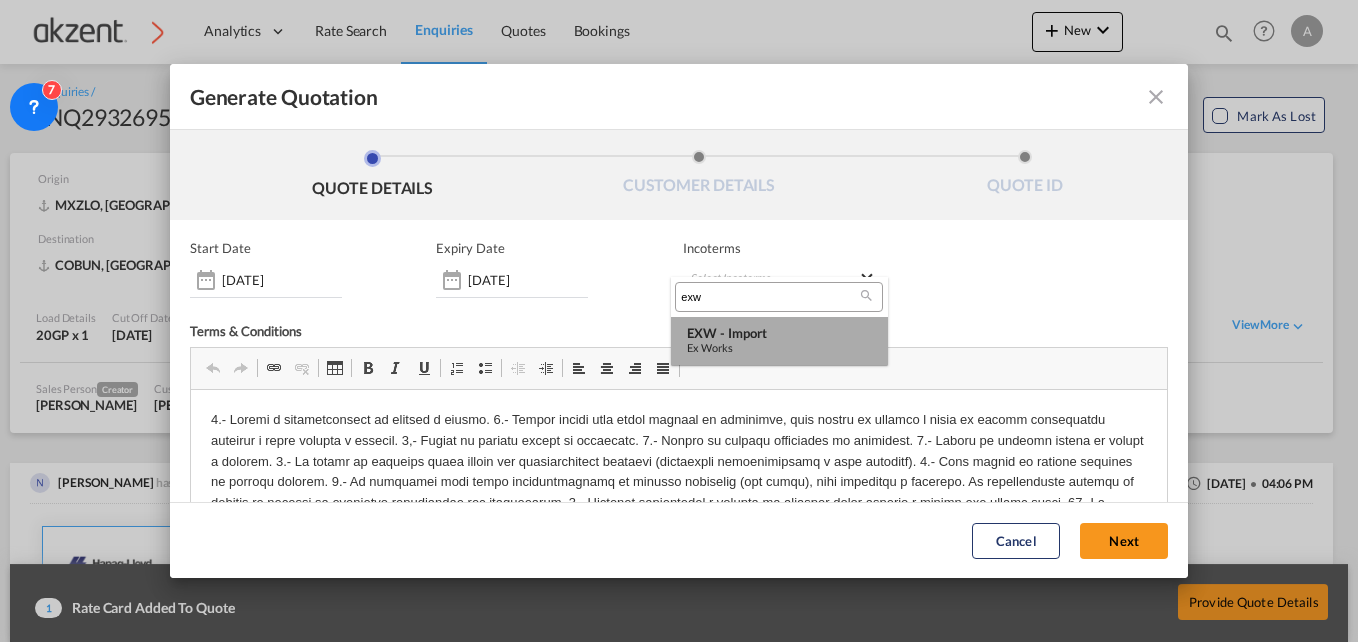 click on "Ex Works" at bounding box center (779, 347) 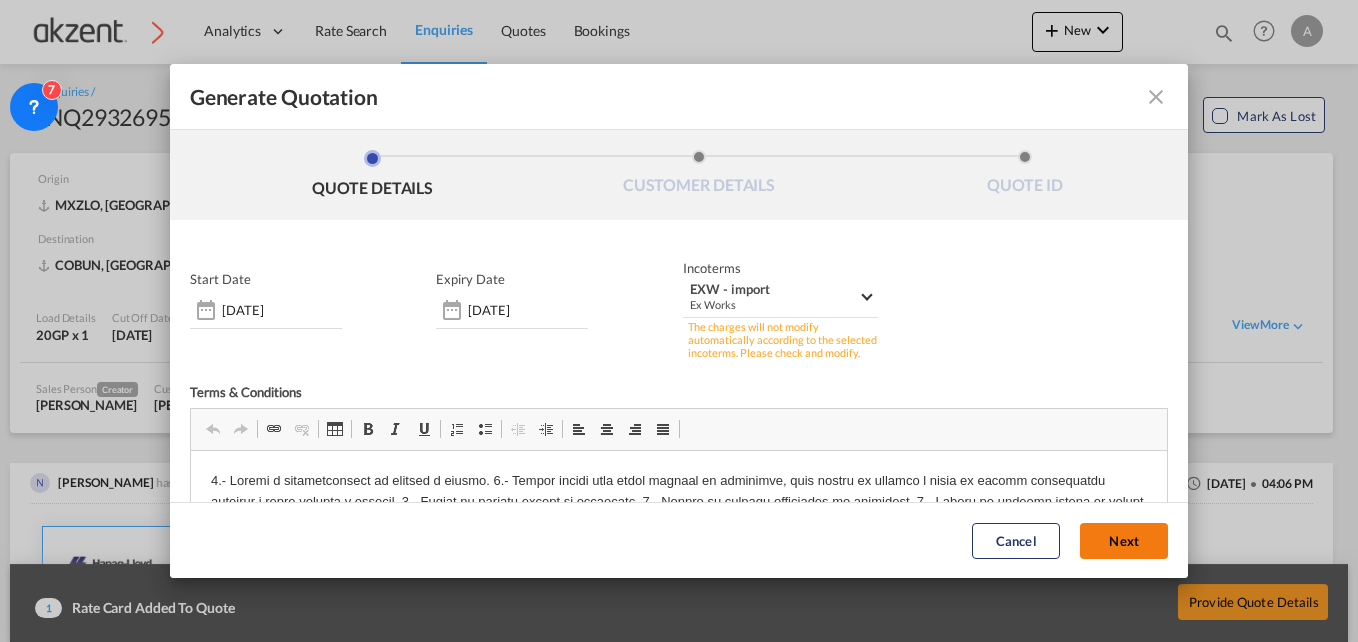 click on "Next" at bounding box center (1124, 541) 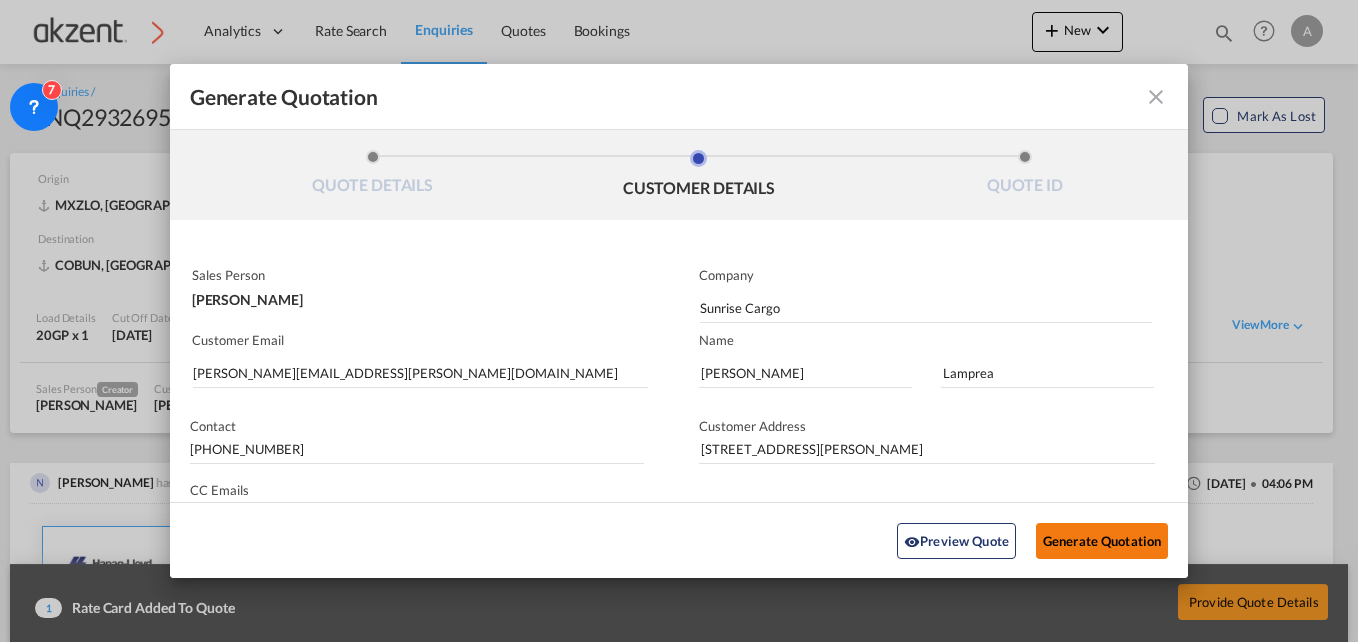 click on "Generate Quotation" at bounding box center [1102, 540] 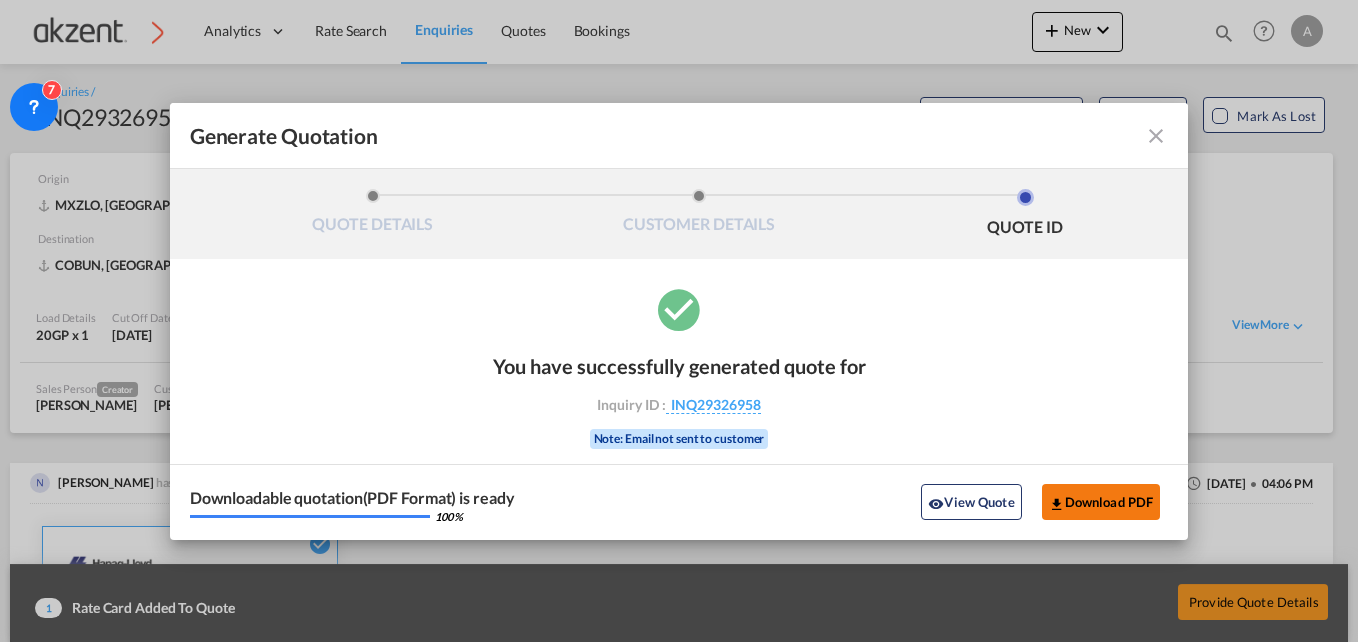 click on "Download PDF" at bounding box center (1101, 502) 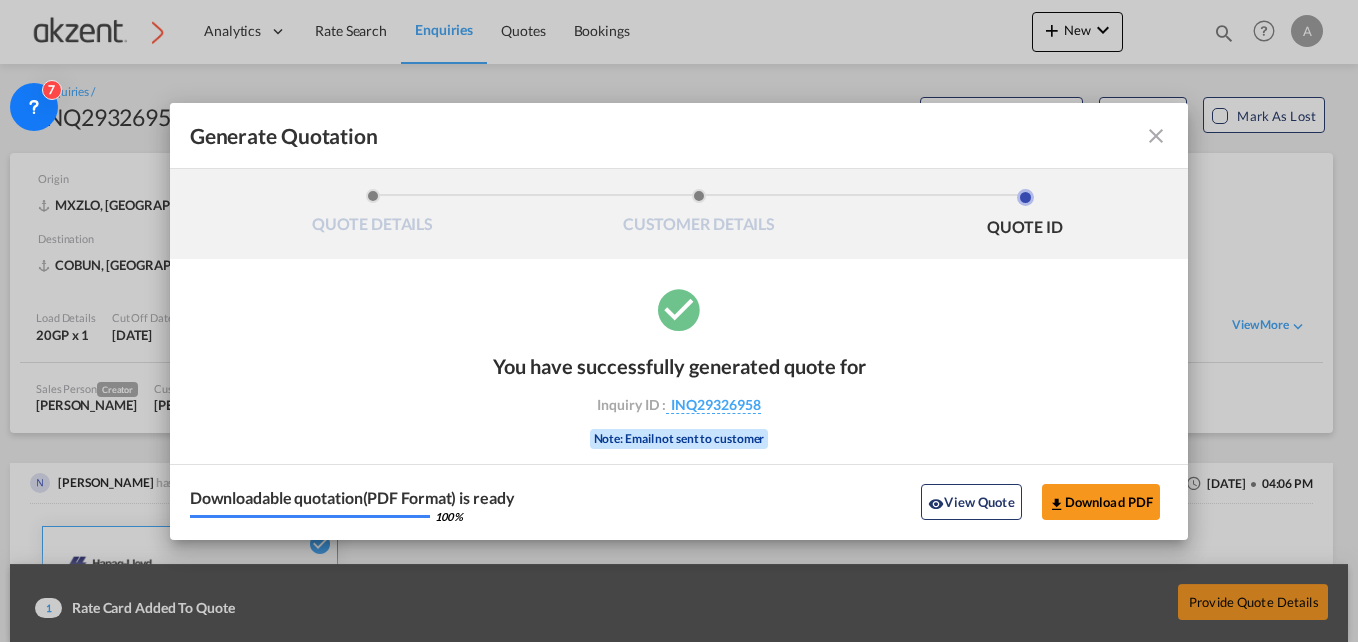 click at bounding box center [1156, 136] 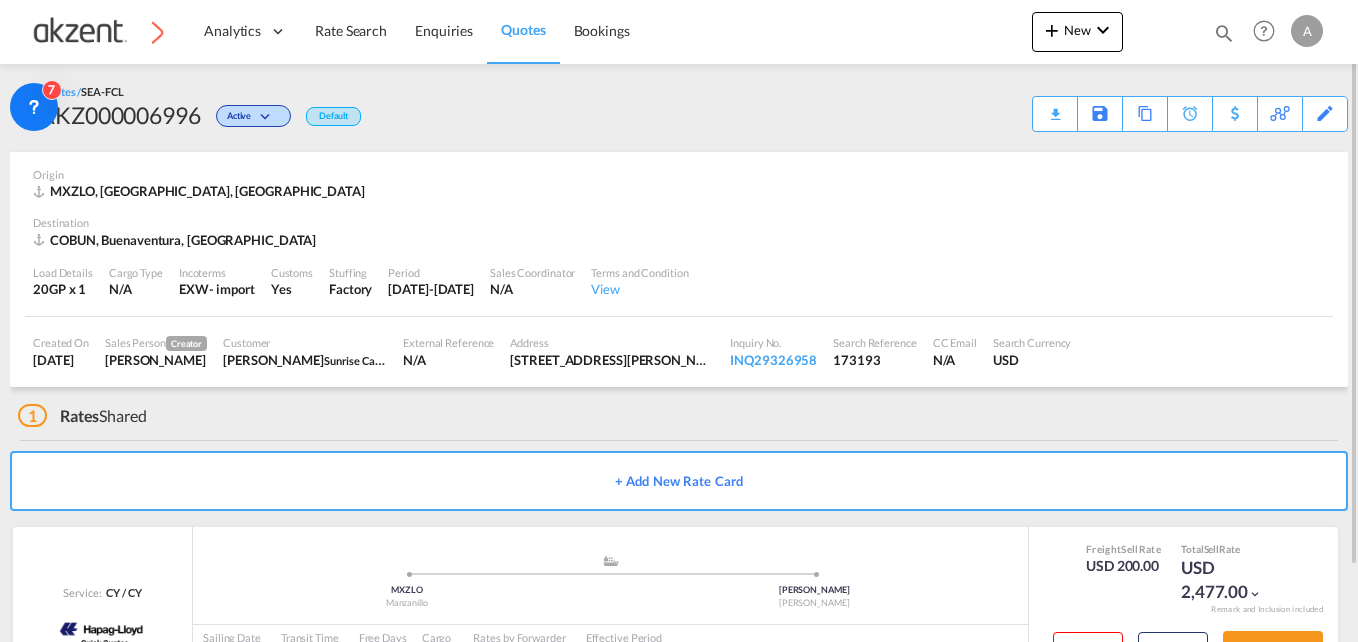 scroll, scrollTop: 86, scrollLeft: 0, axis: vertical 